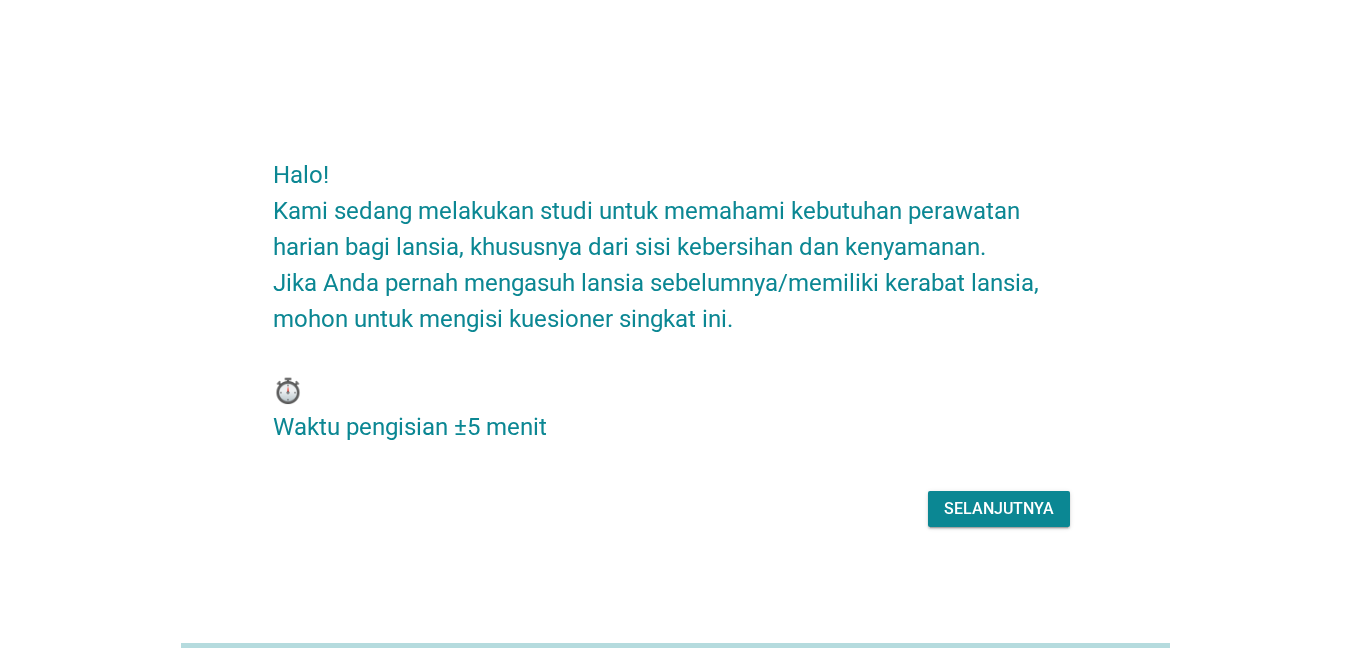 scroll, scrollTop: 0, scrollLeft: 0, axis: both 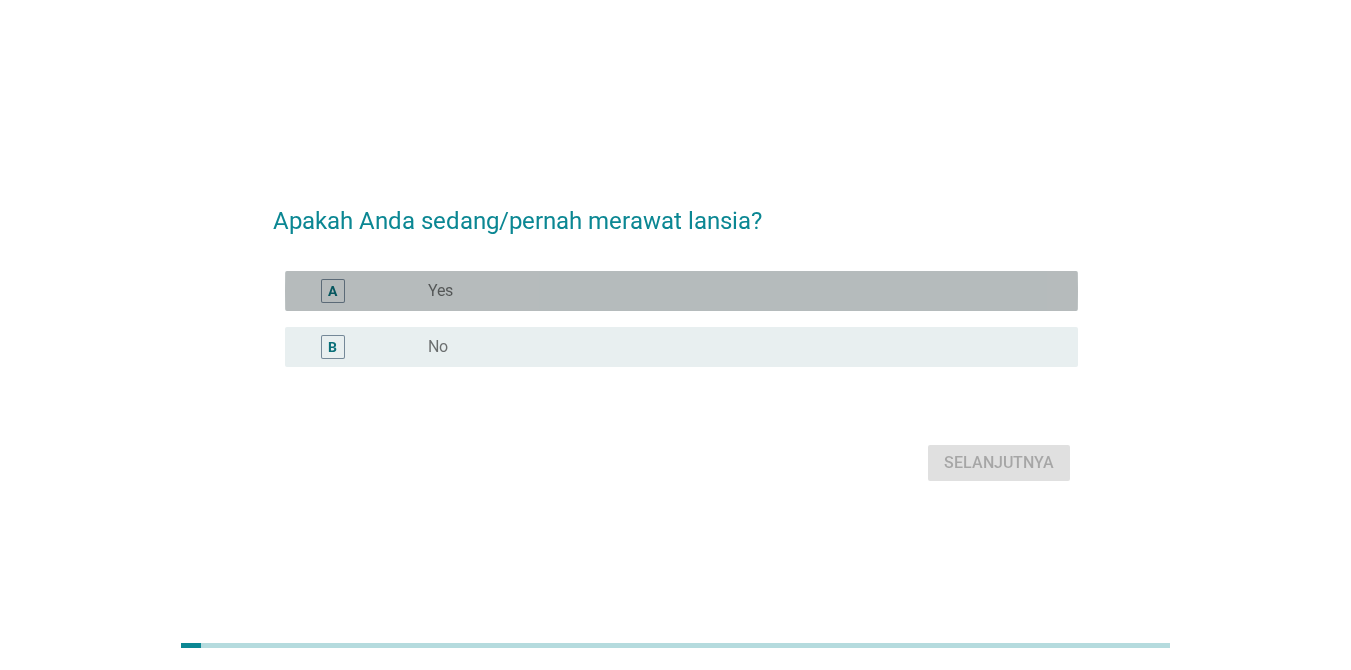 click on "A" at bounding box center [364, 291] 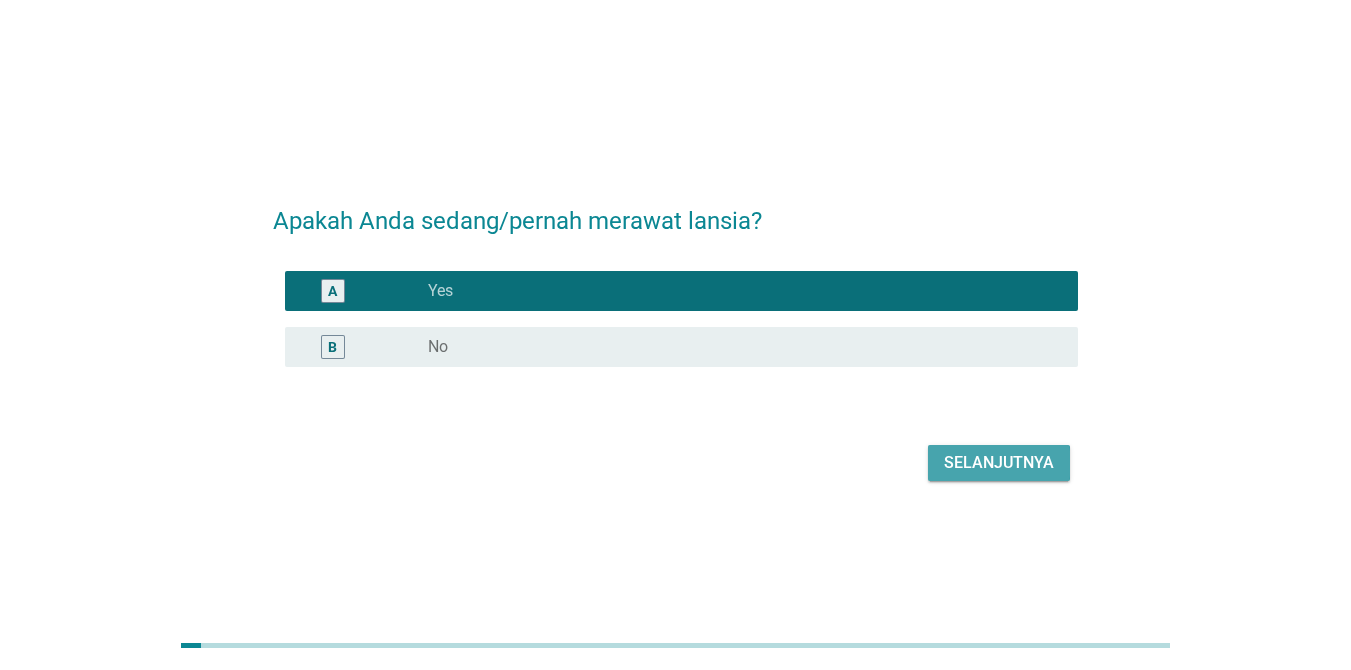 click on "Selanjutnya" at bounding box center (999, 463) 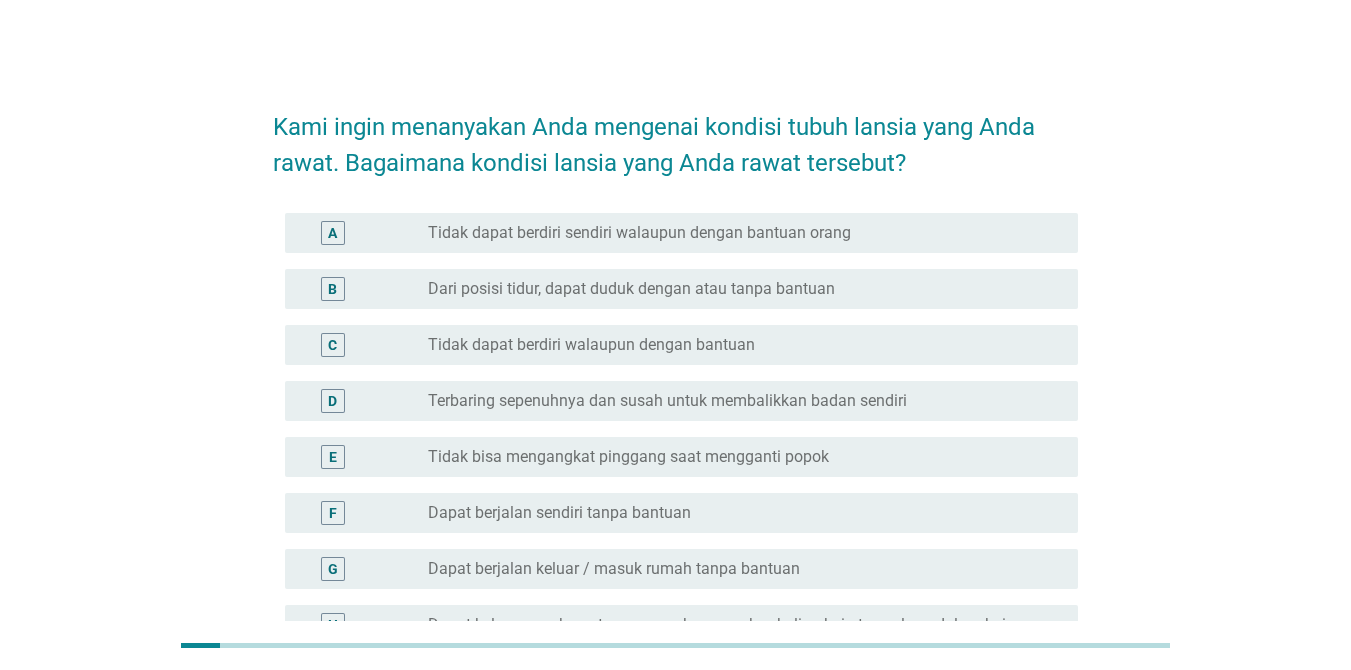 click on "Tidak dapat berdiri walaupun dengan bantuan" at bounding box center (591, 345) 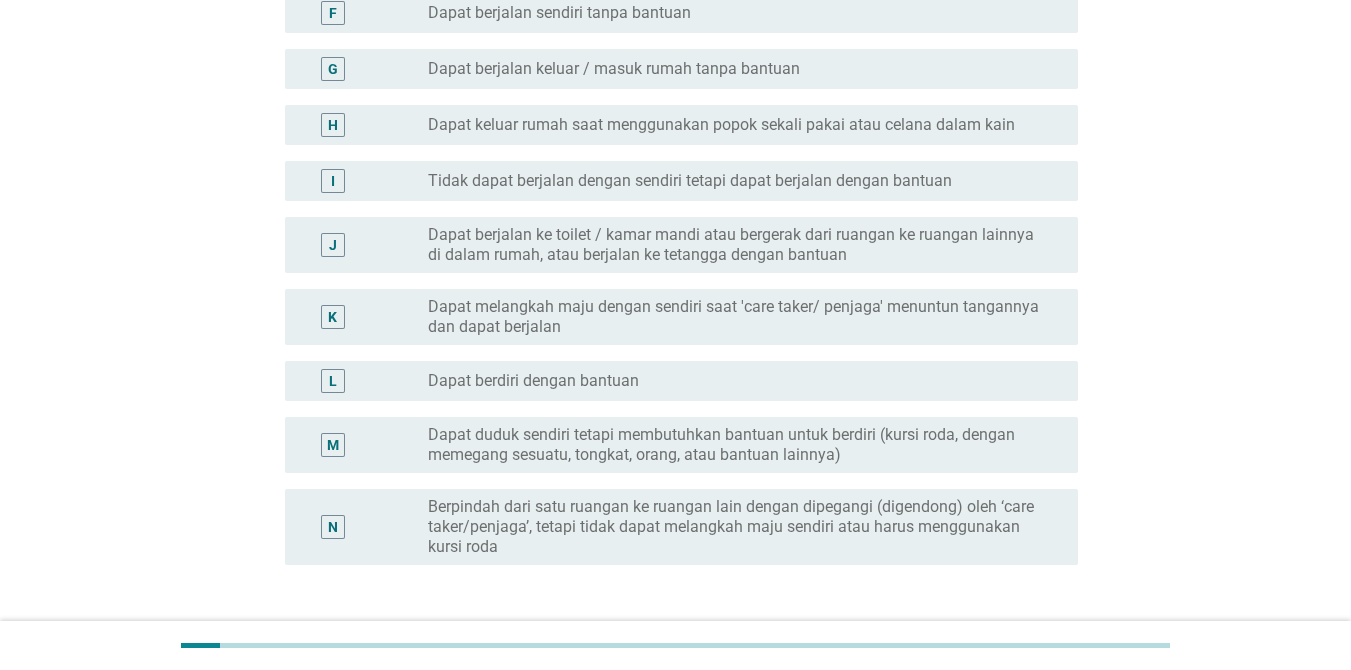 scroll, scrollTop: 652, scrollLeft: 0, axis: vertical 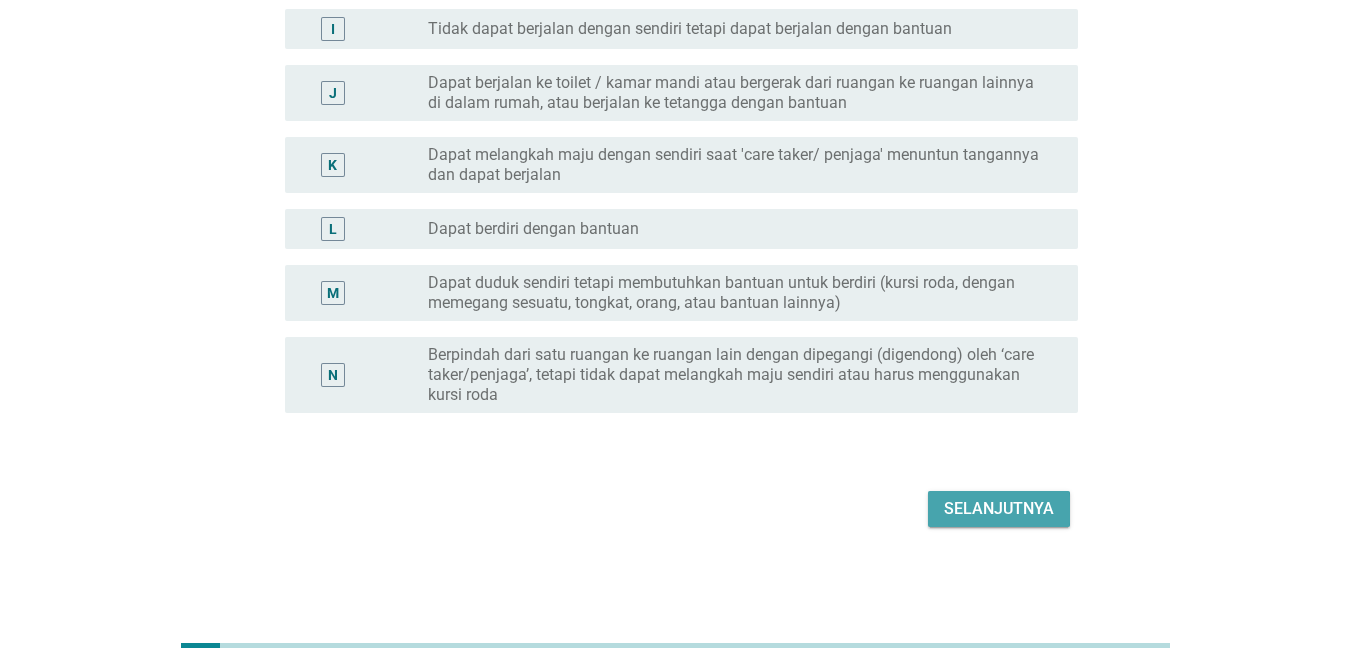click on "Selanjutnya" at bounding box center (999, 509) 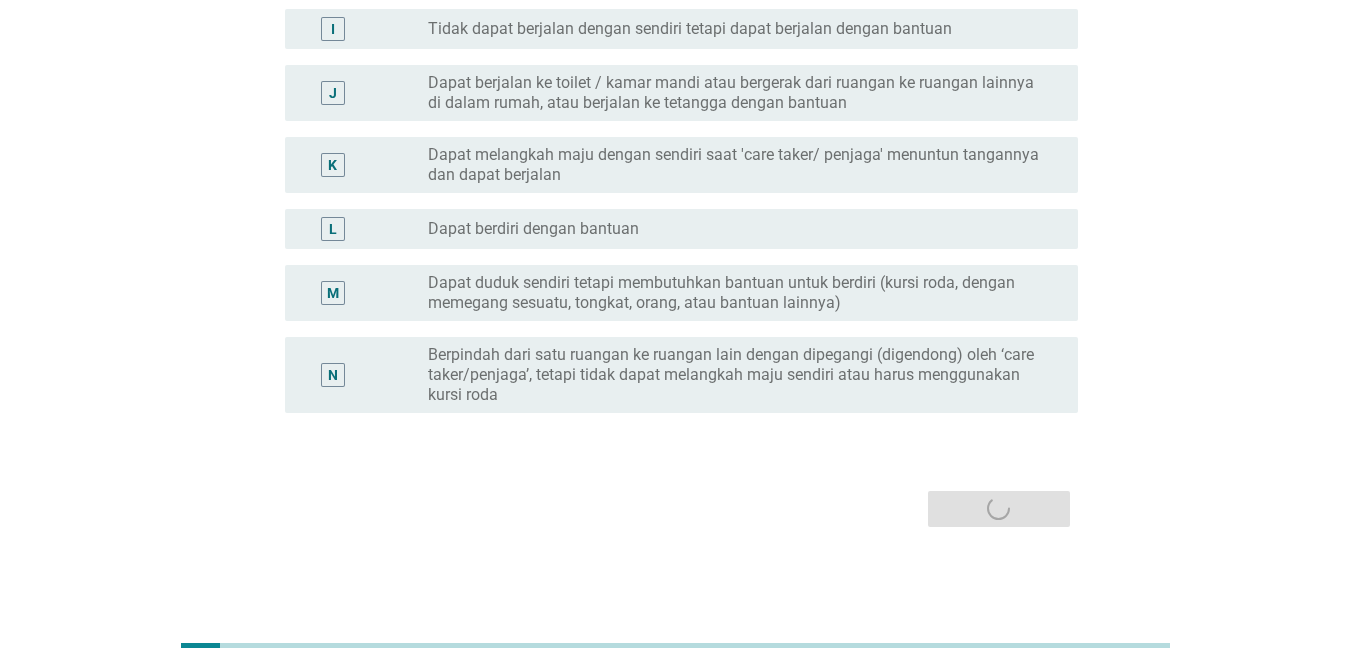 scroll, scrollTop: 0, scrollLeft: 0, axis: both 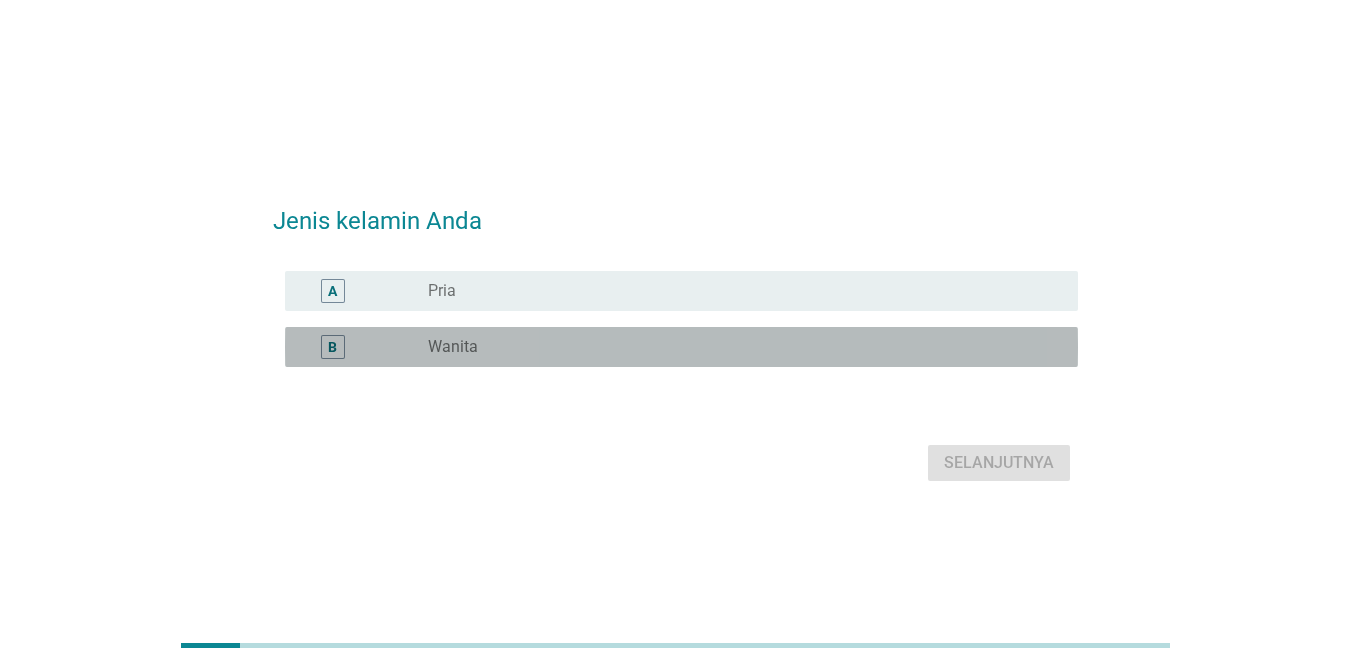 click on "Wanita" at bounding box center (453, 347) 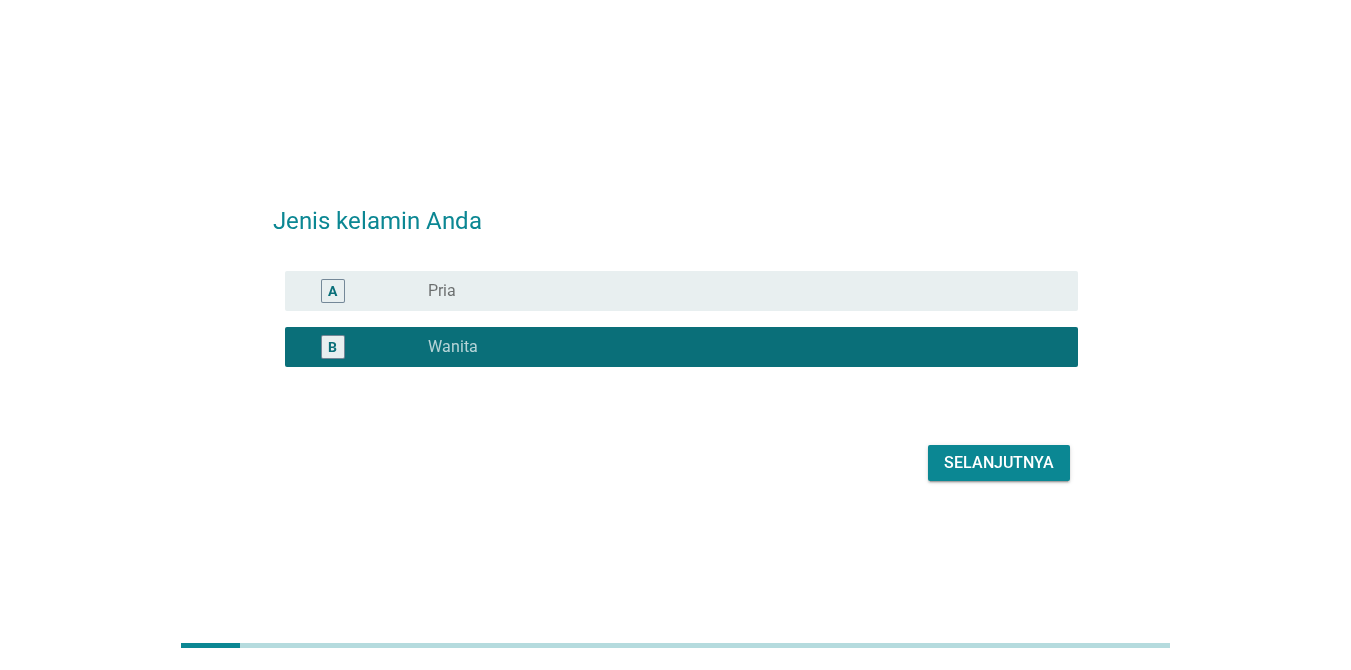 click on "Selanjutnya" at bounding box center [999, 463] 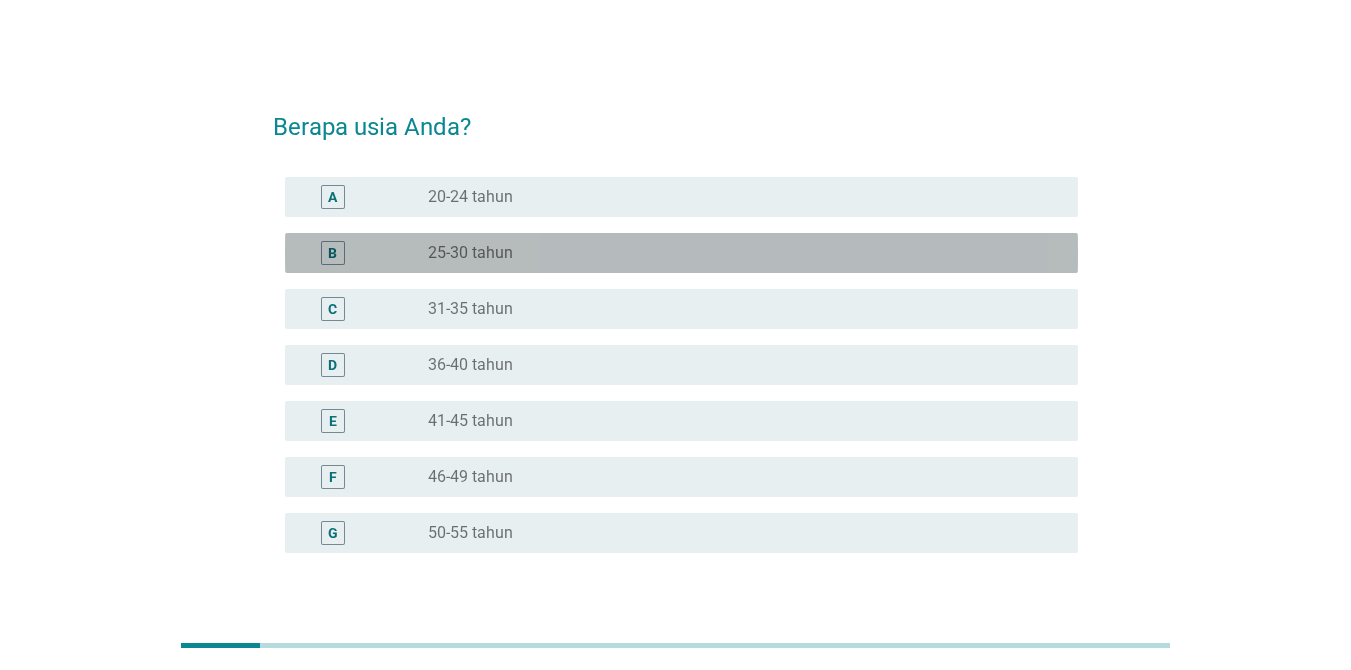 click on "25-30 tahun" at bounding box center [470, 253] 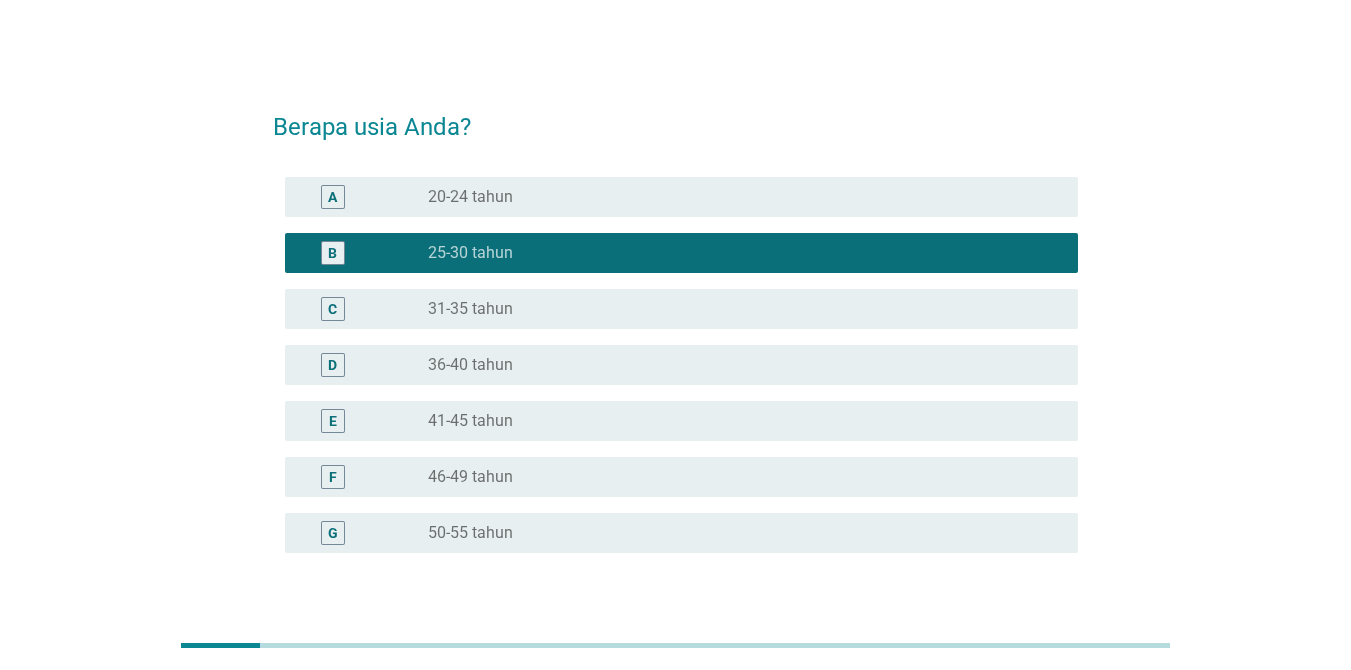 scroll, scrollTop: 140, scrollLeft: 0, axis: vertical 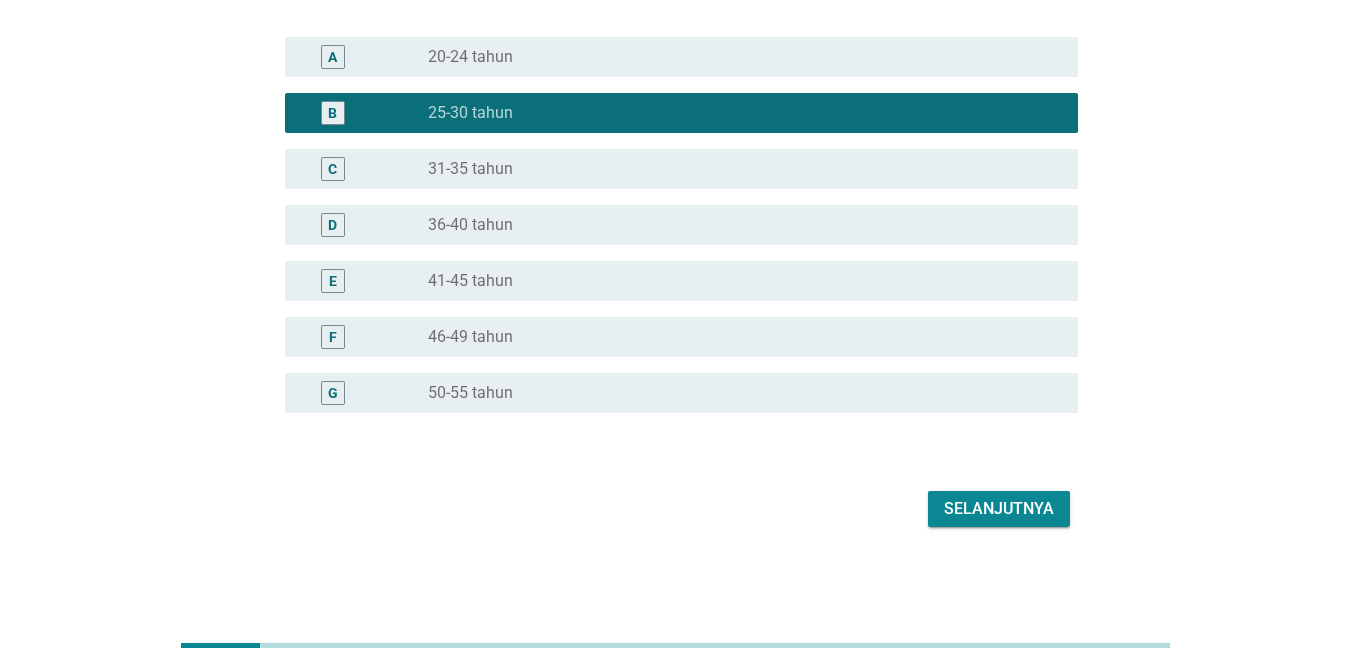 click on "Selanjutnya" at bounding box center [999, 509] 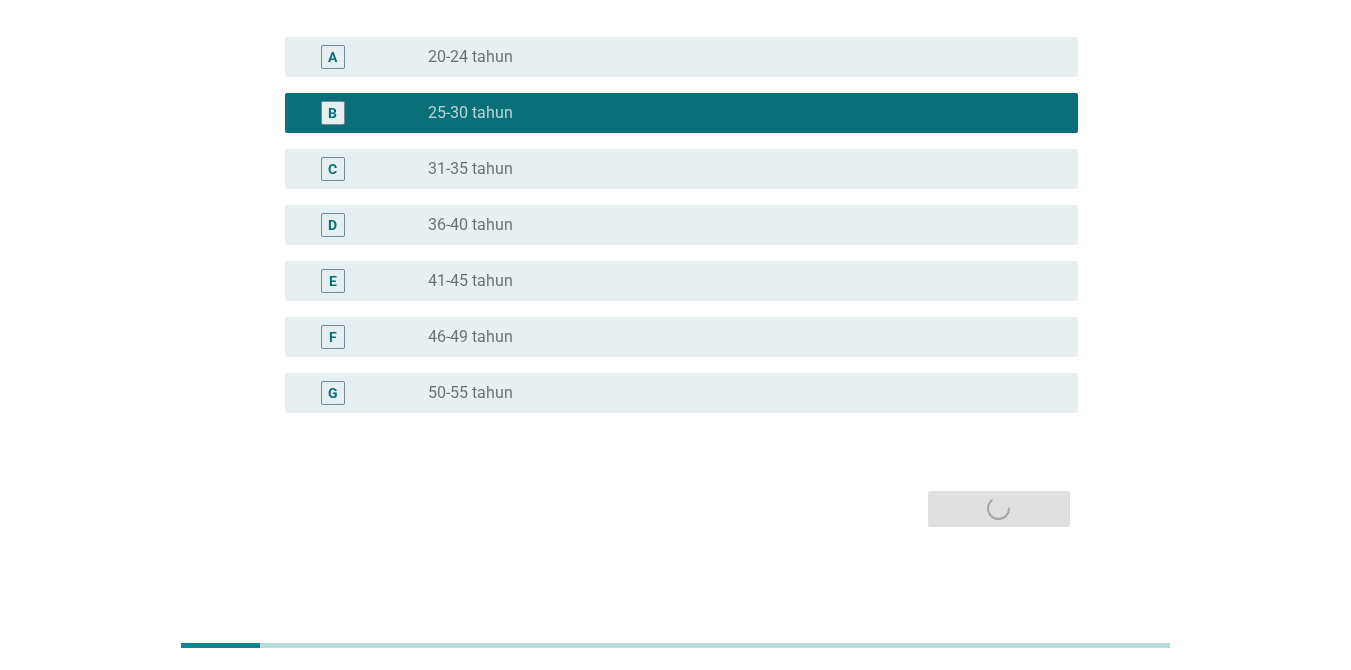 scroll, scrollTop: 0, scrollLeft: 0, axis: both 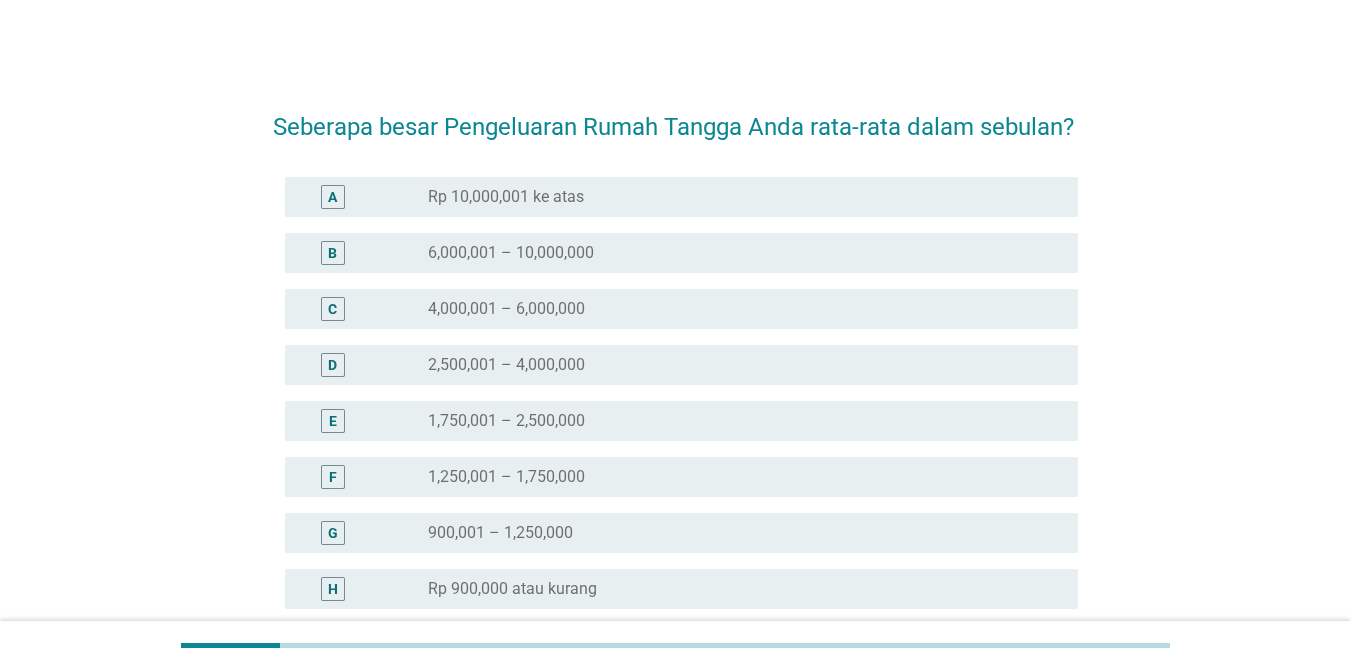 click on "radio_button_unchecked [INCOME]" at bounding box center (745, 309) 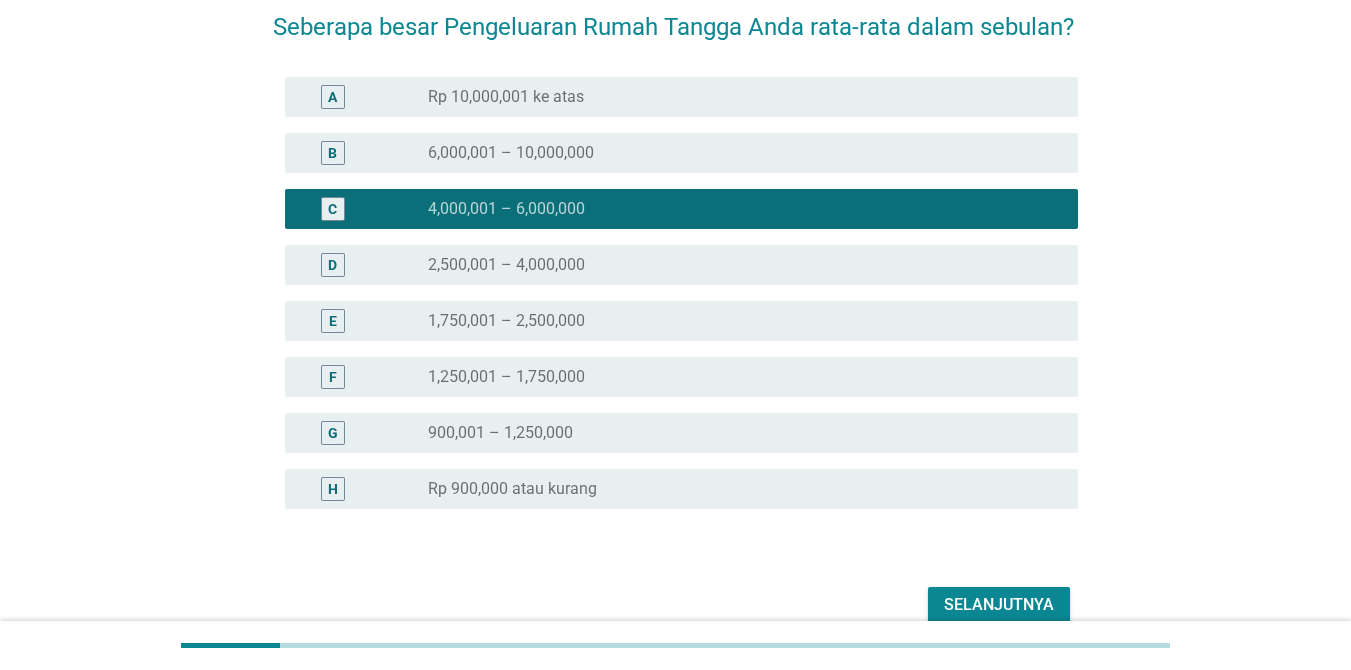 scroll, scrollTop: 196, scrollLeft: 0, axis: vertical 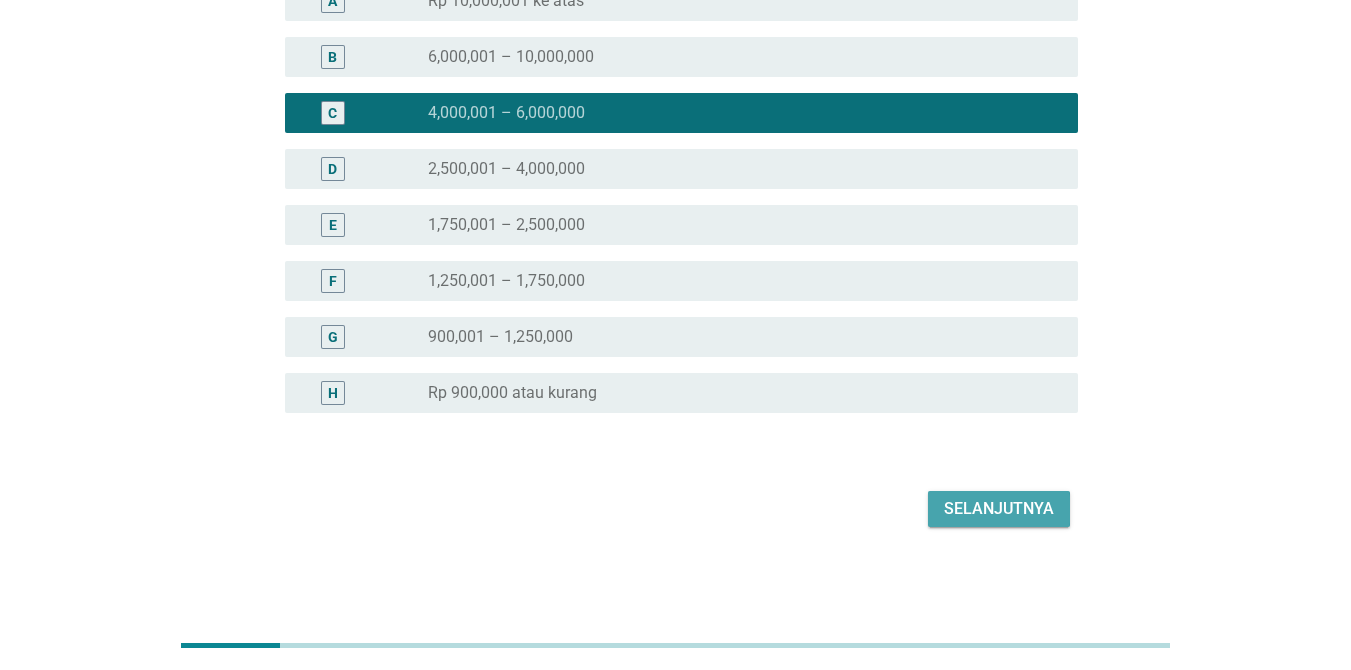 click on "Selanjutnya" at bounding box center [999, 509] 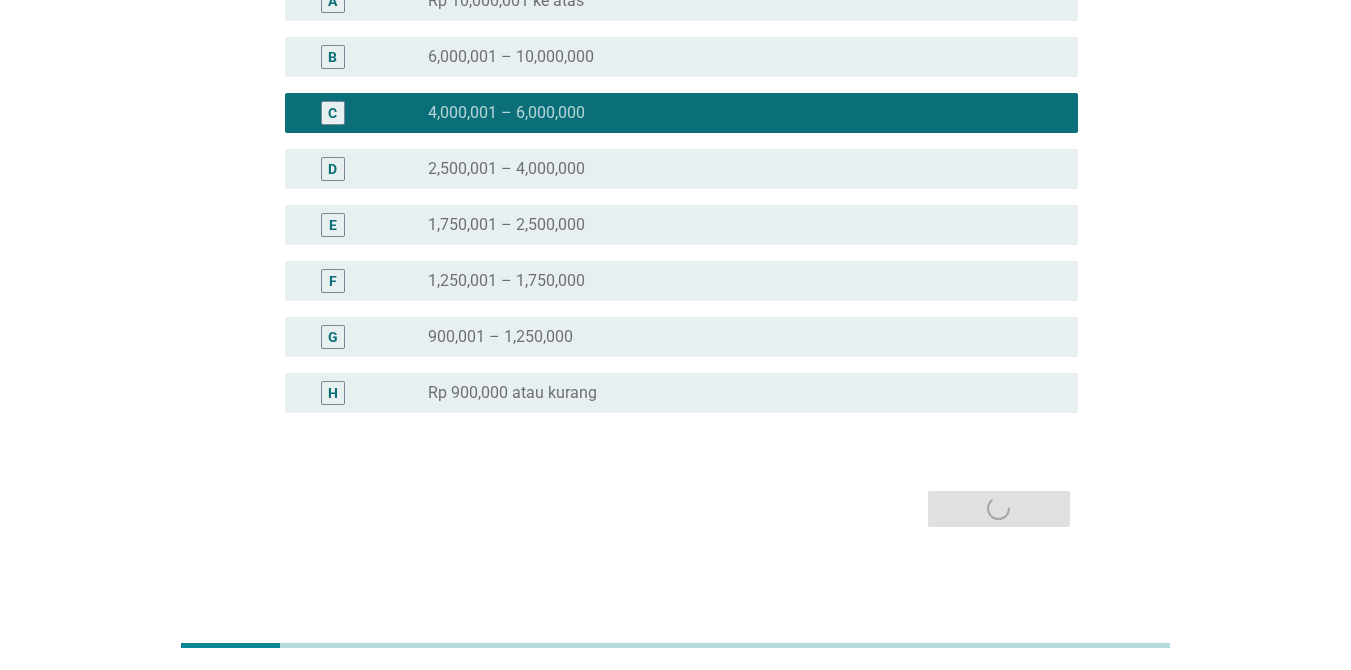 scroll, scrollTop: 0, scrollLeft: 0, axis: both 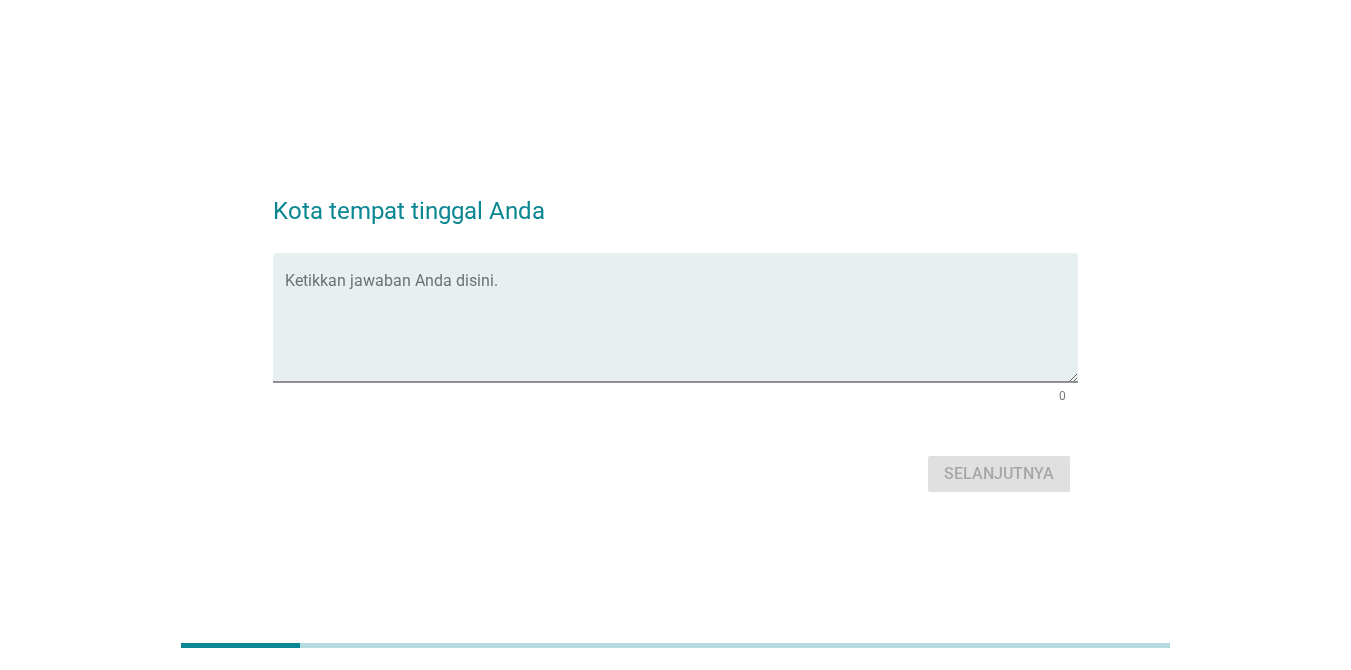 click on "Ketikkan jawaban Anda disini. [NUMBER]" at bounding box center (675, 331) 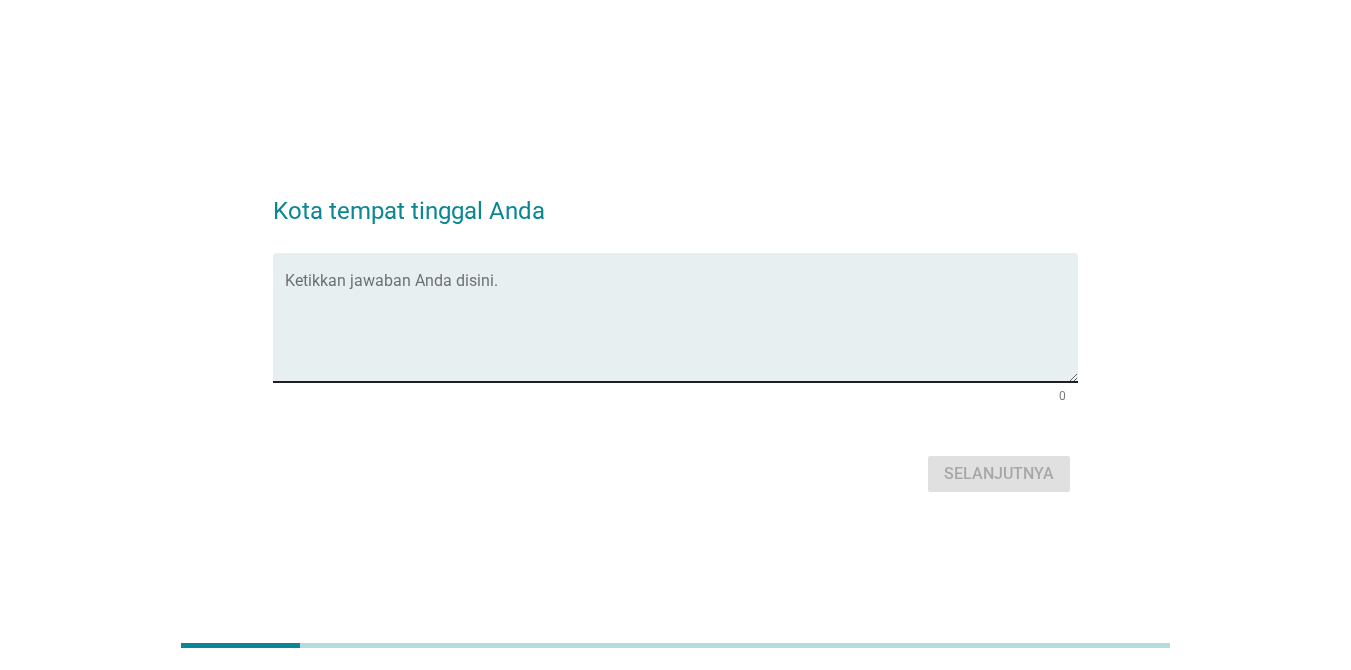click at bounding box center (681, 329) 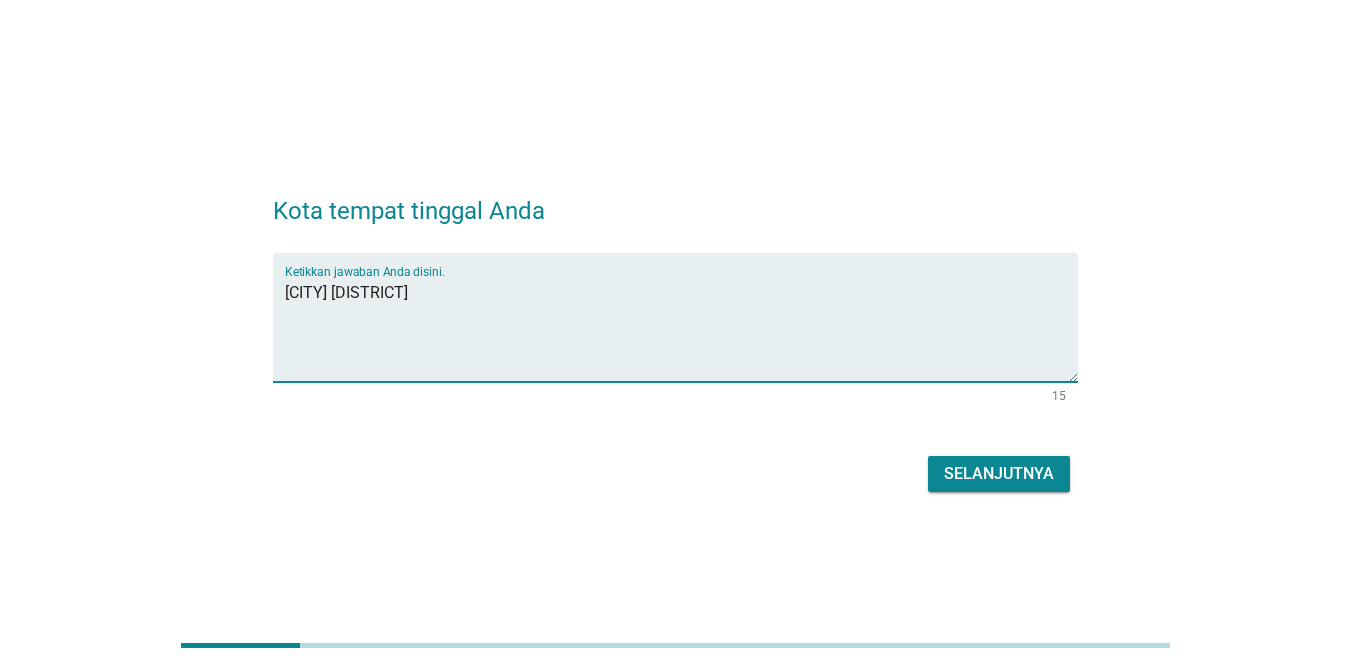 type on "[CITY] [DISTRICT]" 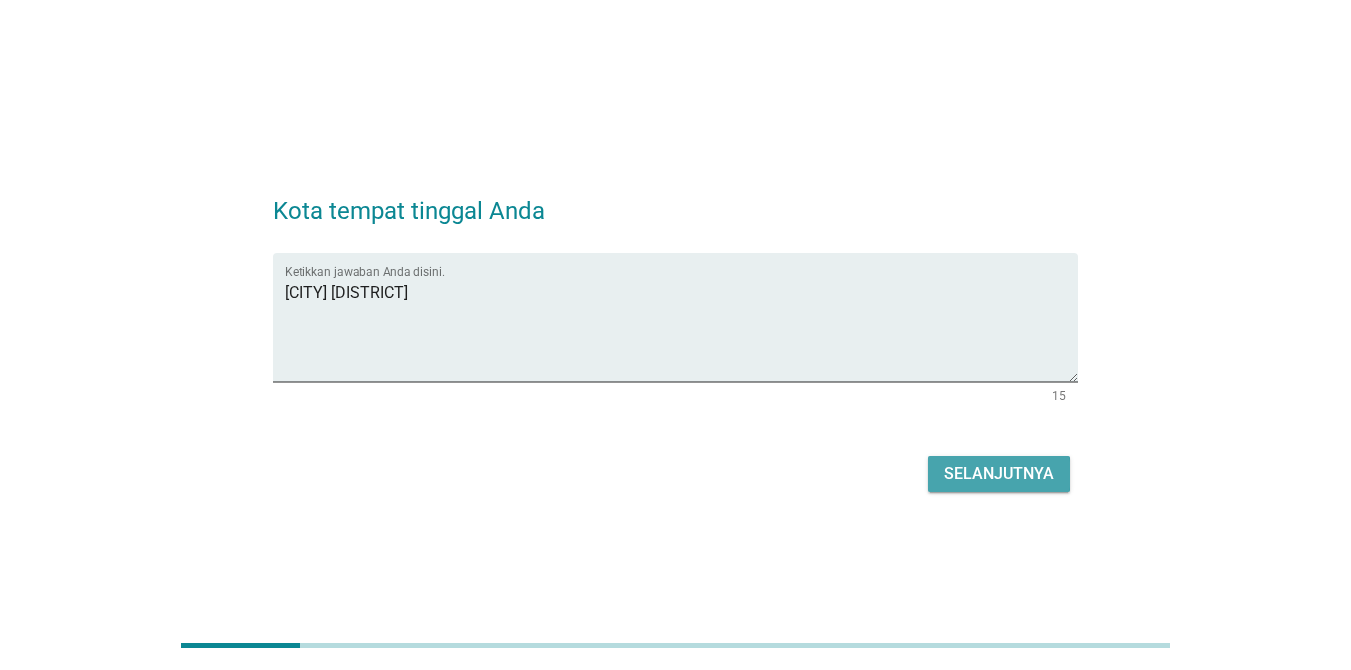 click on "Selanjutnya" at bounding box center (999, 474) 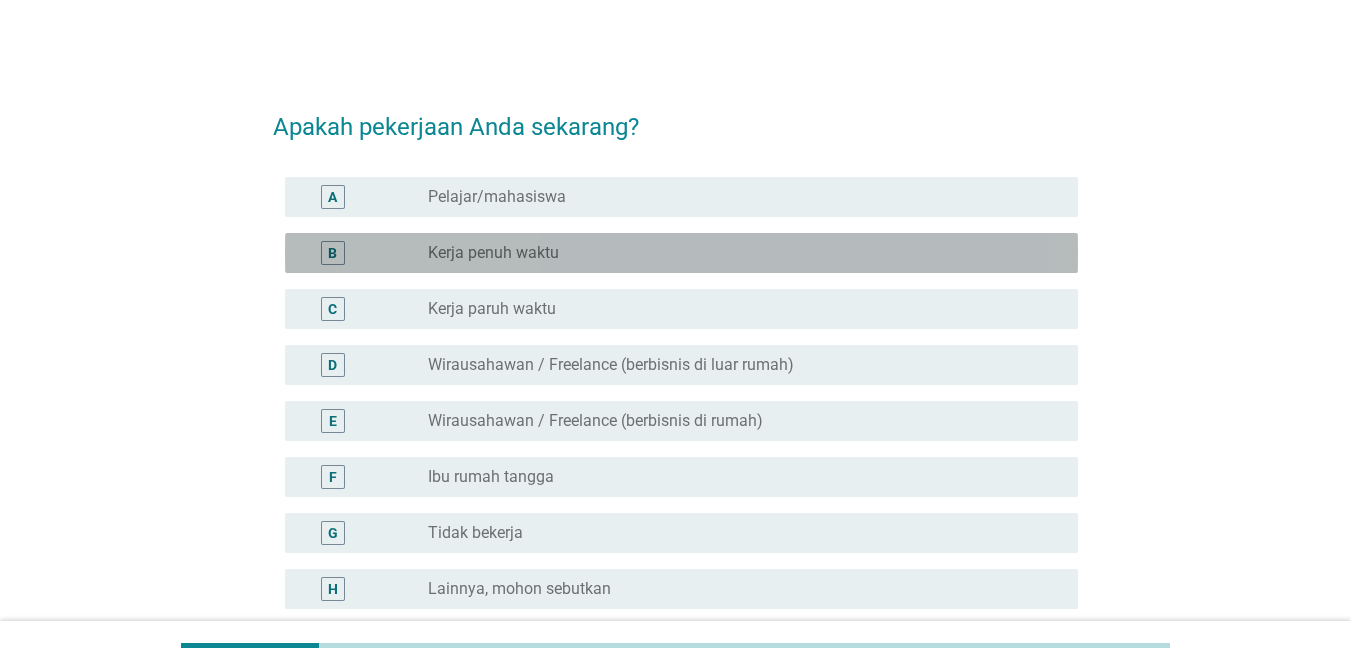 click on "Kerja penuh waktu" at bounding box center [493, 253] 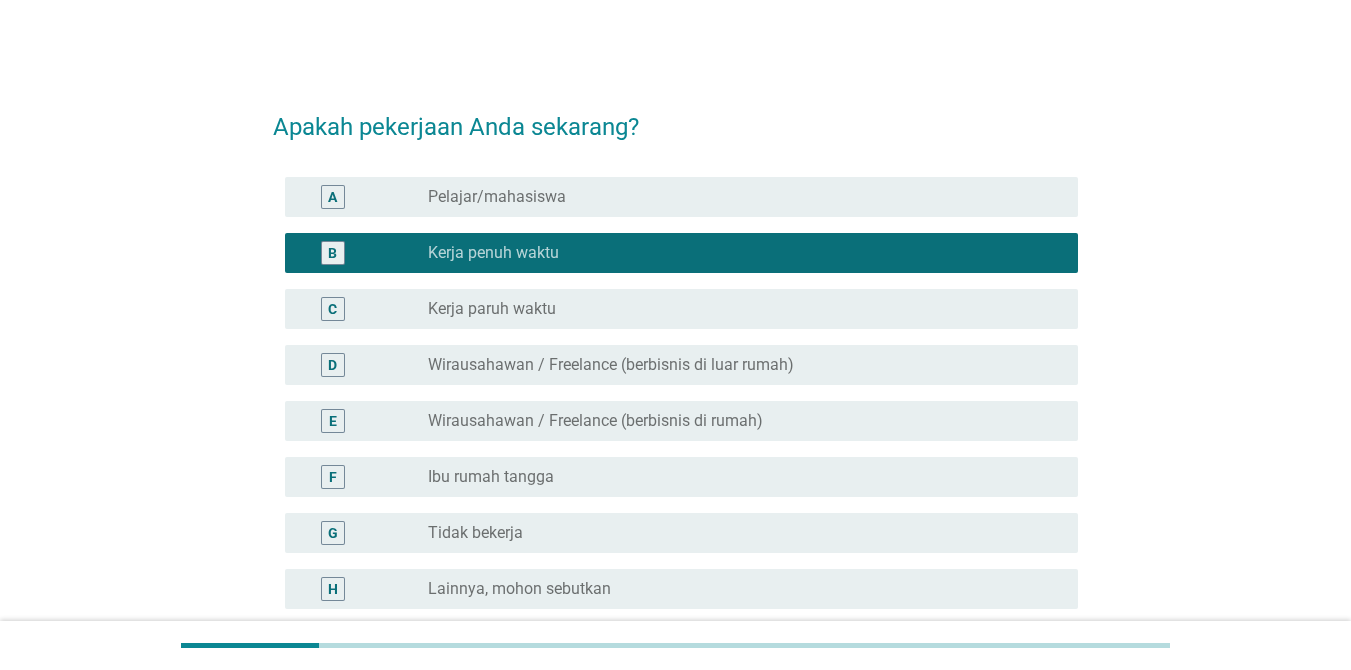 scroll, scrollTop: 196, scrollLeft: 0, axis: vertical 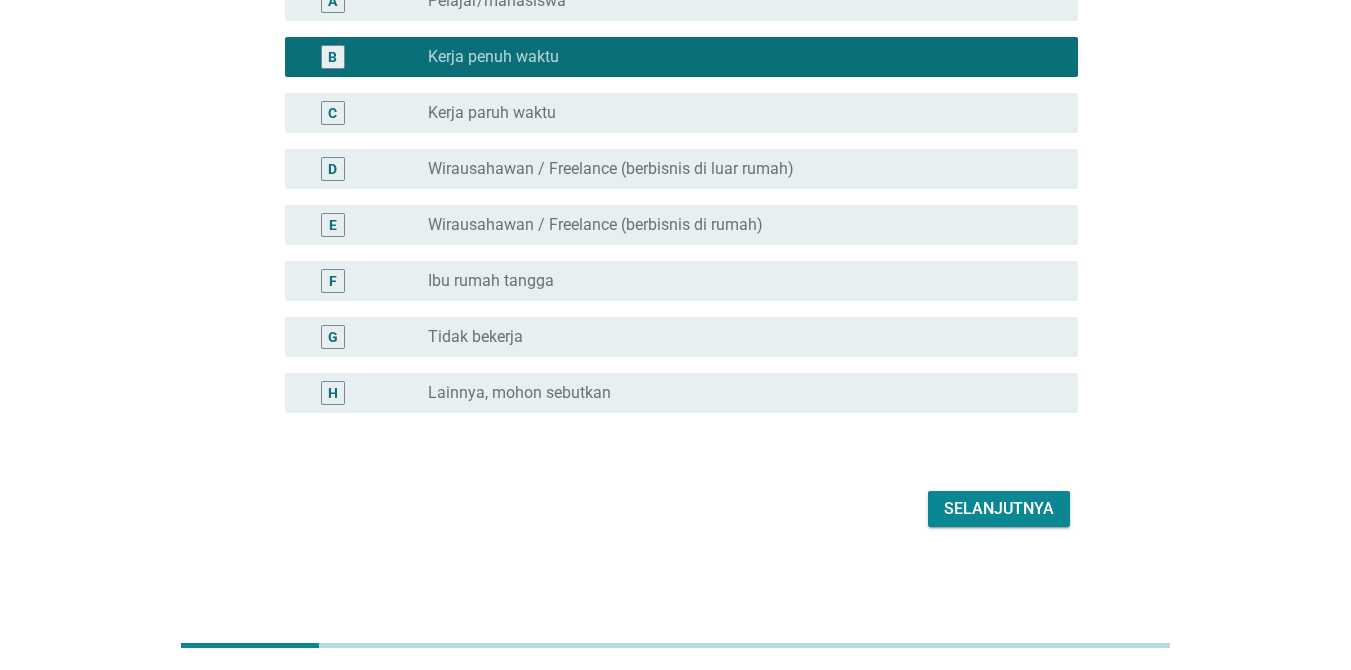 click on "Selanjutnya" at bounding box center (999, 509) 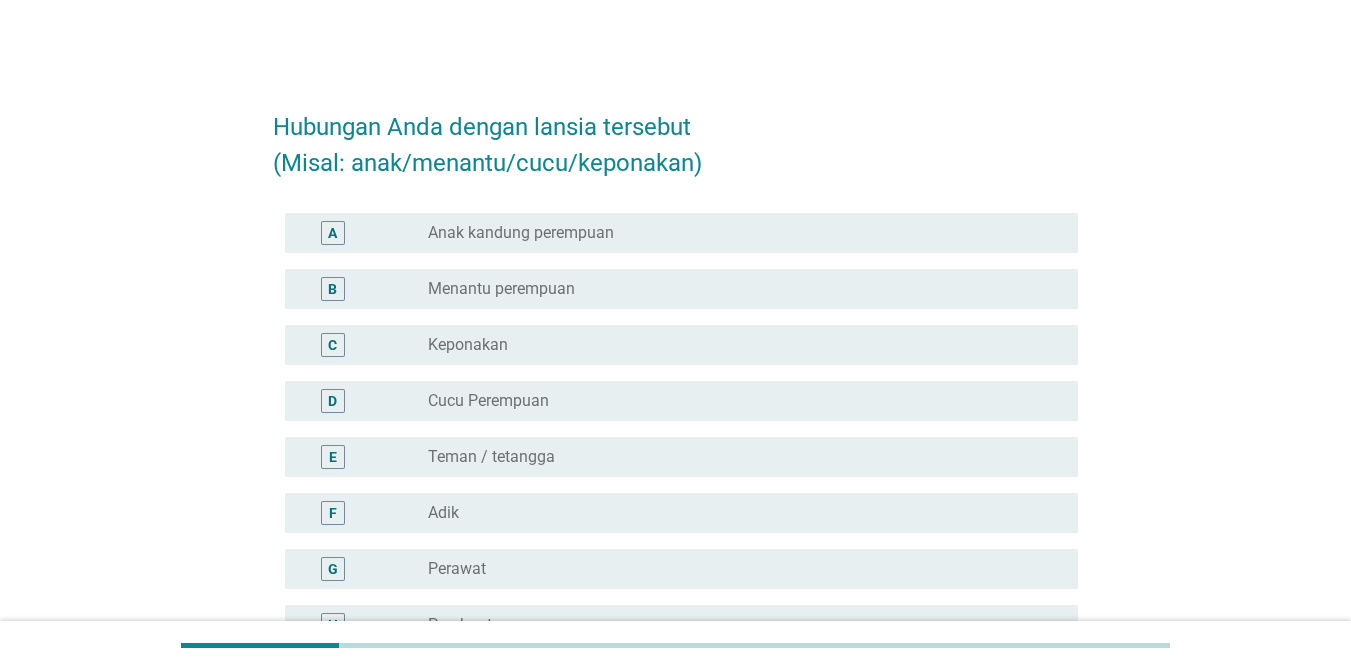 scroll, scrollTop: 200, scrollLeft: 0, axis: vertical 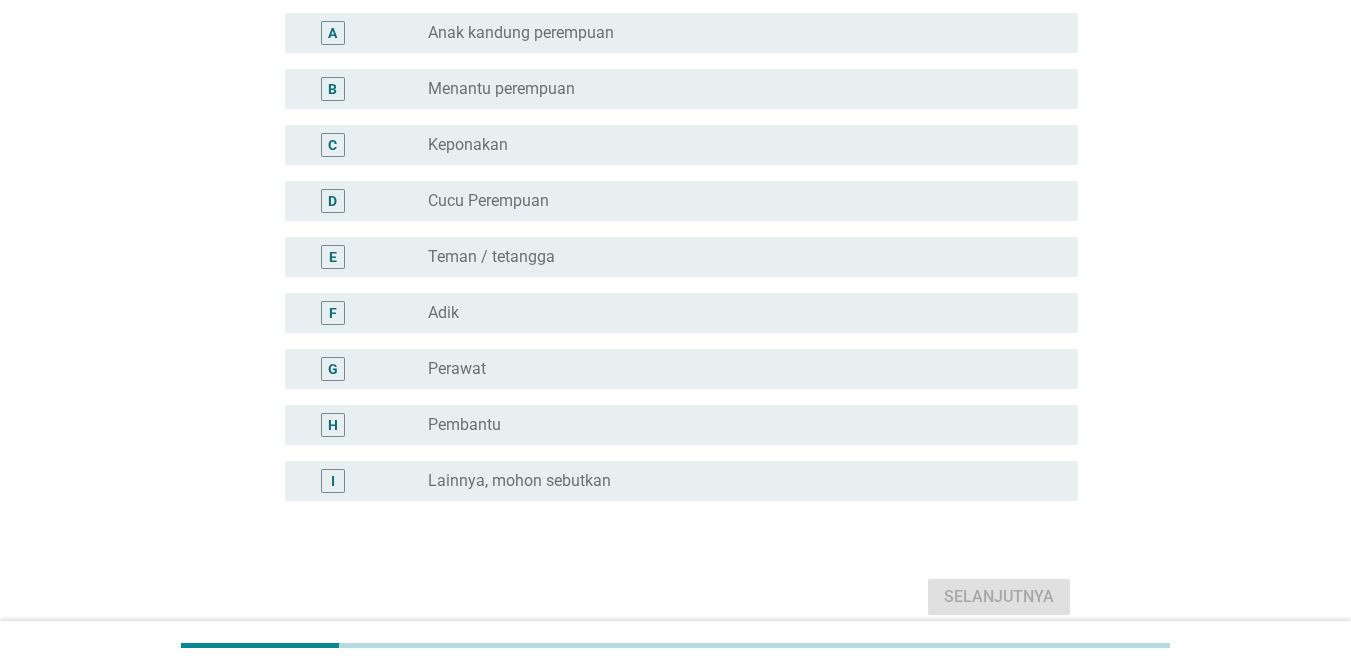 click on "Lainnya, mohon sebutkan" at bounding box center (519, 481) 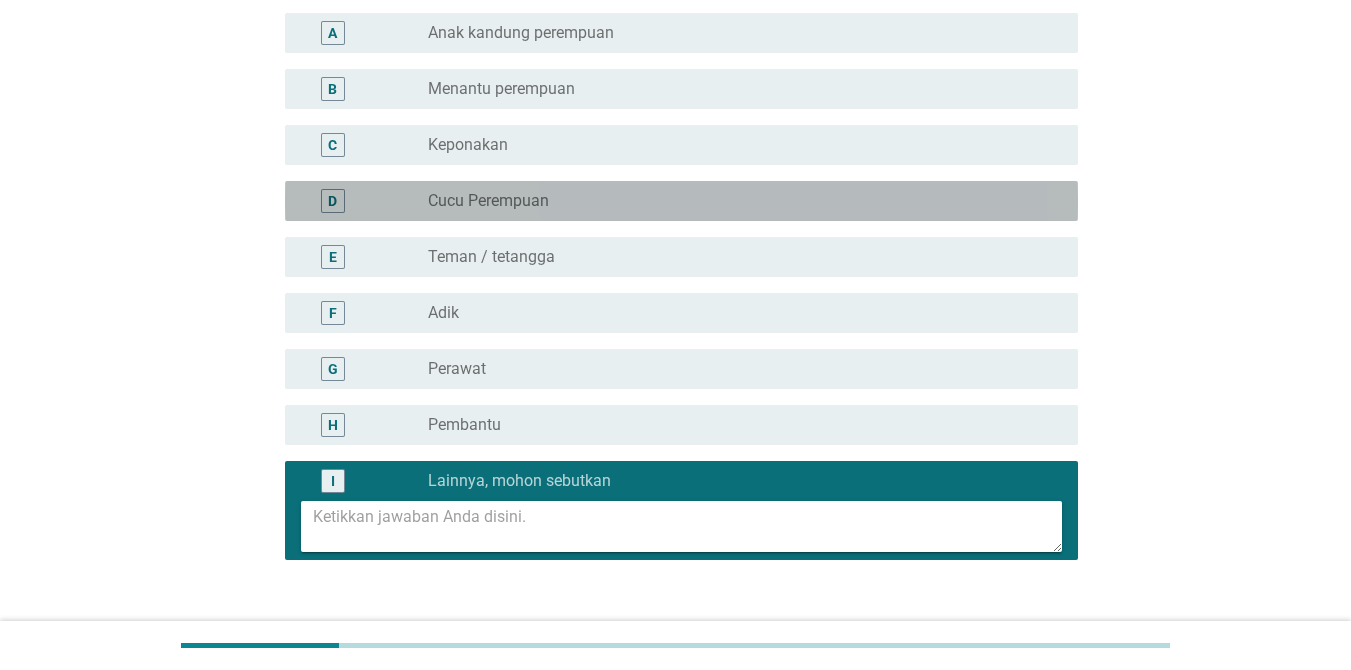 click on "radio_button_unchecked Cucu Perempuan" at bounding box center (745, 201) 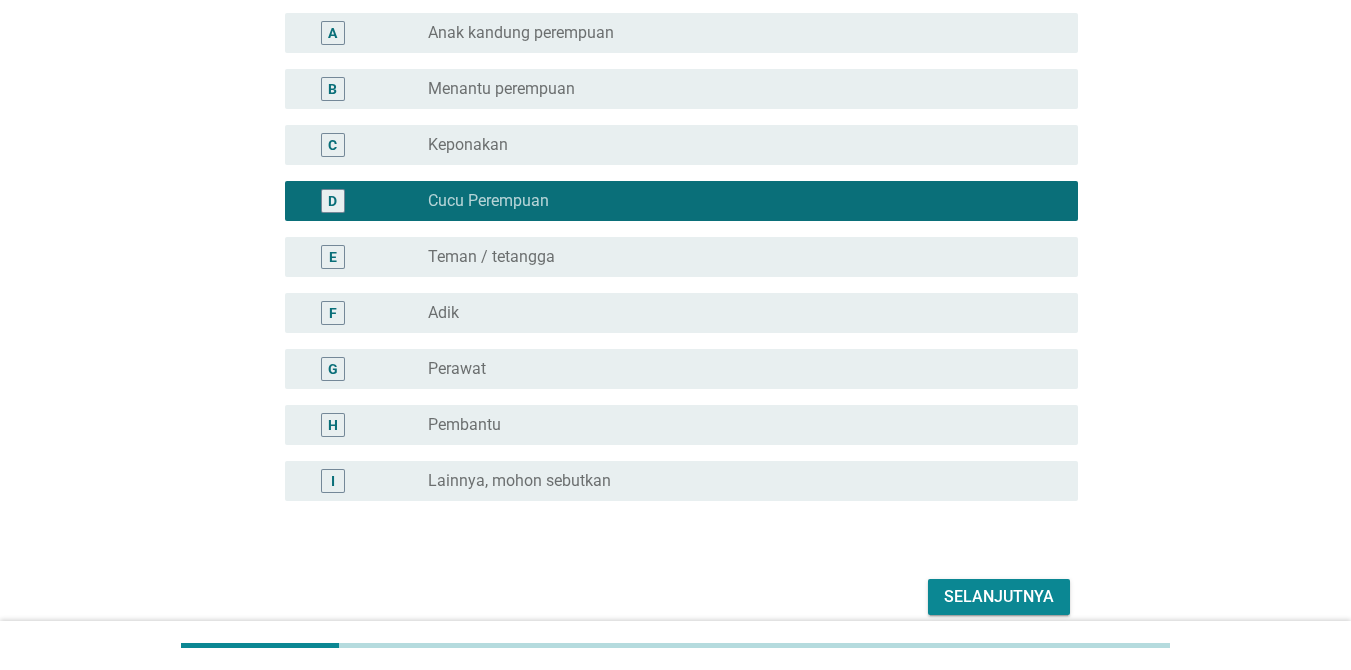 click on "Selanjutnya" at bounding box center (999, 597) 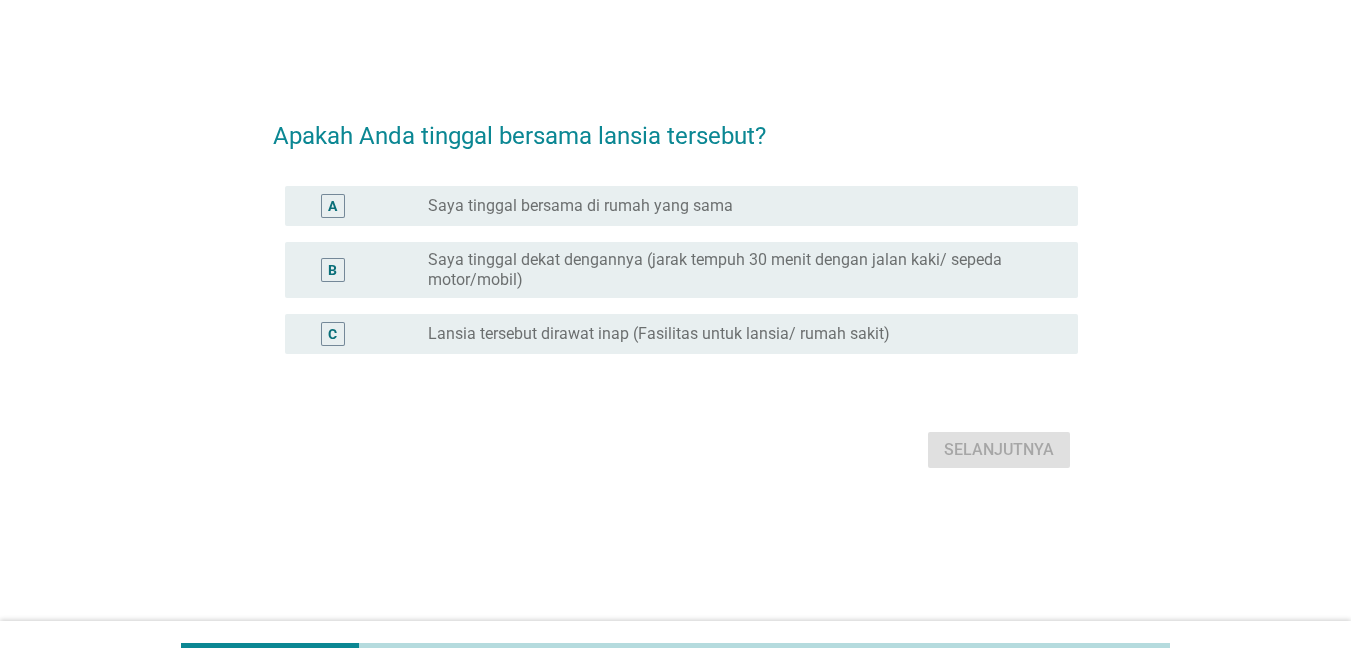 scroll, scrollTop: 0, scrollLeft: 0, axis: both 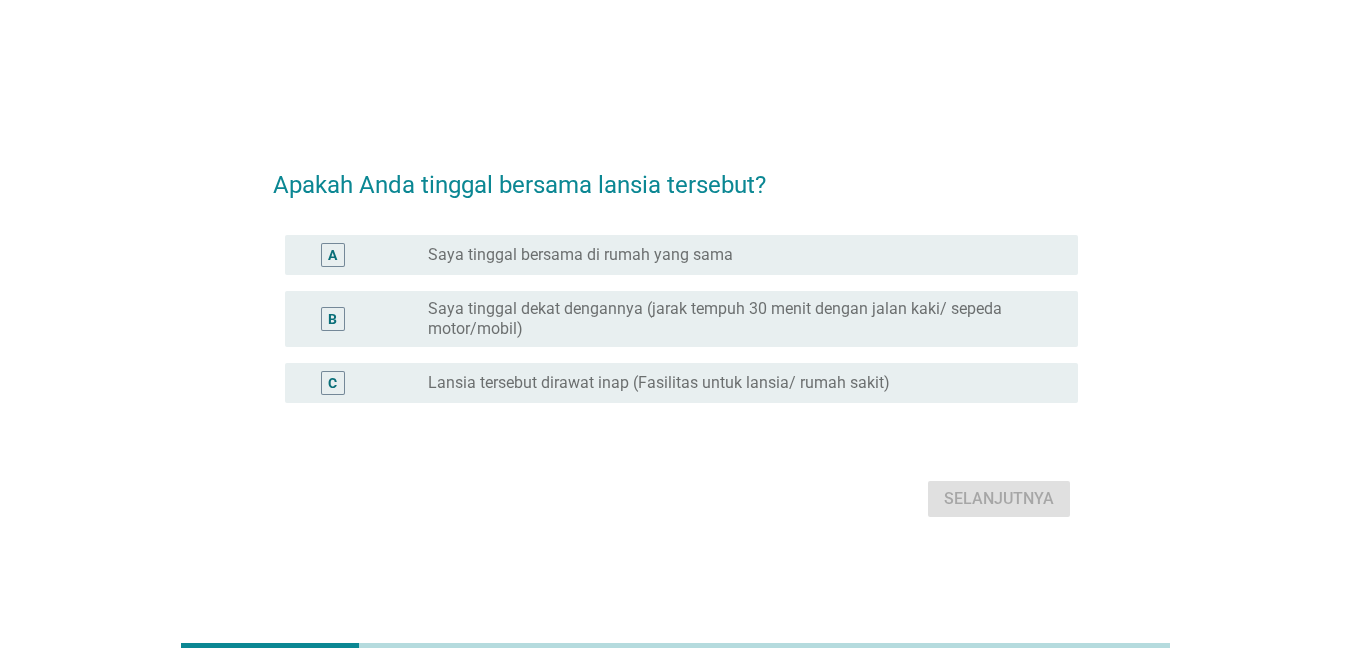 click on "Saya tinggal dekat dengannya (jarak tempuh 30 menit dengan jalan kaki/ sepeda motor/mobil)" at bounding box center (737, 319) 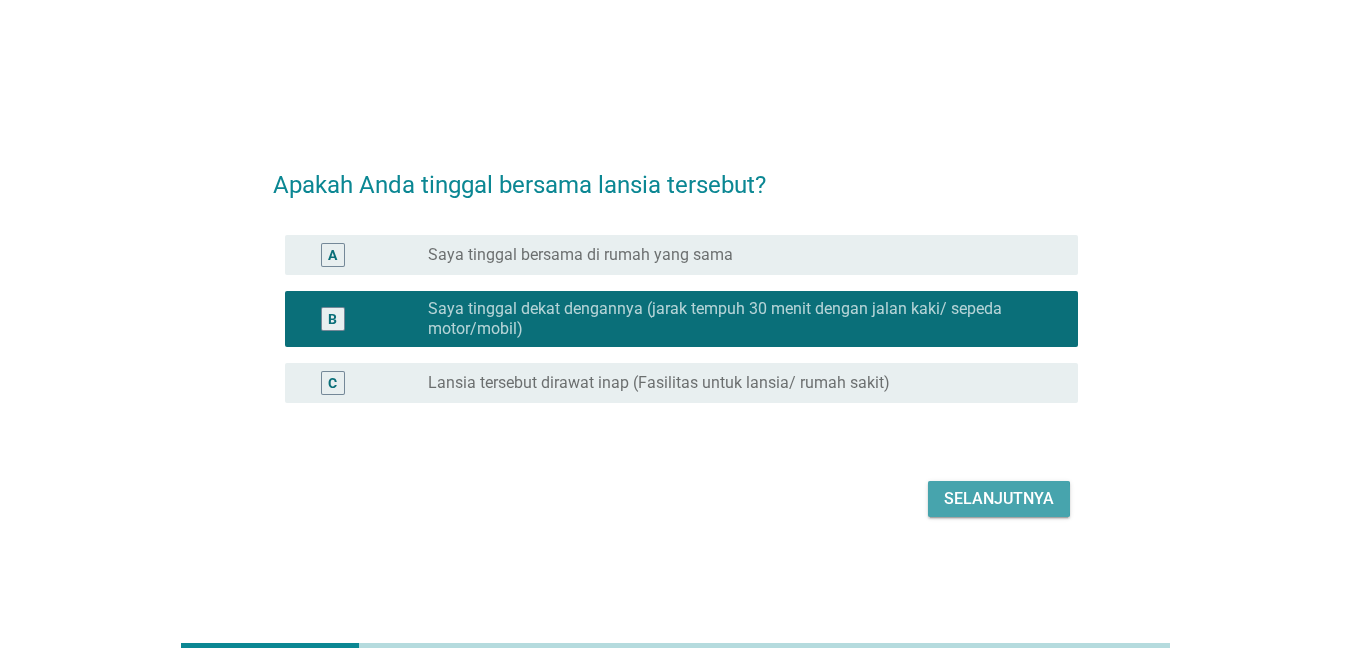 click on "Selanjutnya" at bounding box center [999, 499] 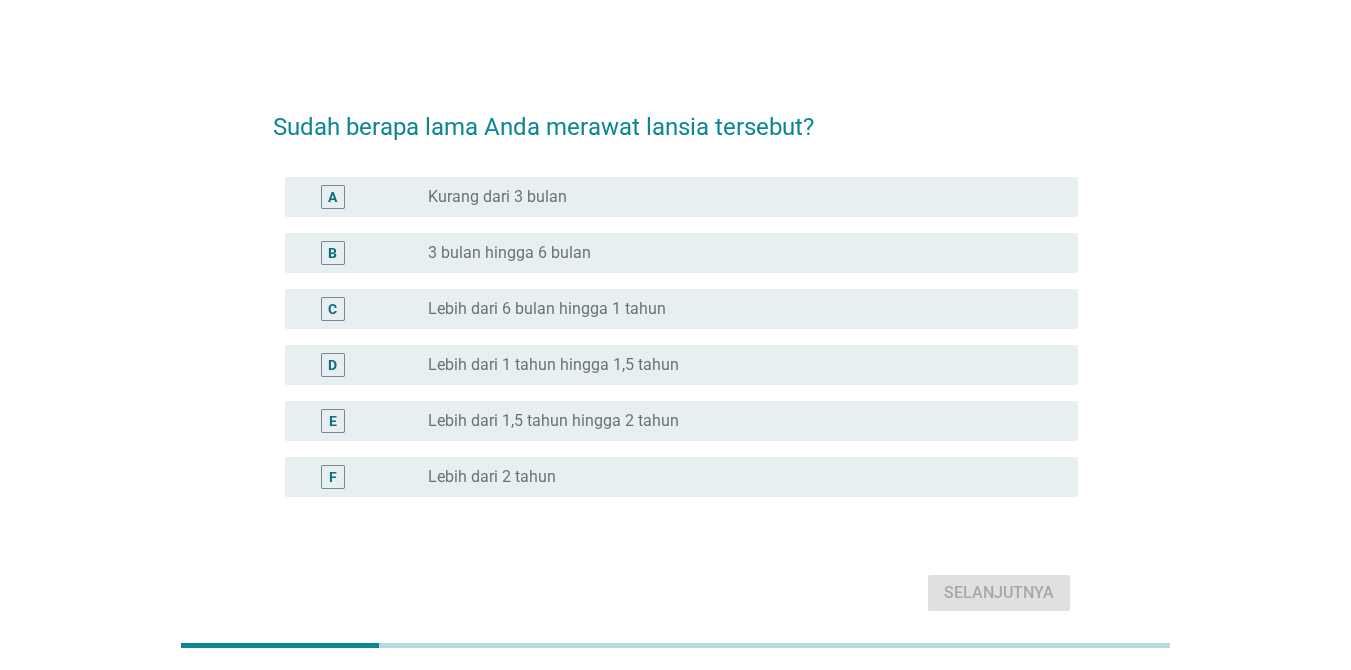 click on "Lebih dari 6 bulan hingga 1 tahun" at bounding box center (547, 309) 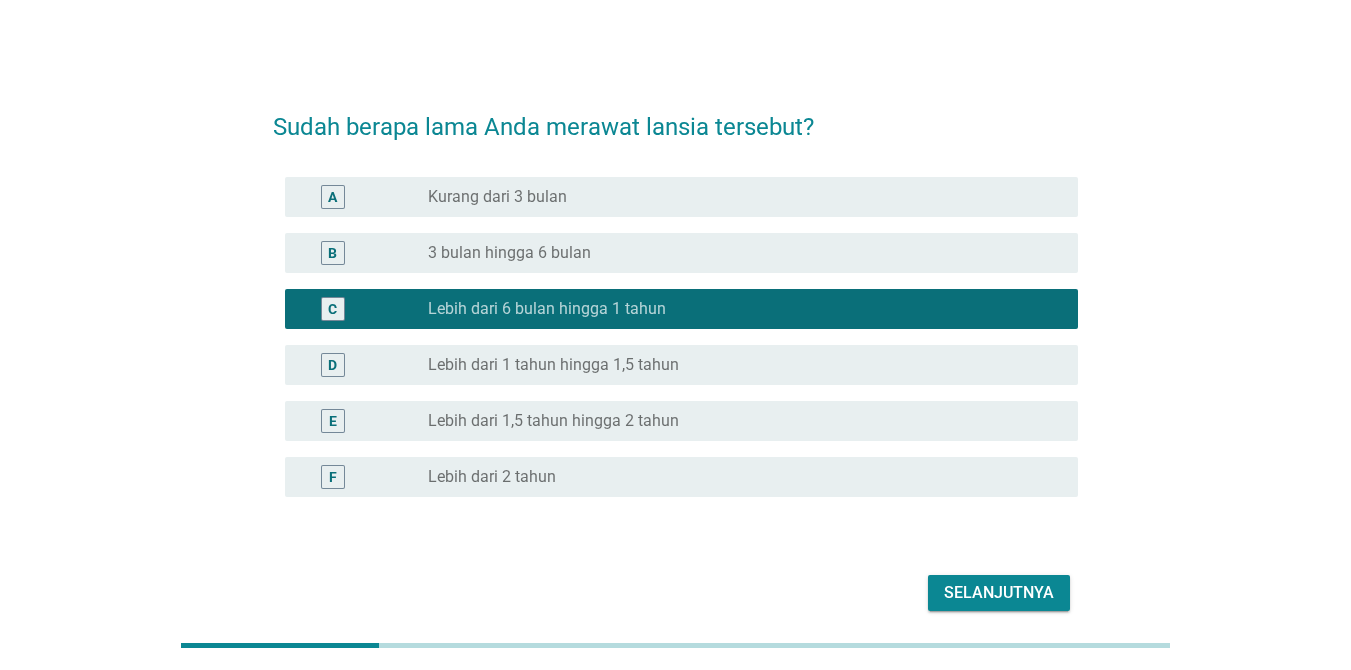 click on "Selanjutnya" at bounding box center (999, 593) 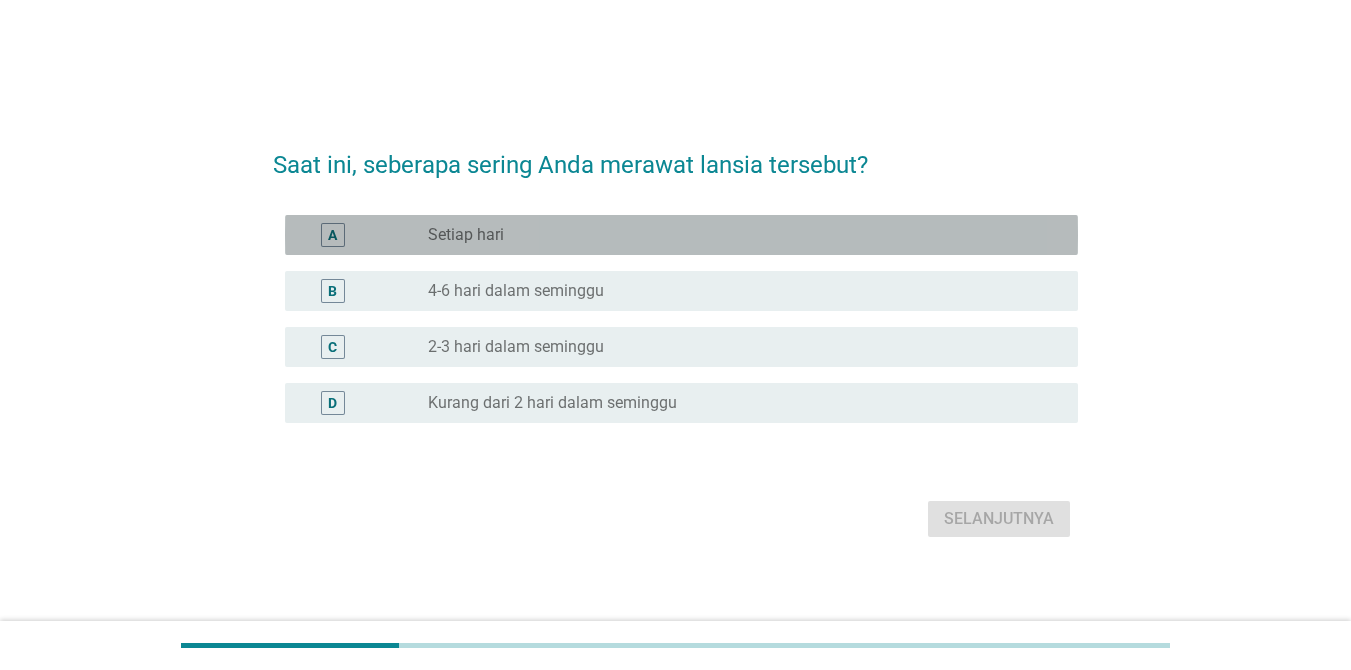 click on "Setiap hari" at bounding box center [466, 235] 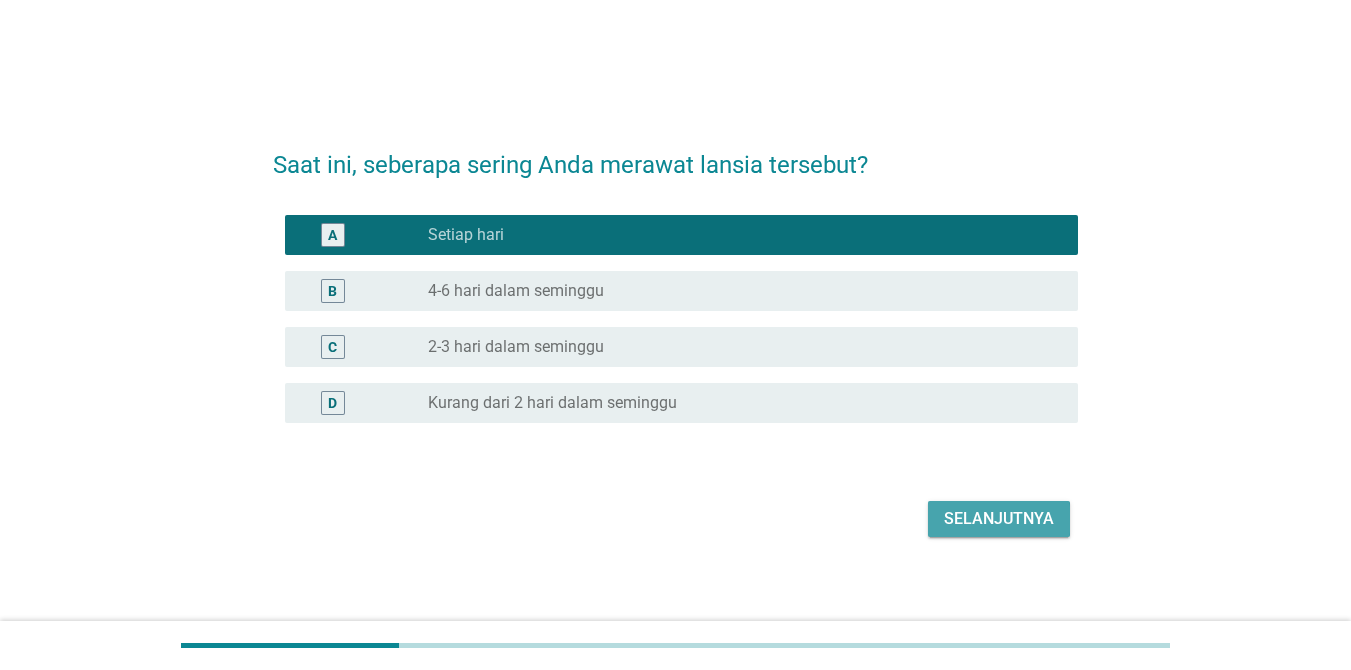 click on "Selanjutnya" at bounding box center (999, 519) 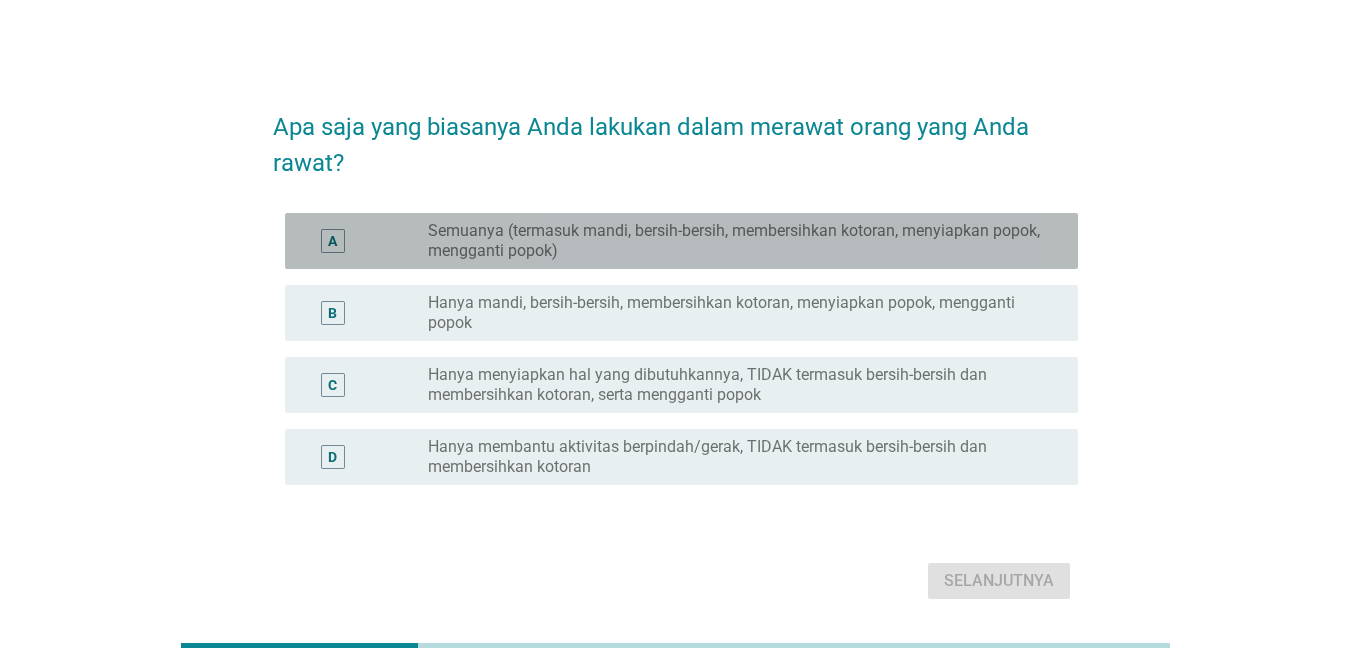 click on "A     radio_button_unchecked [ACTIVITY]" at bounding box center (681, 241) 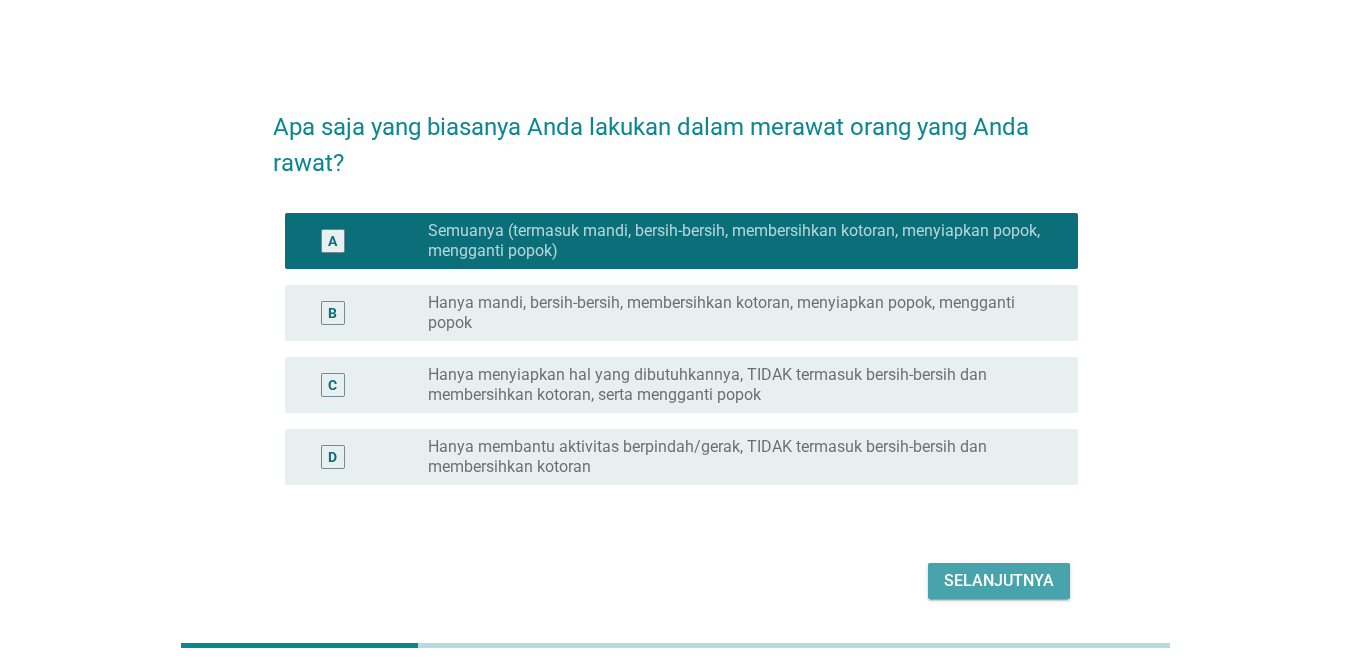 click on "Selanjutnya" at bounding box center (999, 581) 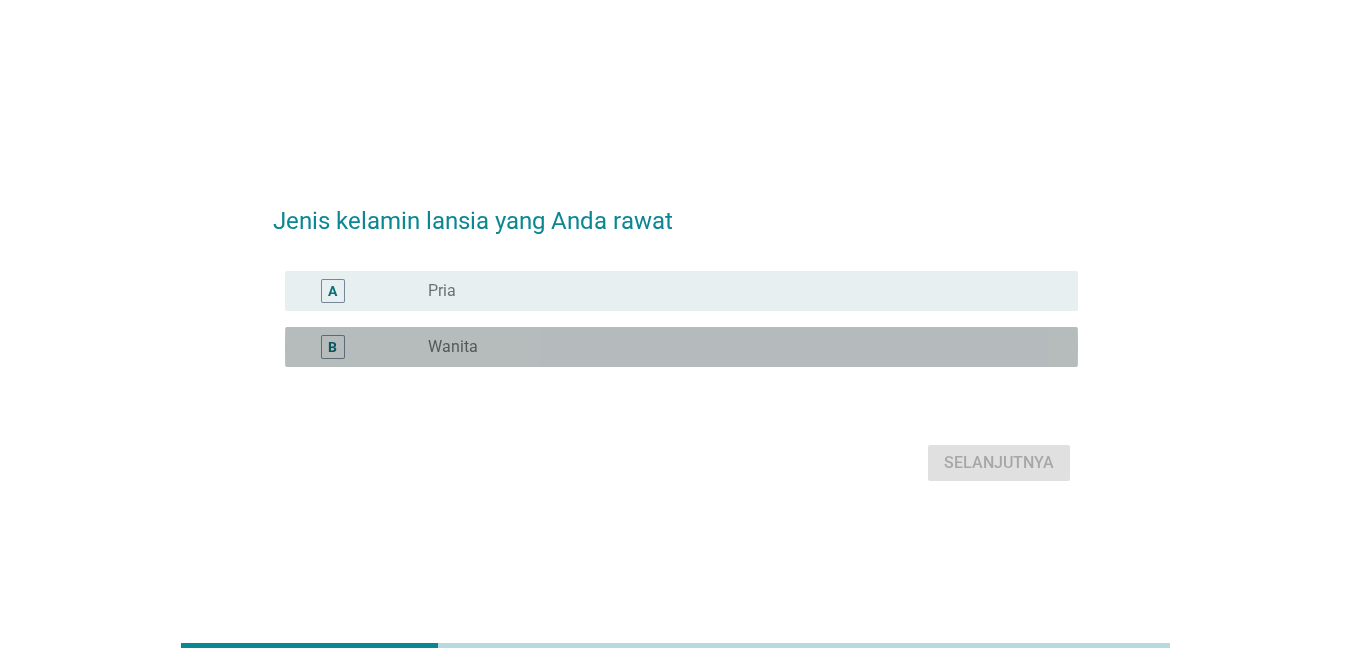 click on "Wanita" at bounding box center [453, 347] 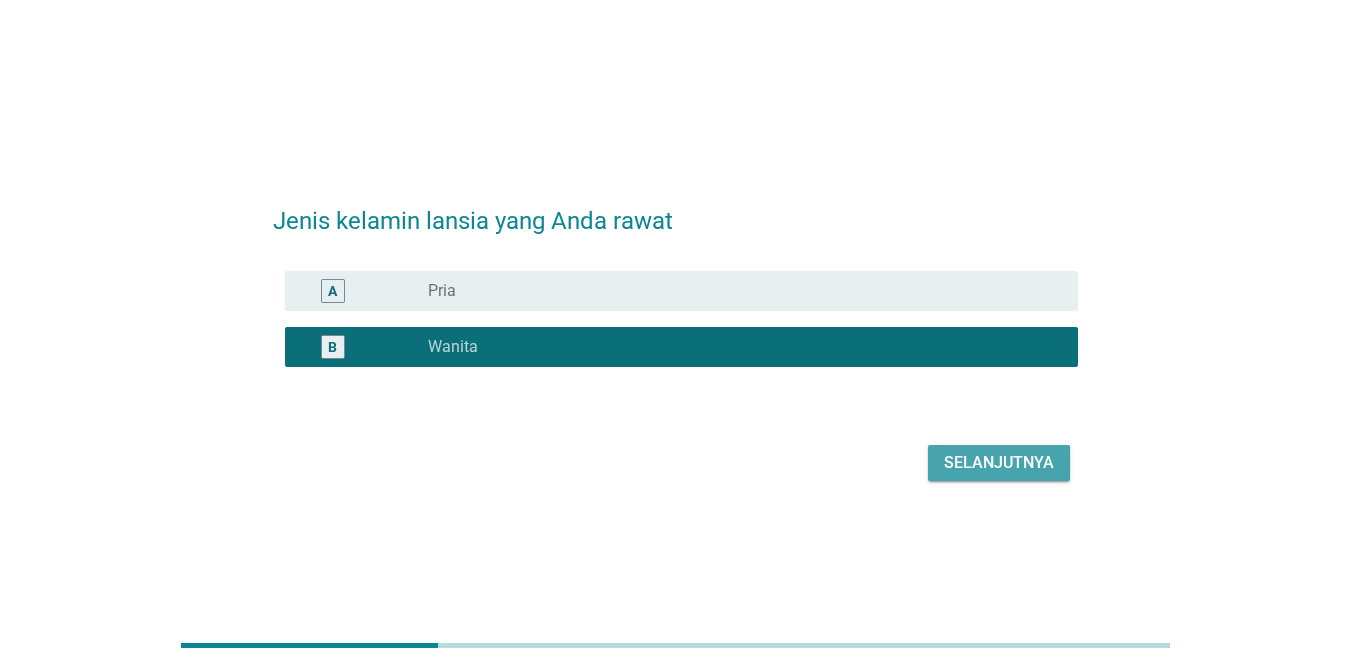 click on "Selanjutnya" at bounding box center (999, 463) 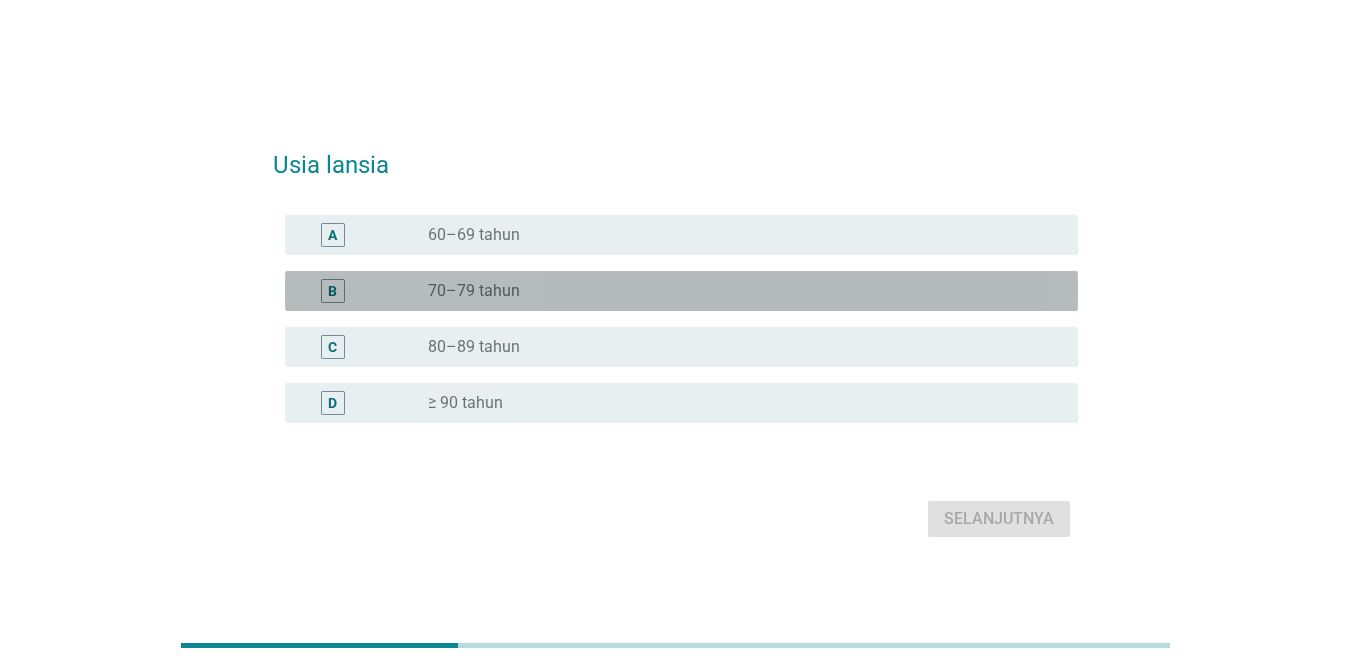 click on "B     radio_button_unchecked [AGE]" at bounding box center (681, 291) 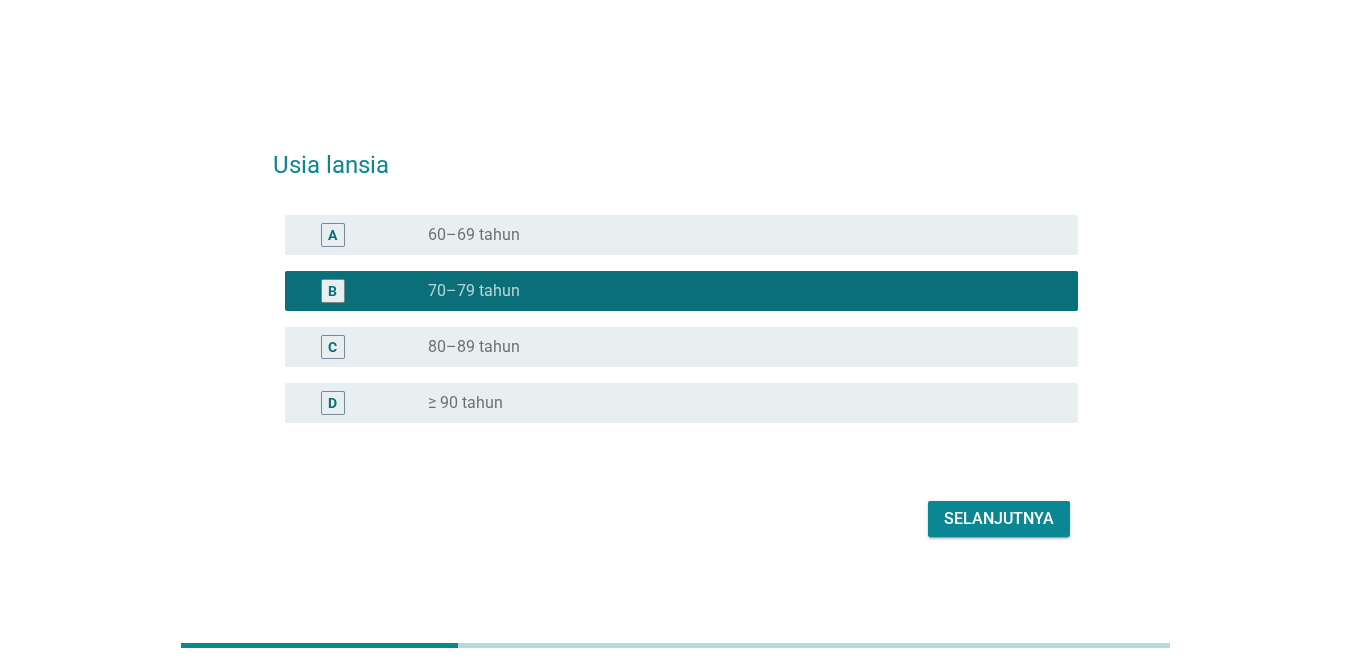 click on "Selanjutnya" at bounding box center [999, 519] 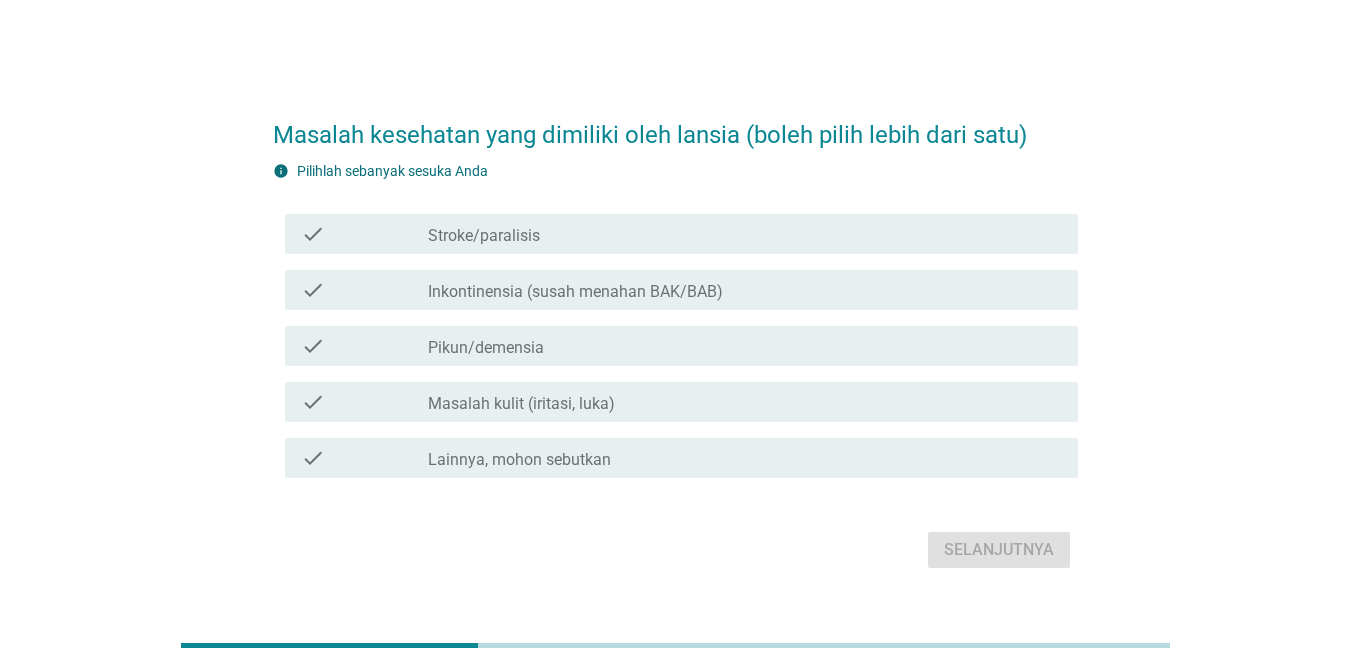 click on "Pikun/demensia" at bounding box center (486, 348) 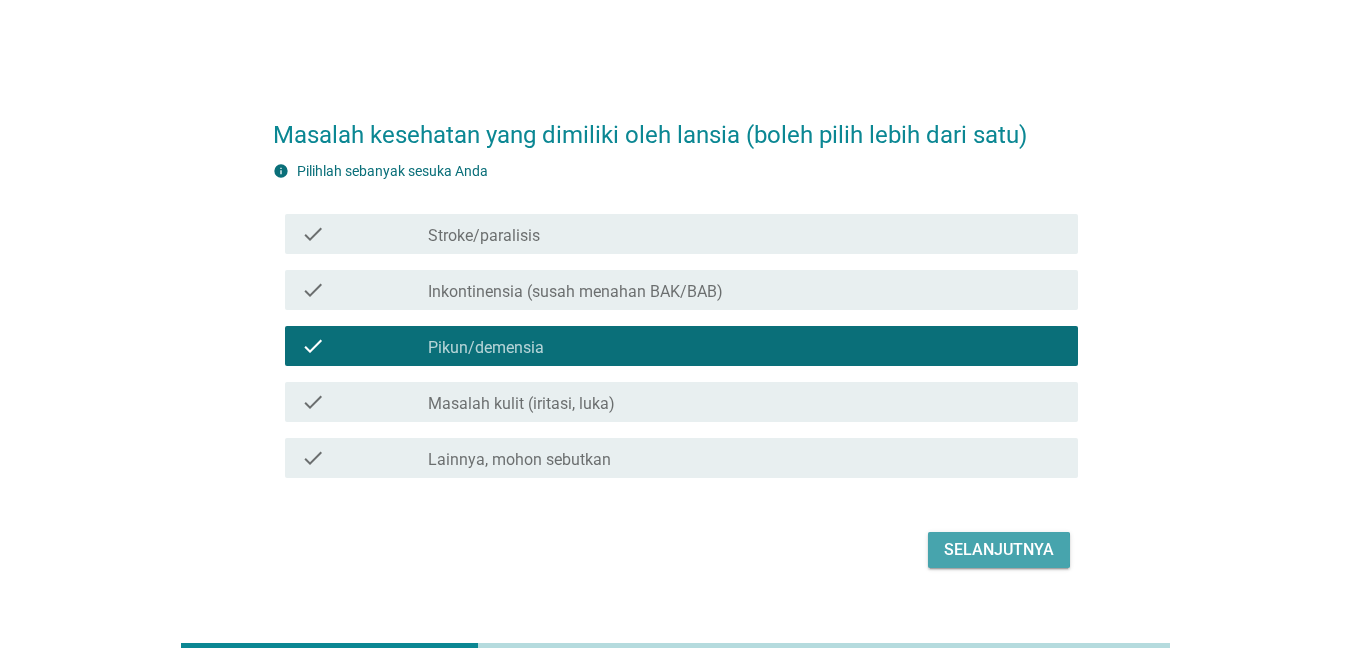 click on "Selanjutnya" at bounding box center [999, 550] 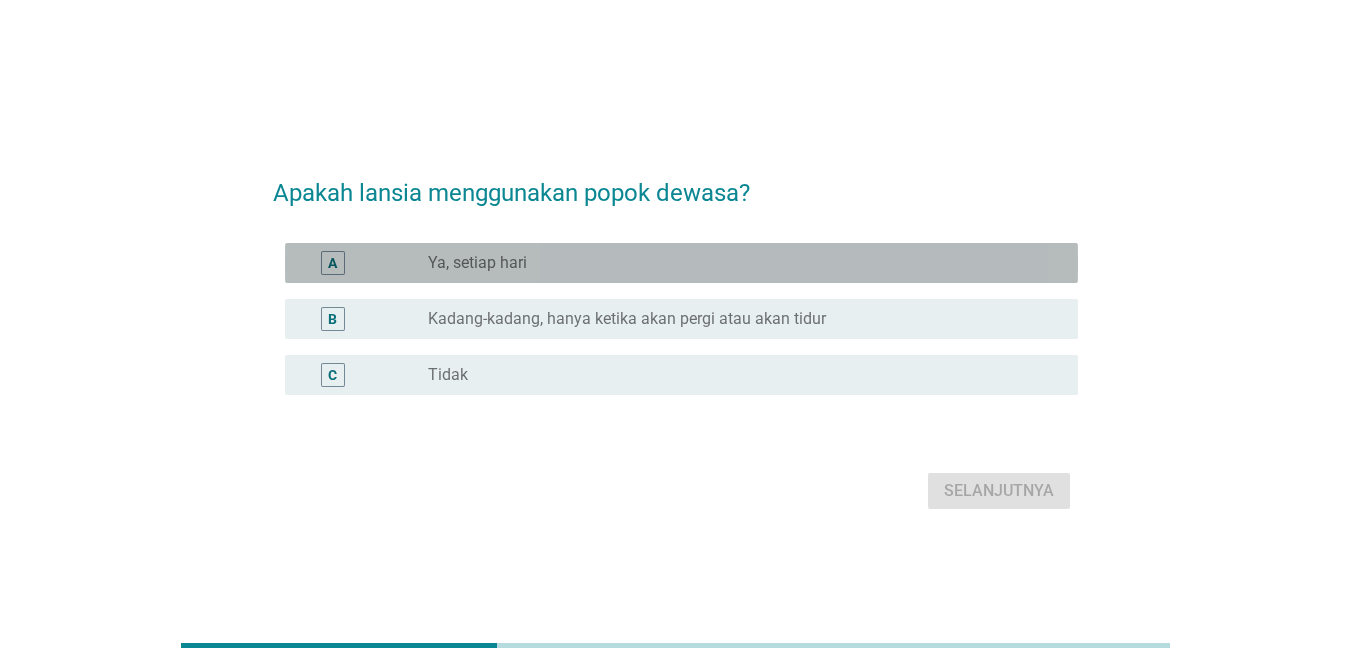 click on "Ya, setiap hari" at bounding box center [477, 263] 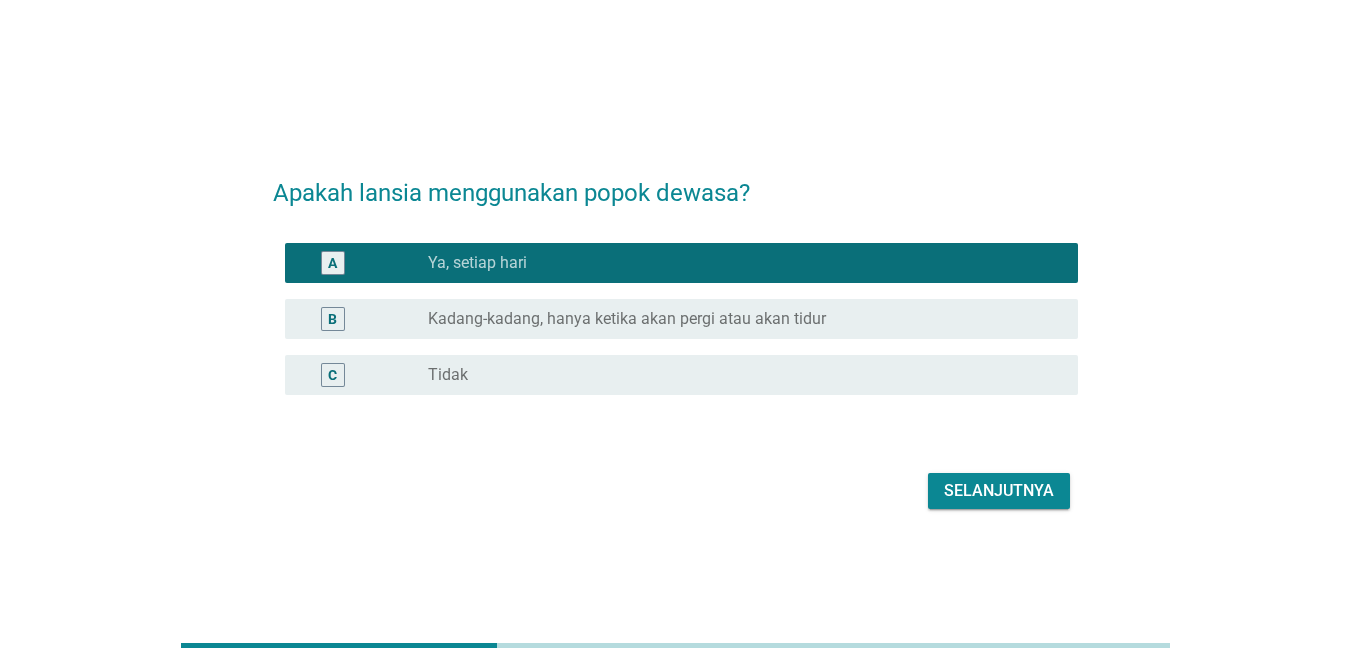click on "Selanjutnya" at bounding box center [999, 491] 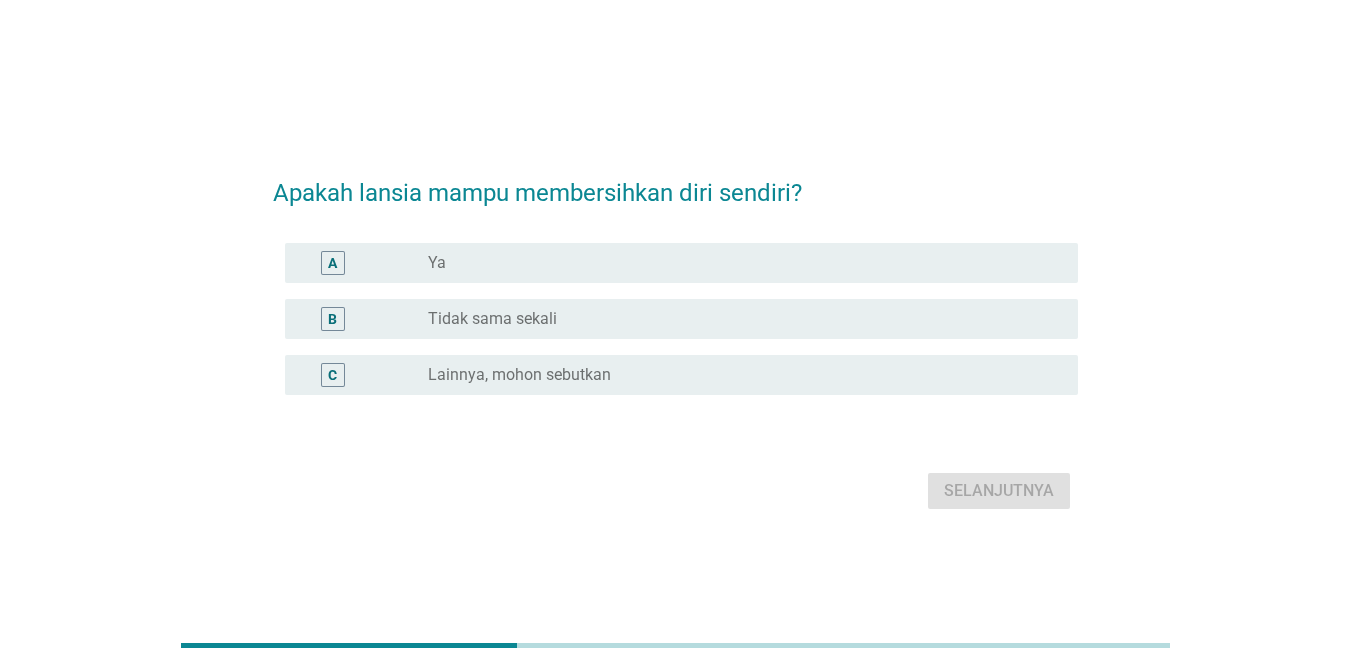 click on "Tidak sama sekali" at bounding box center (492, 319) 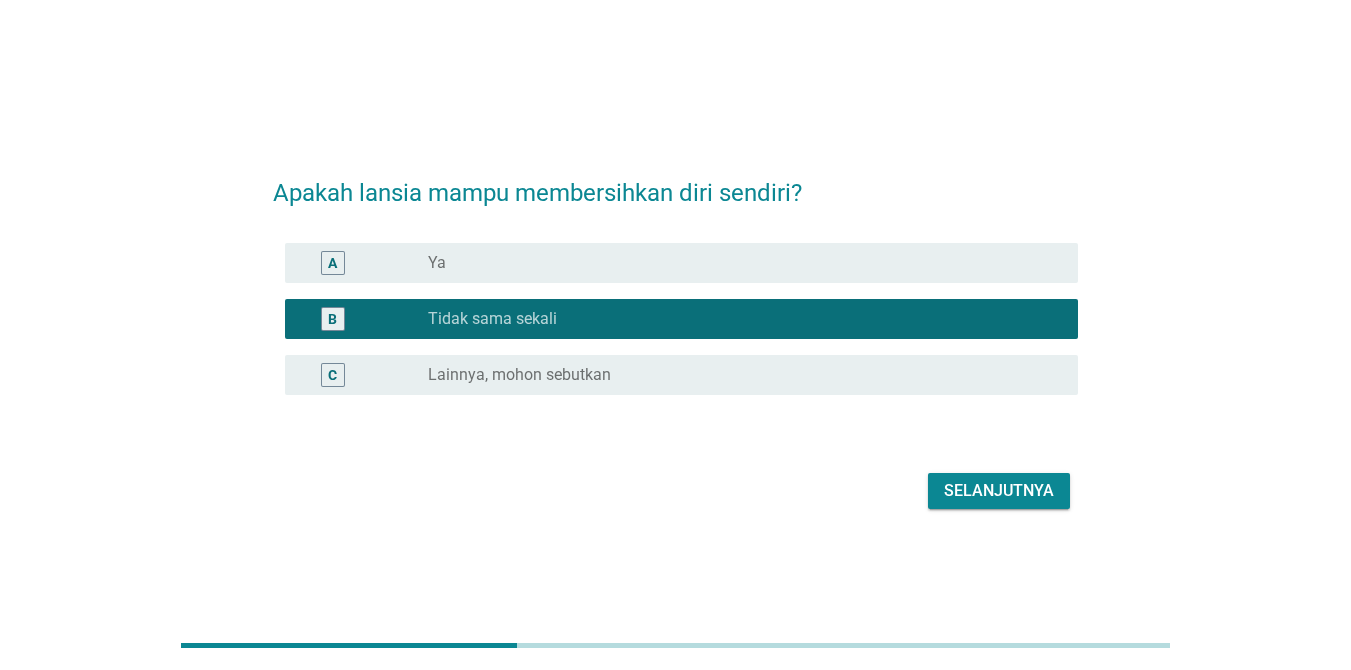 click on "Selanjutnya" at bounding box center (999, 491) 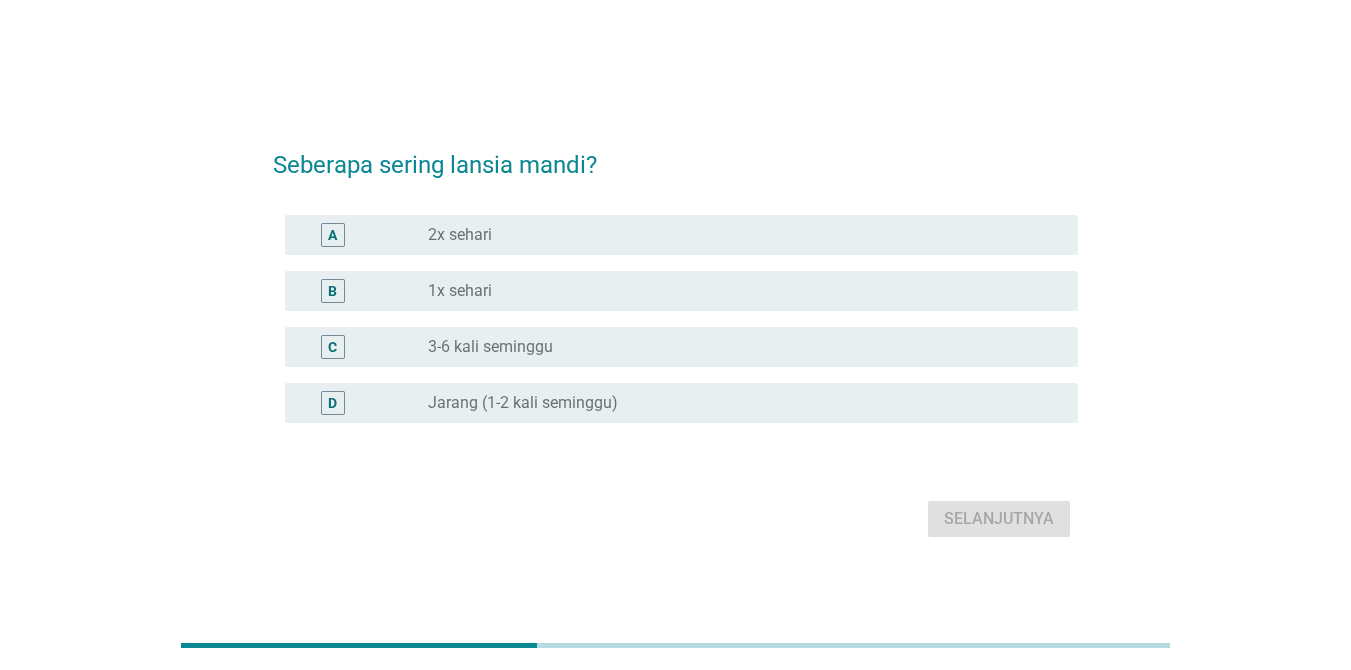 click on "B     radio_button_unchecked 1x sehari" at bounding box center [681, 291] 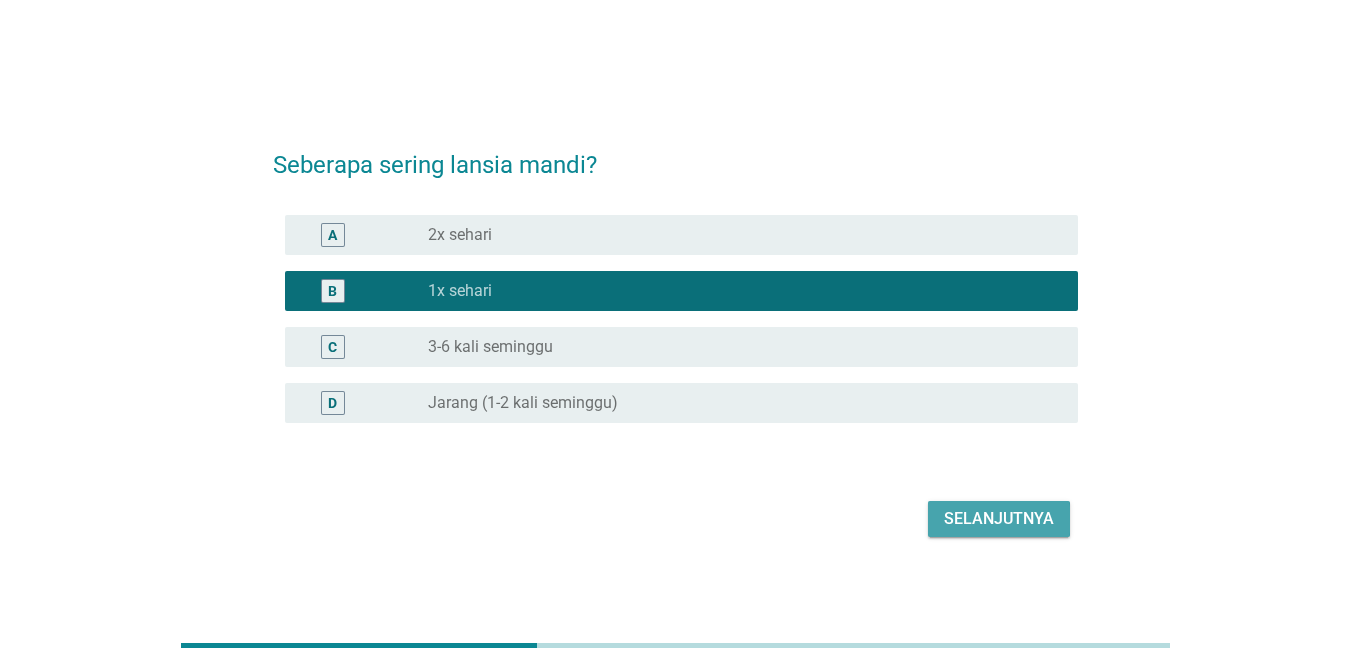 click on "Selanjutnya" at bounding box center [999, 519] 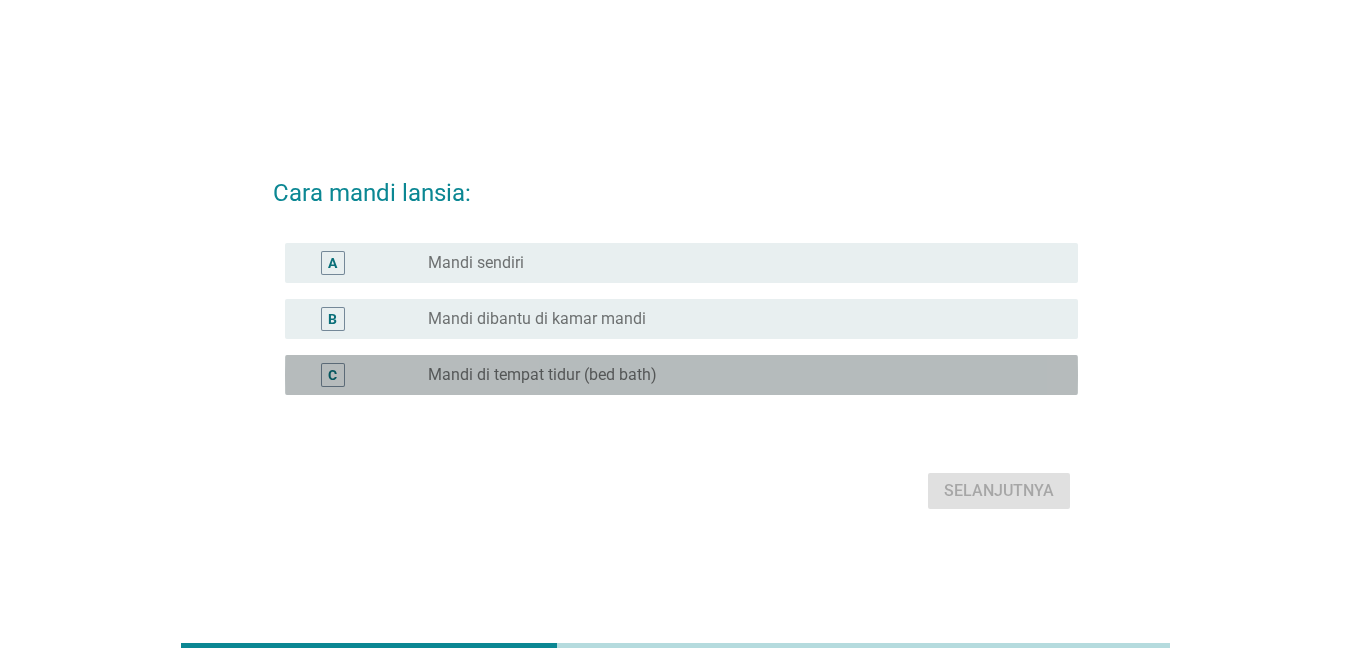 click on "Mandi di tempat tidur (bed bath)" at bounding box center [542, 375] 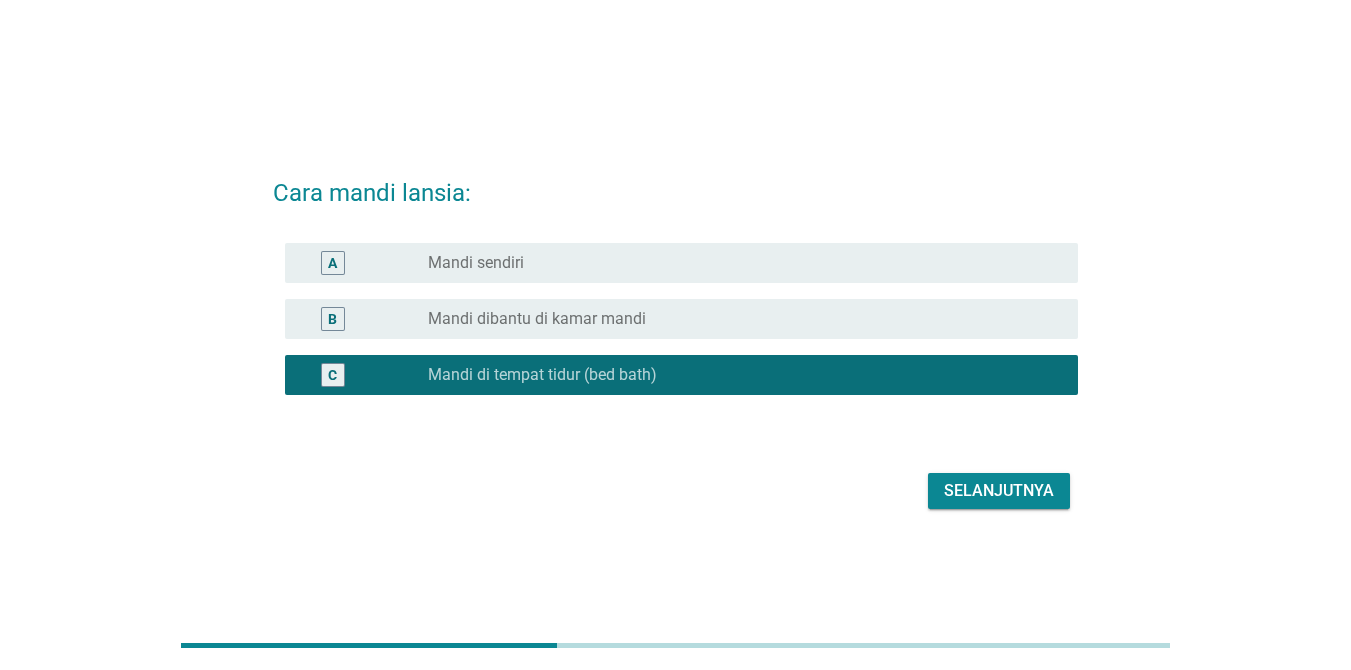 click on "Selanjutnya" at bounding box center [999, 491] 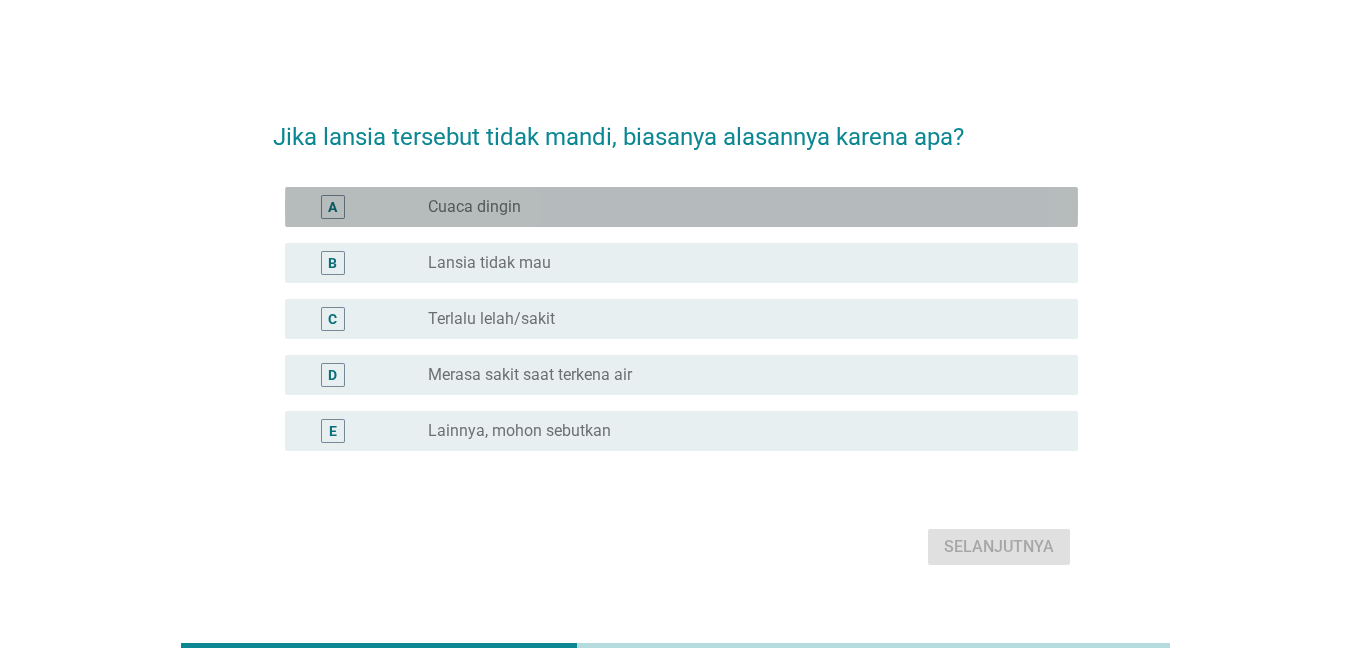 click on "Cuaca dingin" at bounding box center (474, 207) 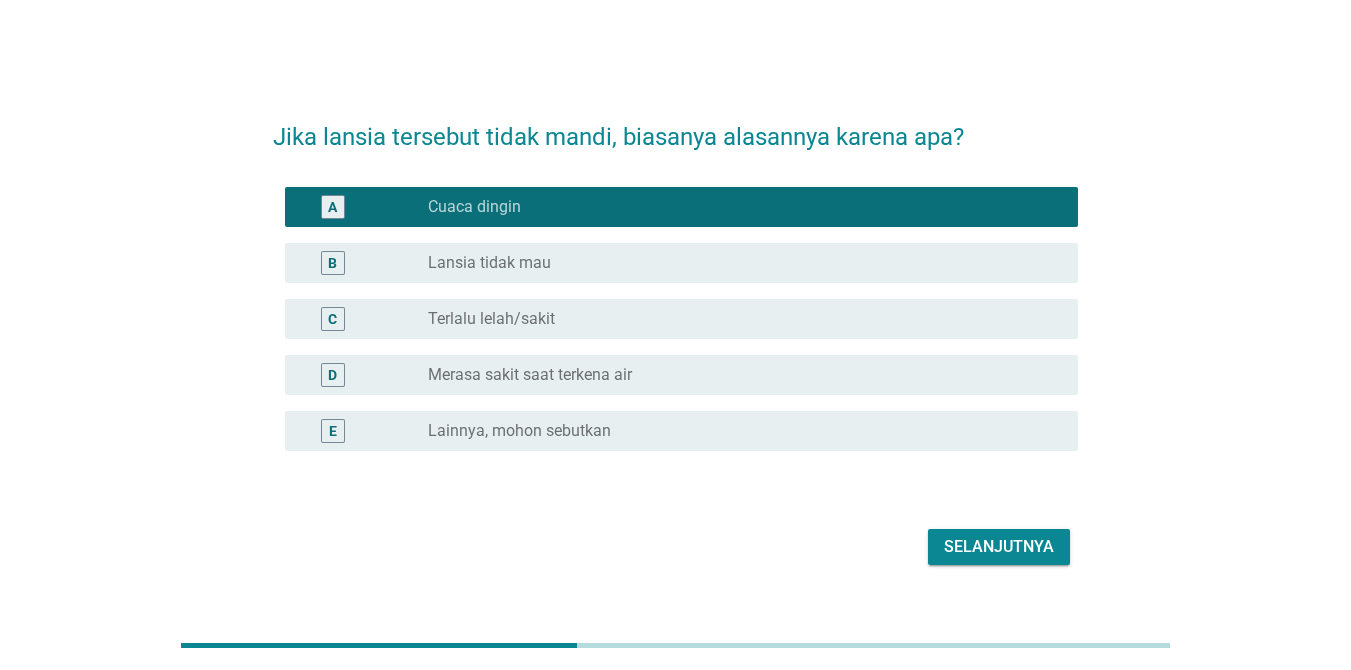 click on "Terlalu lelah/sakit" at bounding box center (491, 319) 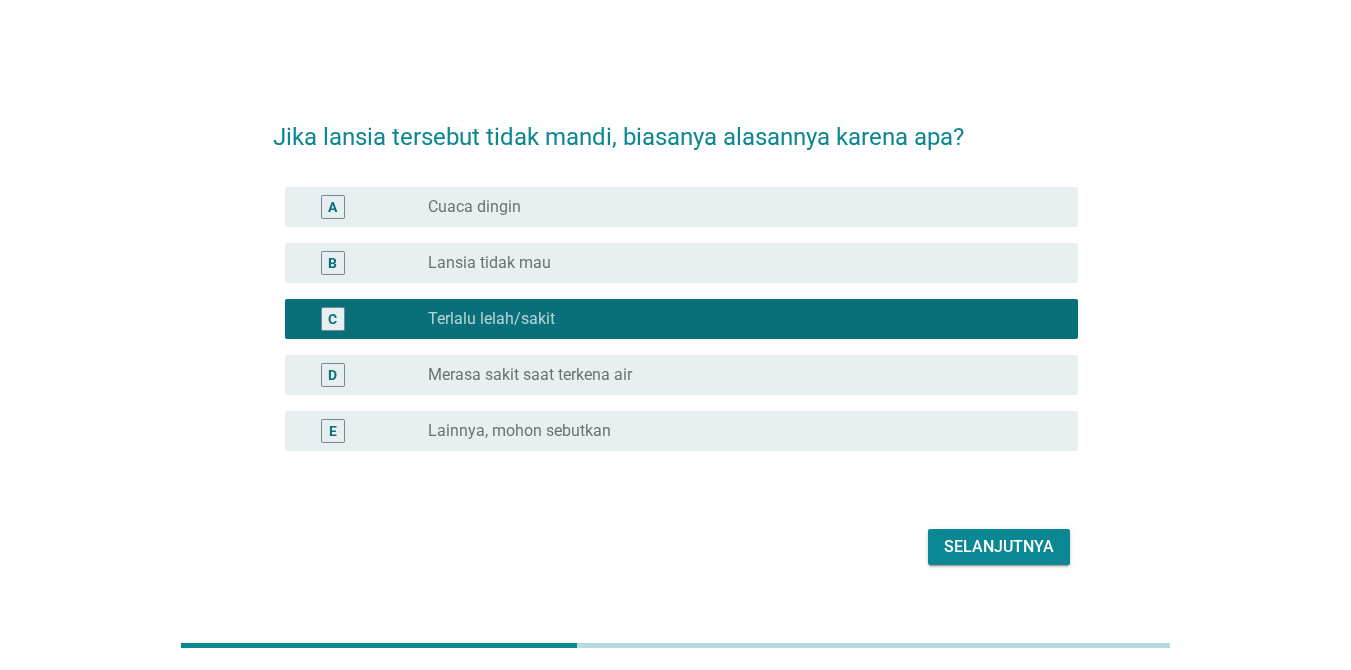 click on "Cuaca dingin" at bounding box center (474, 207) 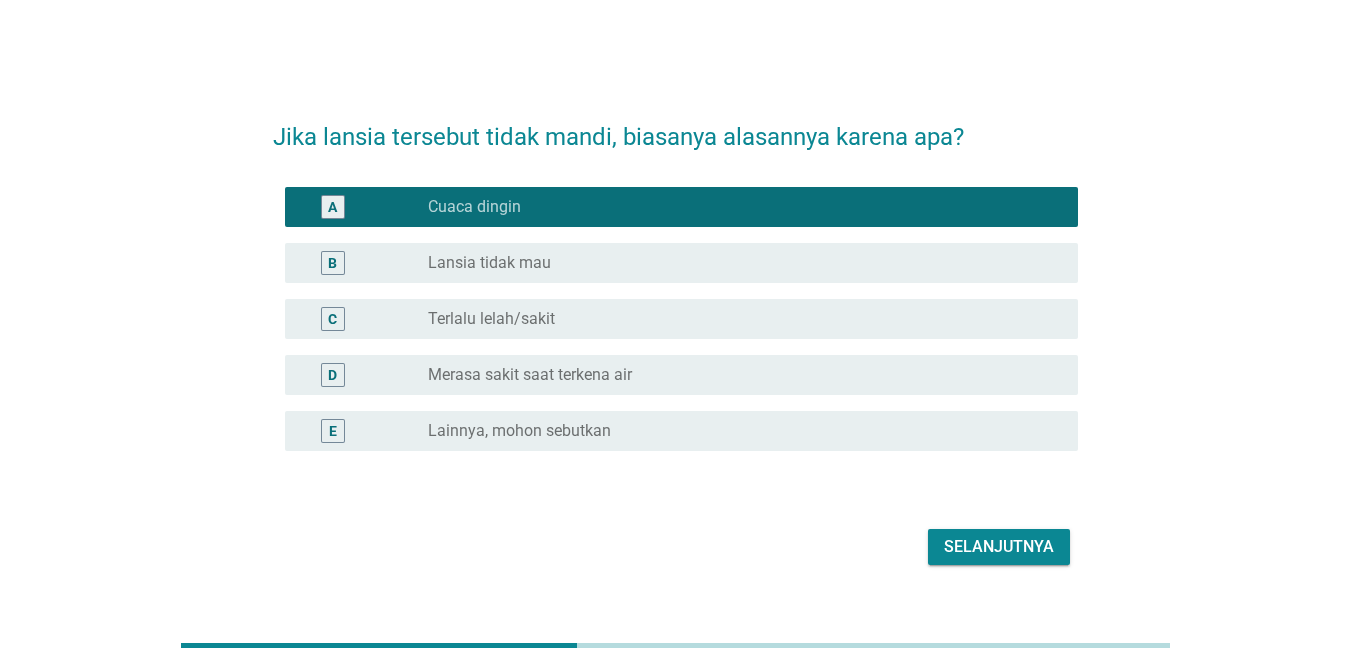 click on "Selanjutnya" at bounding box center (999, 547) 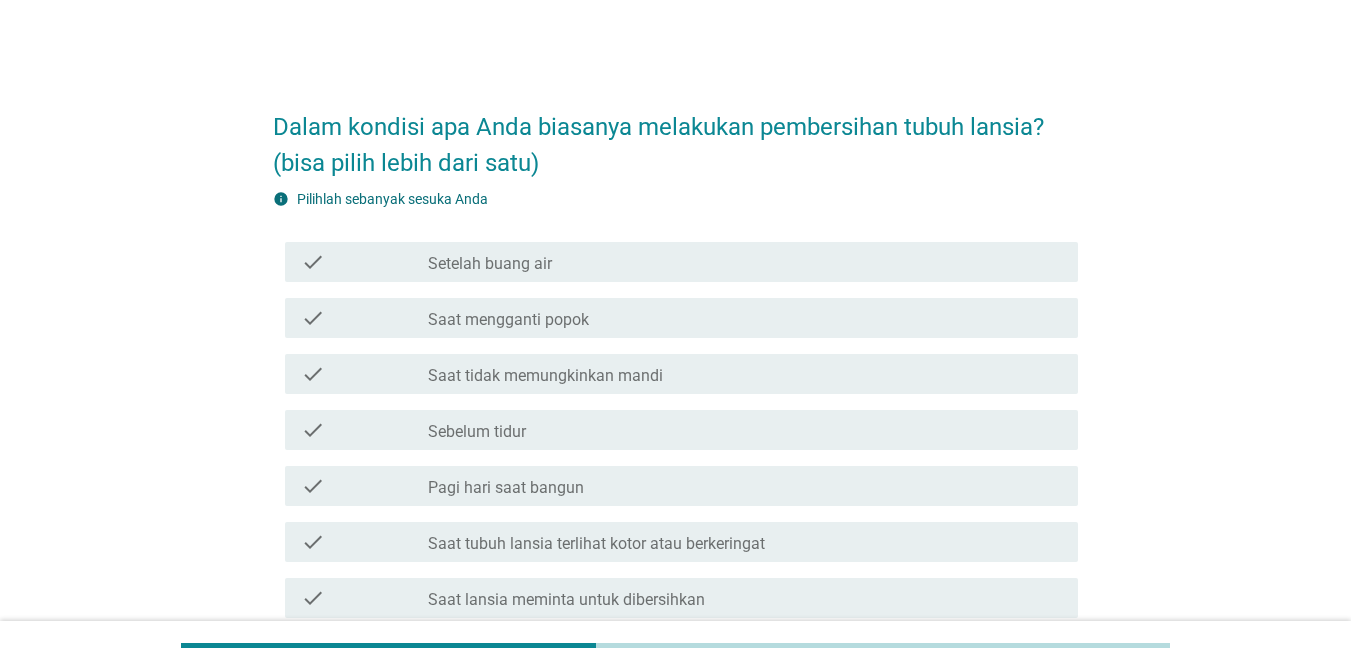 scroll, scrollTop: 100, scrollLeft: 0, axis: vertical 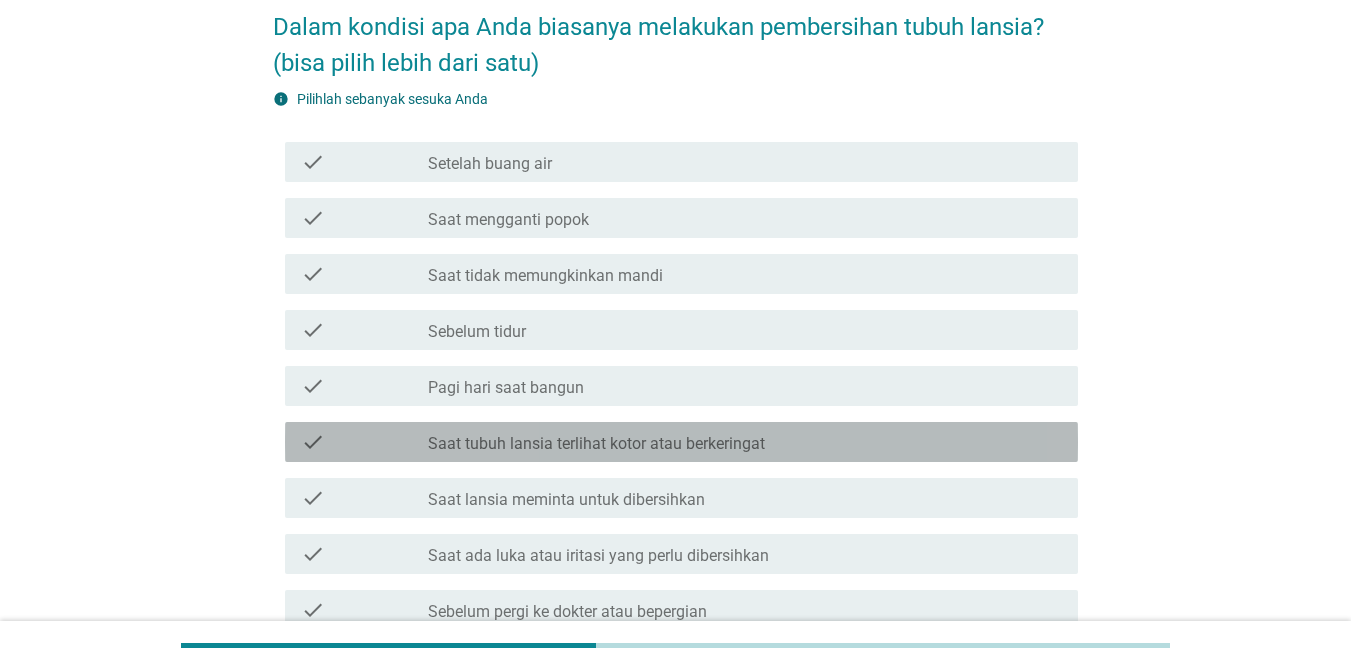 click on "Saat tubuh lansia terlihat kotor atau berkeringat" at bounding box center (596, 444) 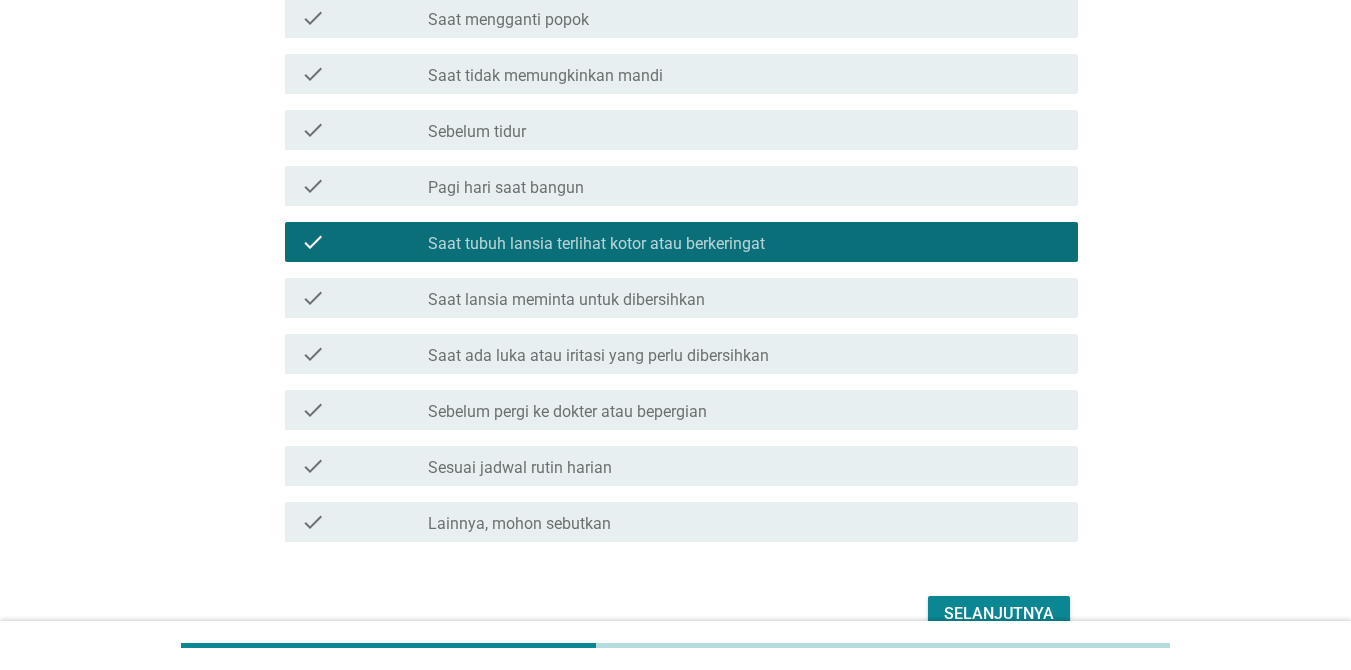 scroll, scrollTop: 400, scrollLeft: 0, axis: vertical 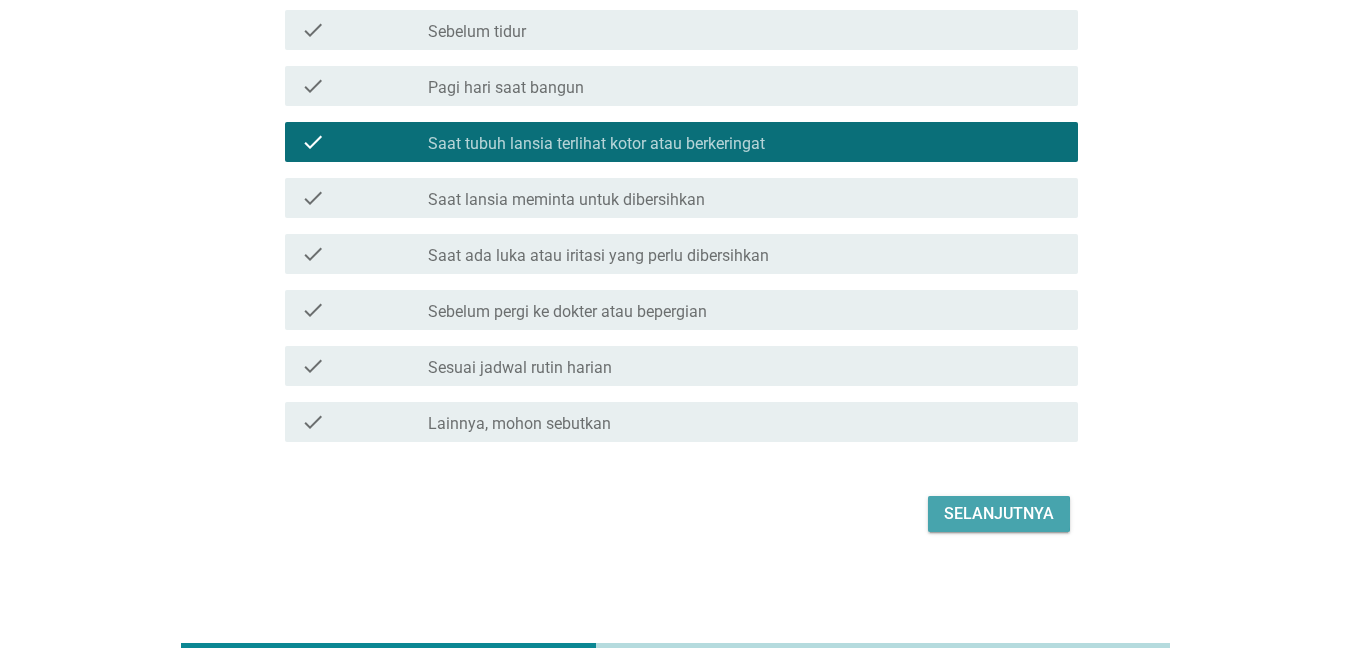 click on "Selanjutnya" at bounding box center [999, 514] 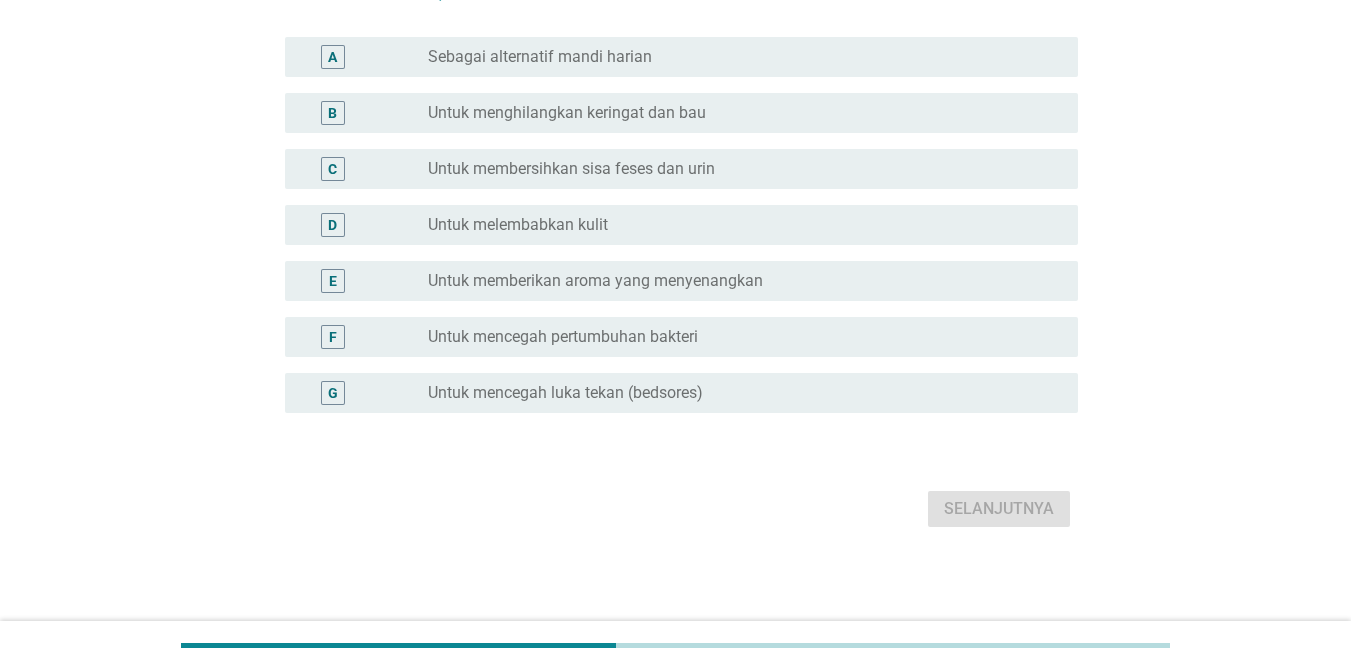 scroll, scrollTop: 0, scrollLeft: 0, axis: both 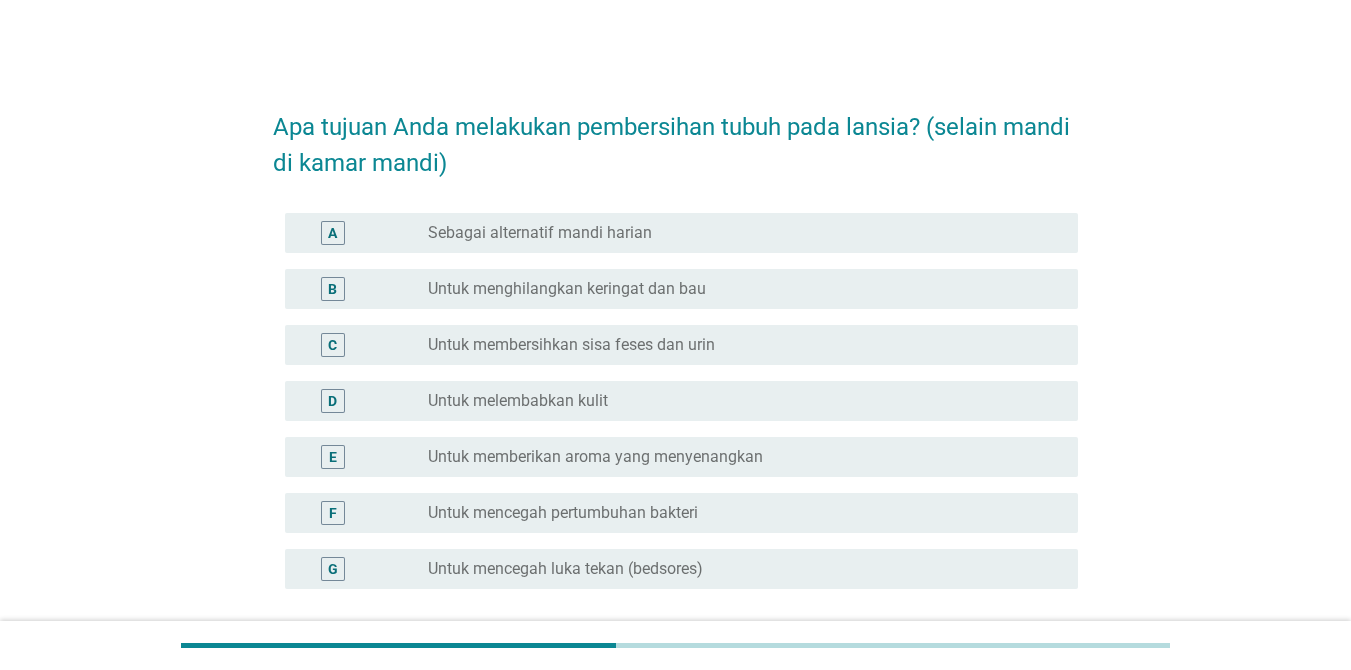 click on "Untuk menghilangkan keringat dan bau" at bounding box center [567, 289] 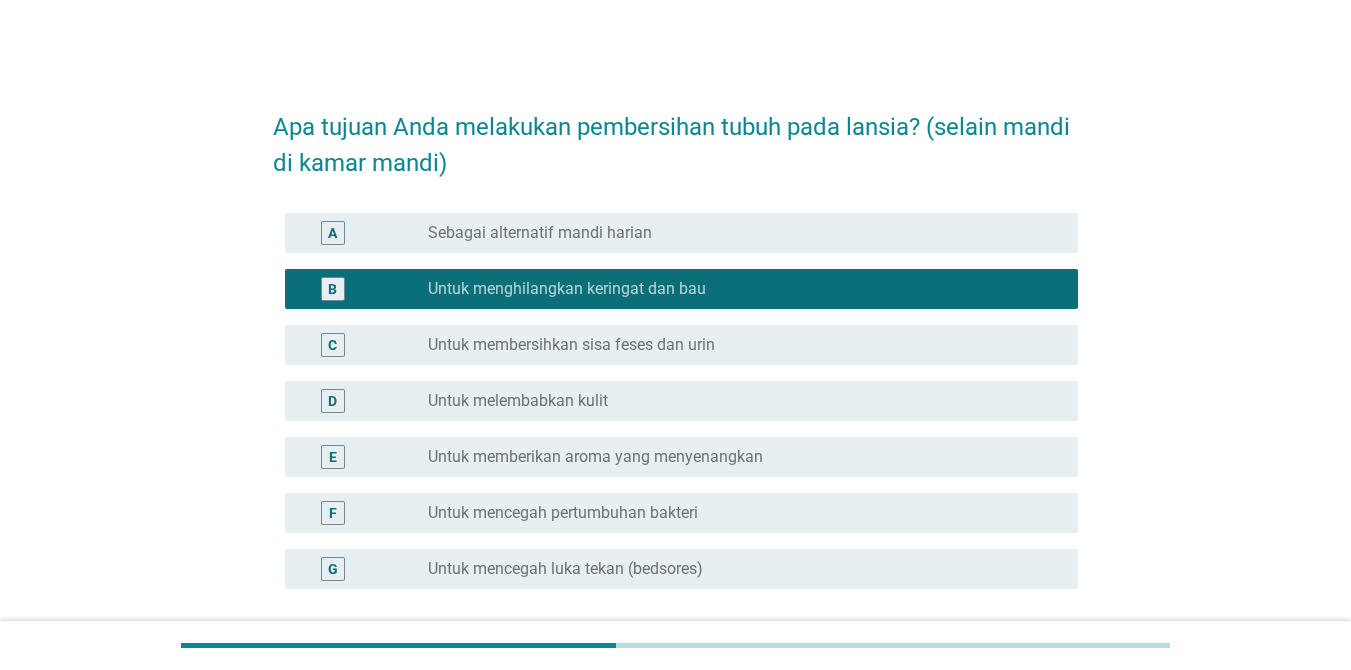 scroll, scrollTop: 176, scrollLeft: 0, axis: vertical 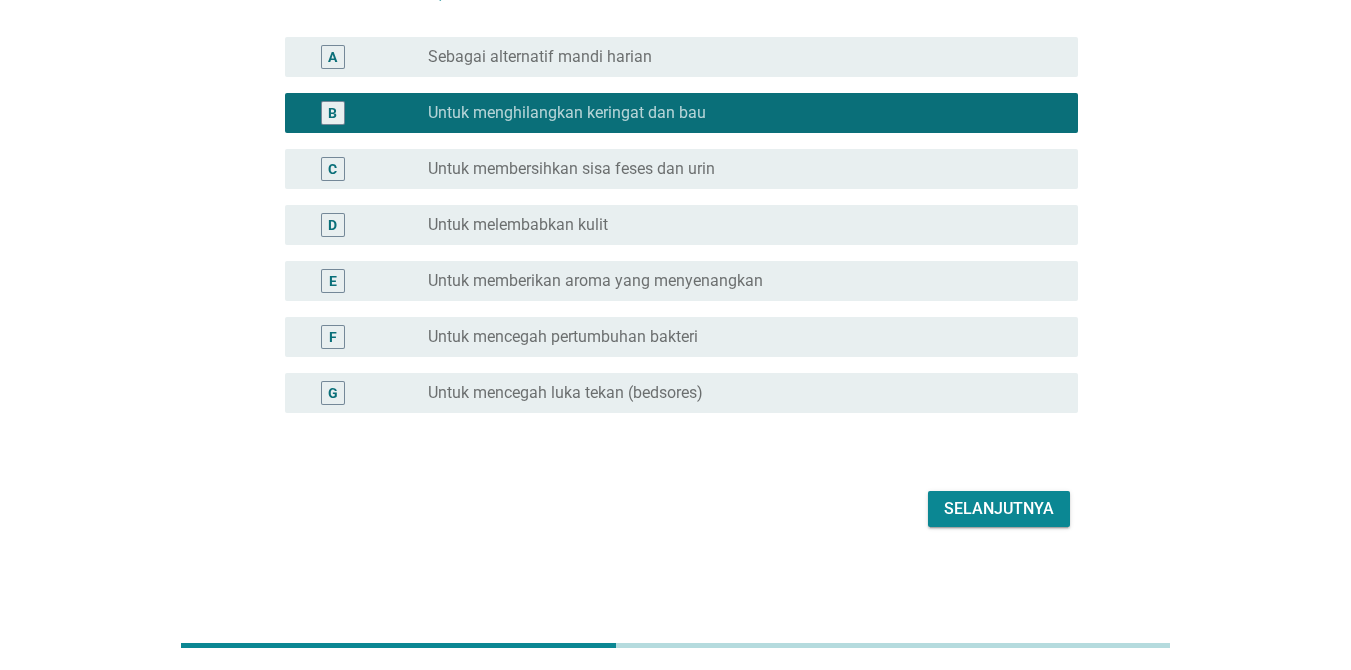 click on "Selanjutnya" at bounding box center [999, 509] 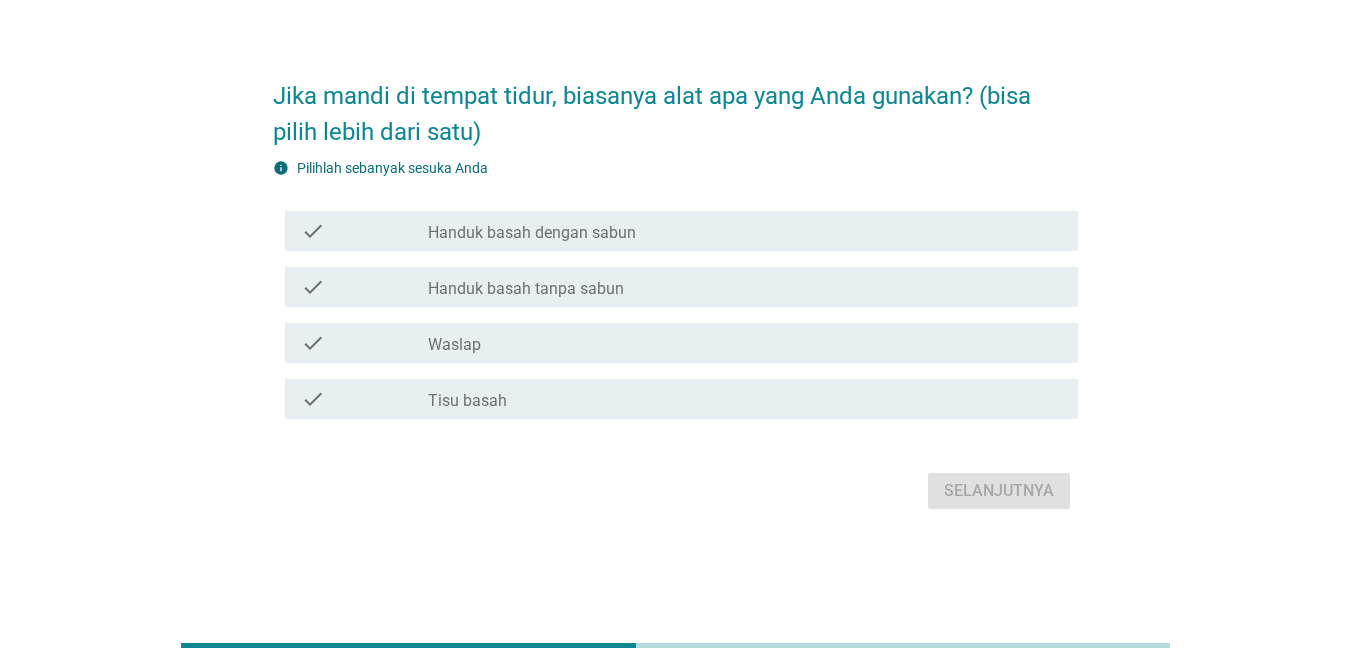 scroll, scrollTop: 0, scrollLeft: 0, axis: both 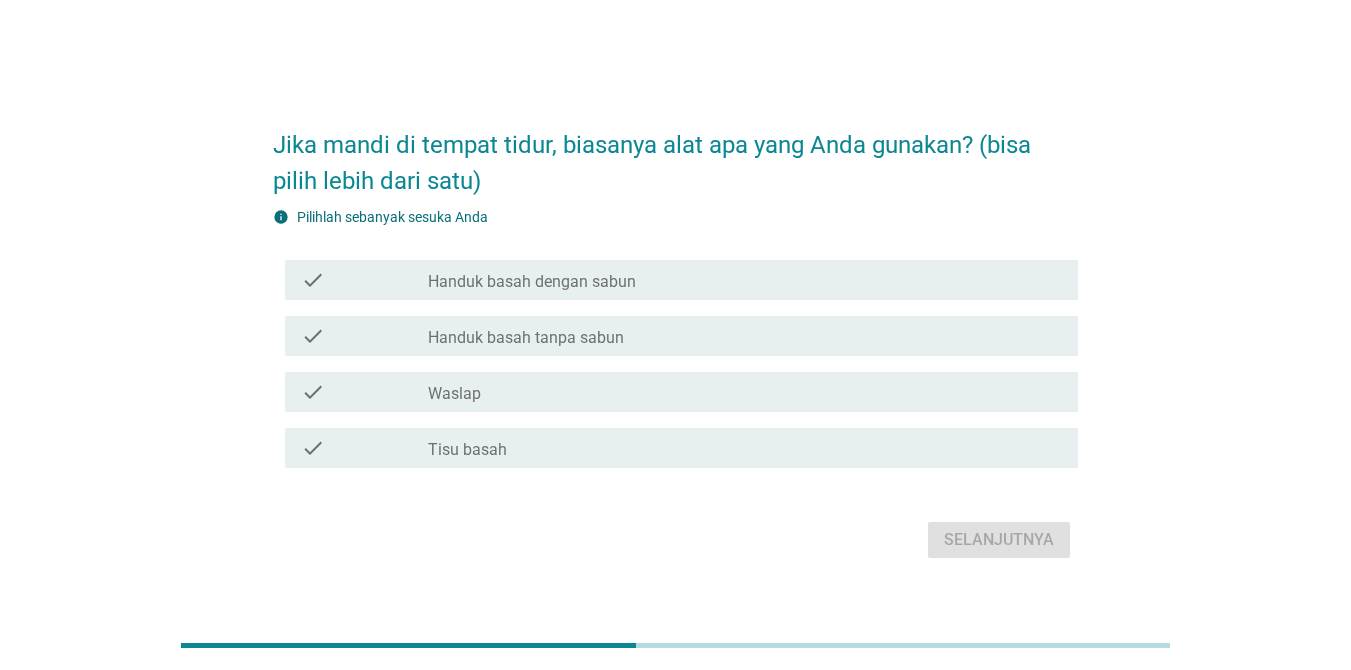click on "Handuk basah tanpa sabun" at bounding box center (526, 338) 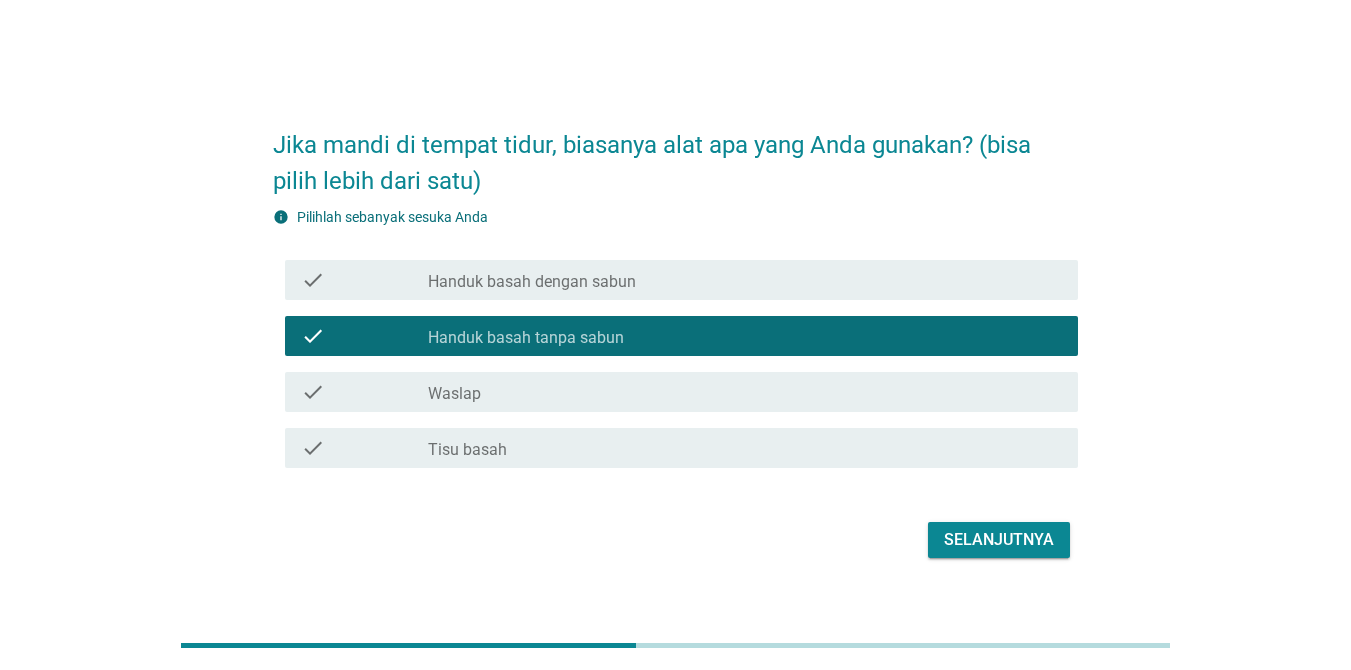 click on "Selanjutnya" at bounding box center (999, 540) 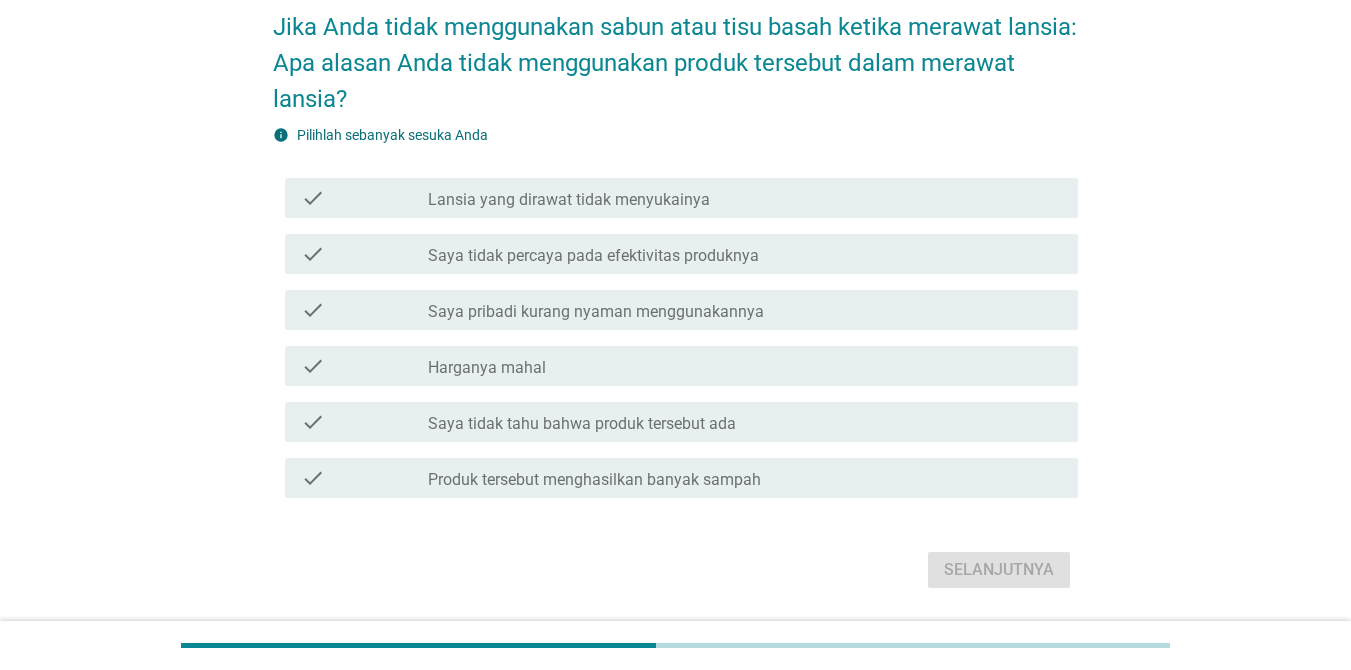 scroll, scrollTop: 197, scrollLeft: 0, axis: vertical 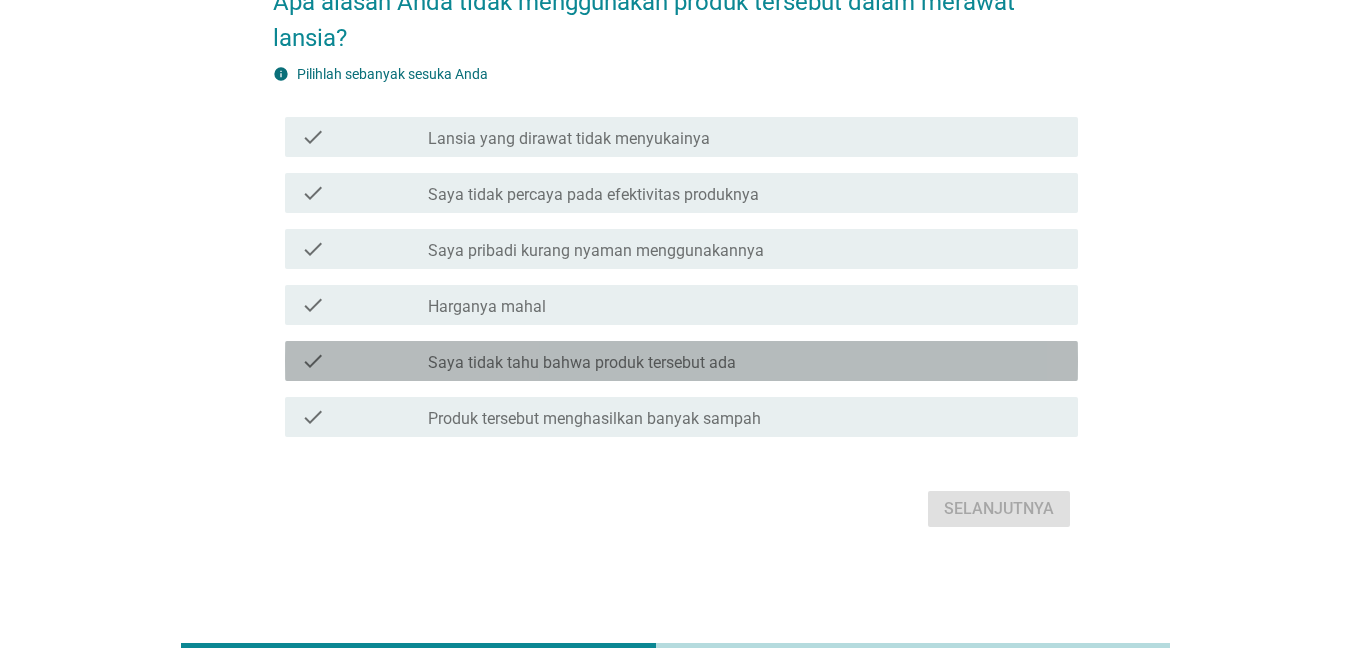 click on "Saya tidak tahu bahwa produk tersebut ada" at bounding box center (582, 363) 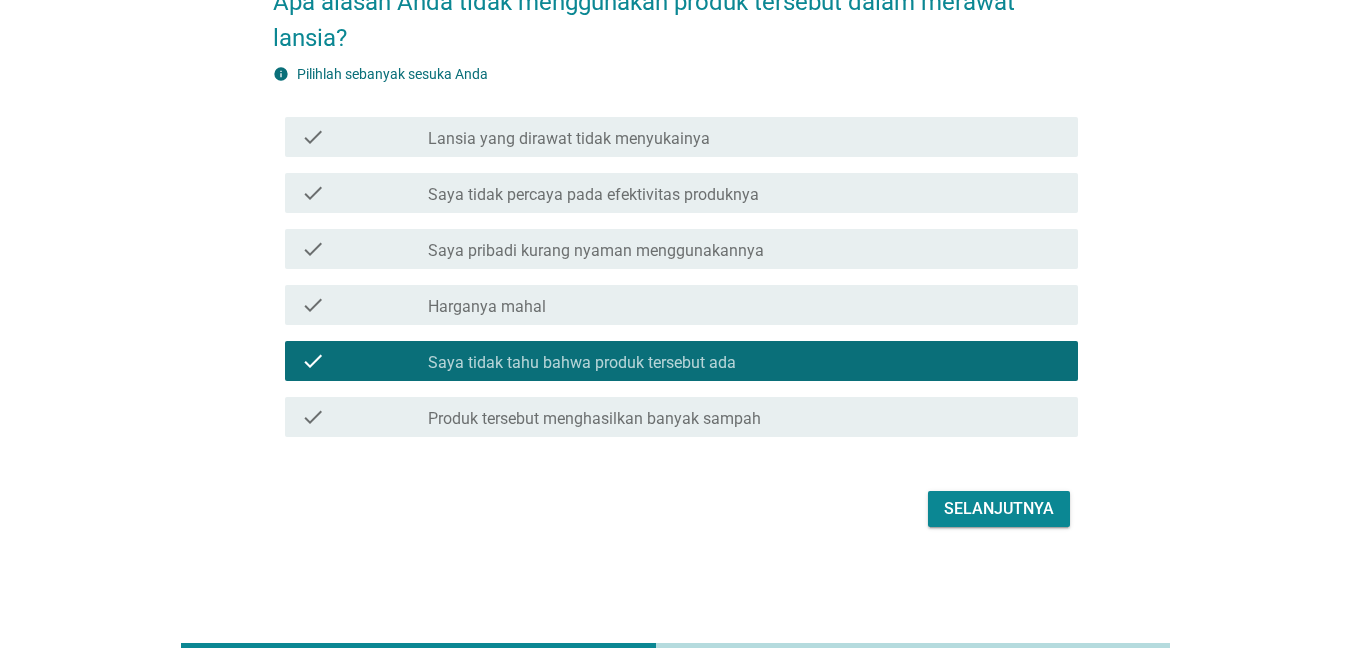 click on "Selanjutnya" at bounding box center (999, 509) 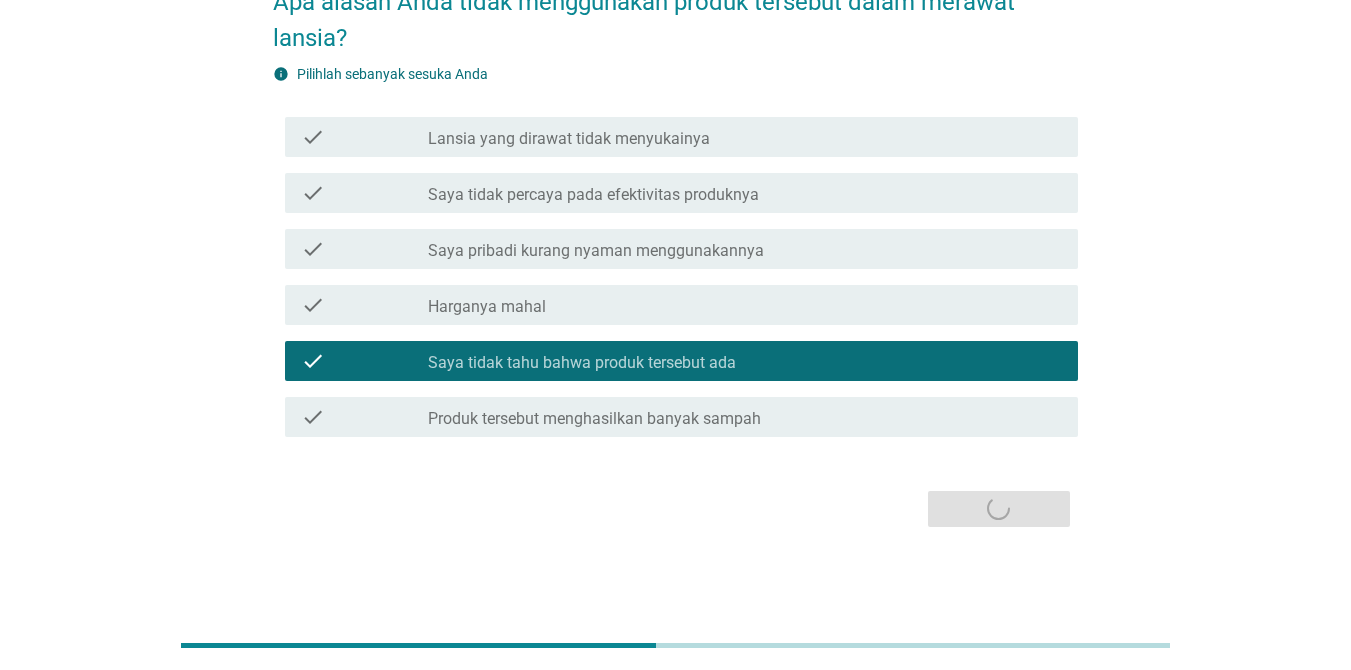 scroll, scrollTop: 0, scrollLeft: 0, axis: both 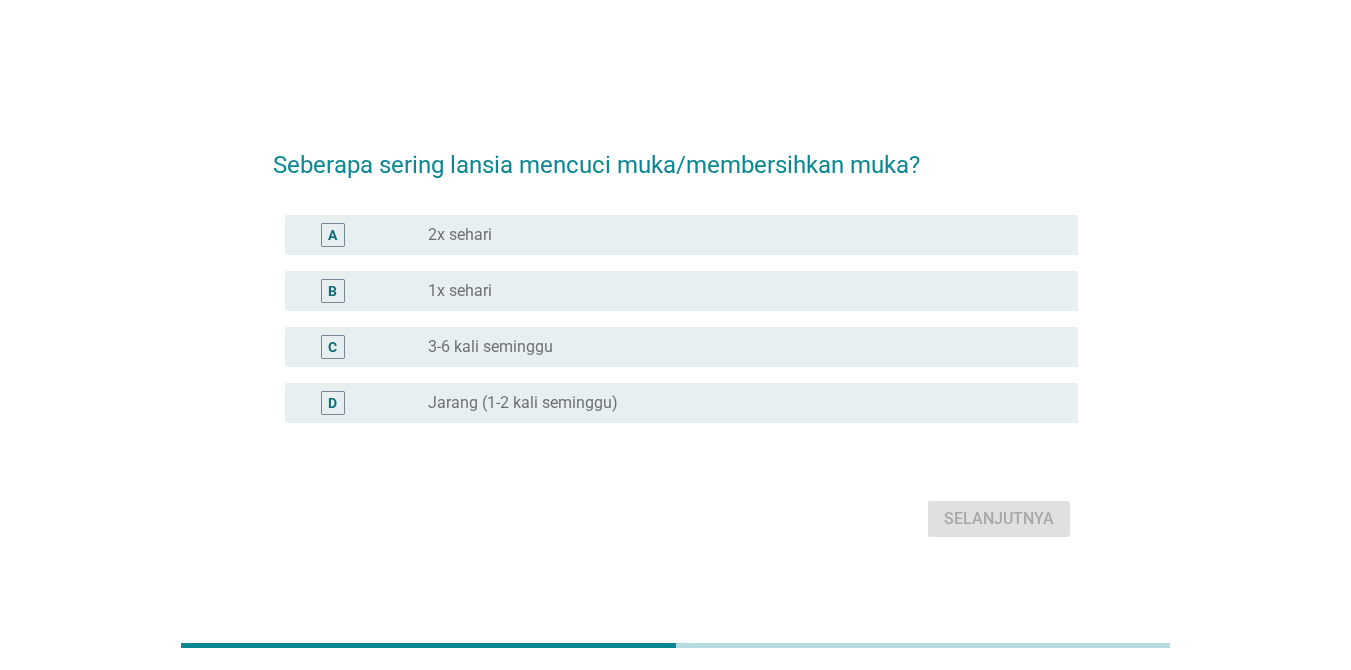 click on "2x sehari" at bounding box center (460, 235) 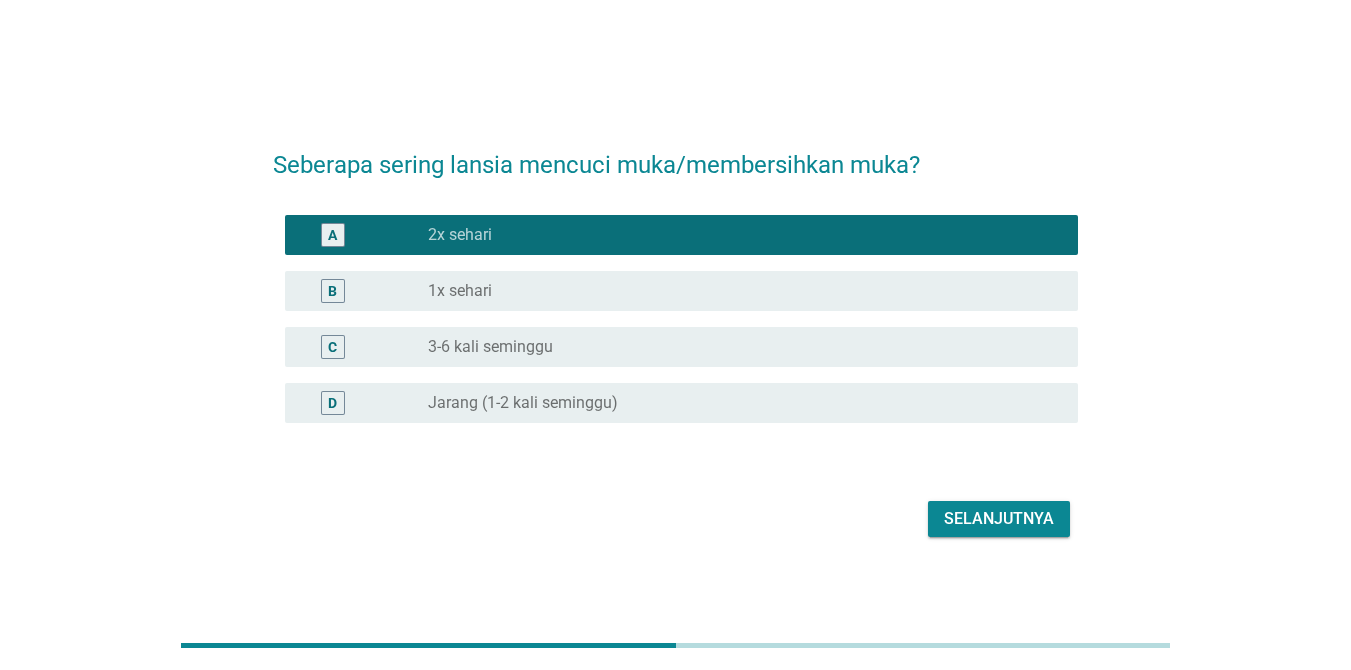 click on "1x sehari" at bounding box center (460, 291) 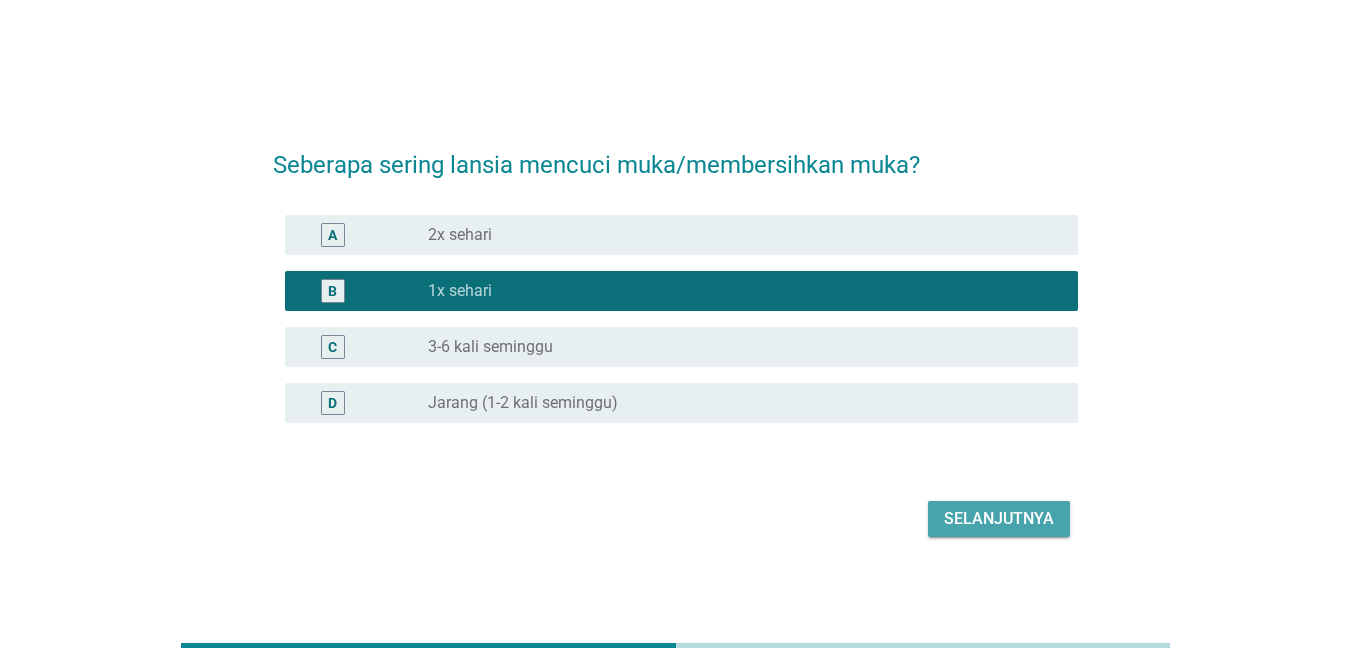 click on "Selanjutnya" at bounding box center (999, 519) 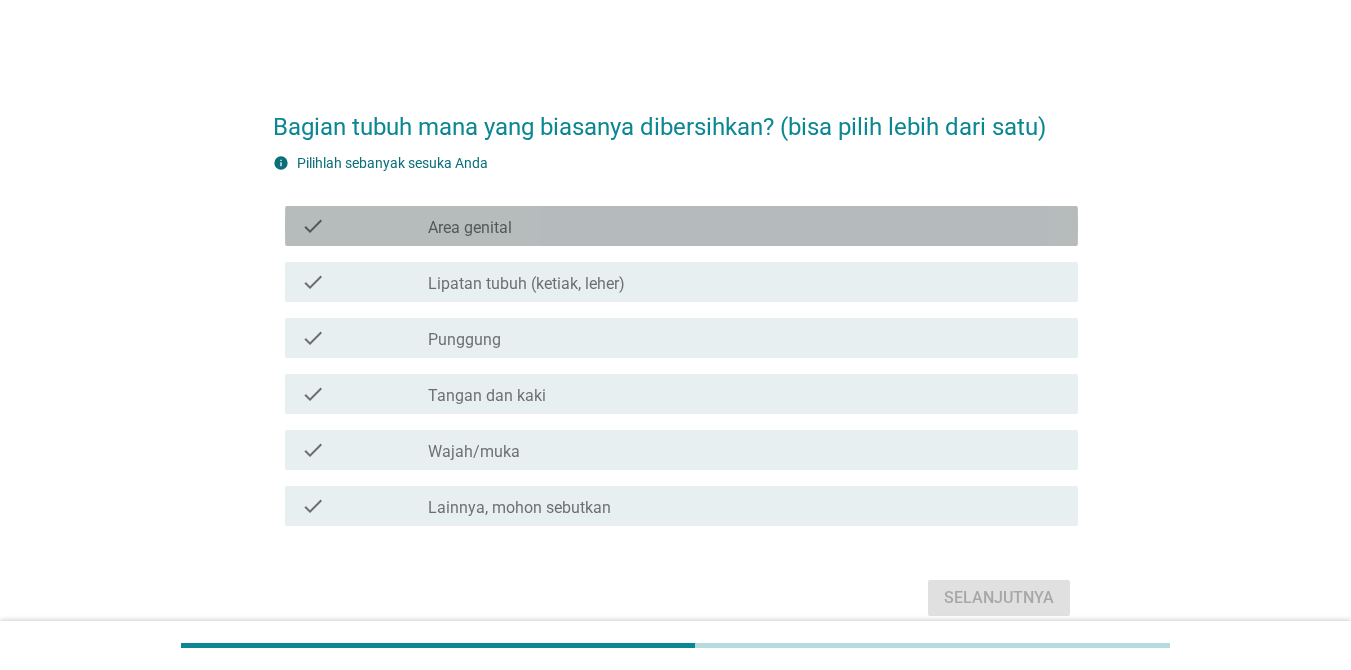 click on "check     check_box_outline_blank Area genital" at bounding box center [681, 226] 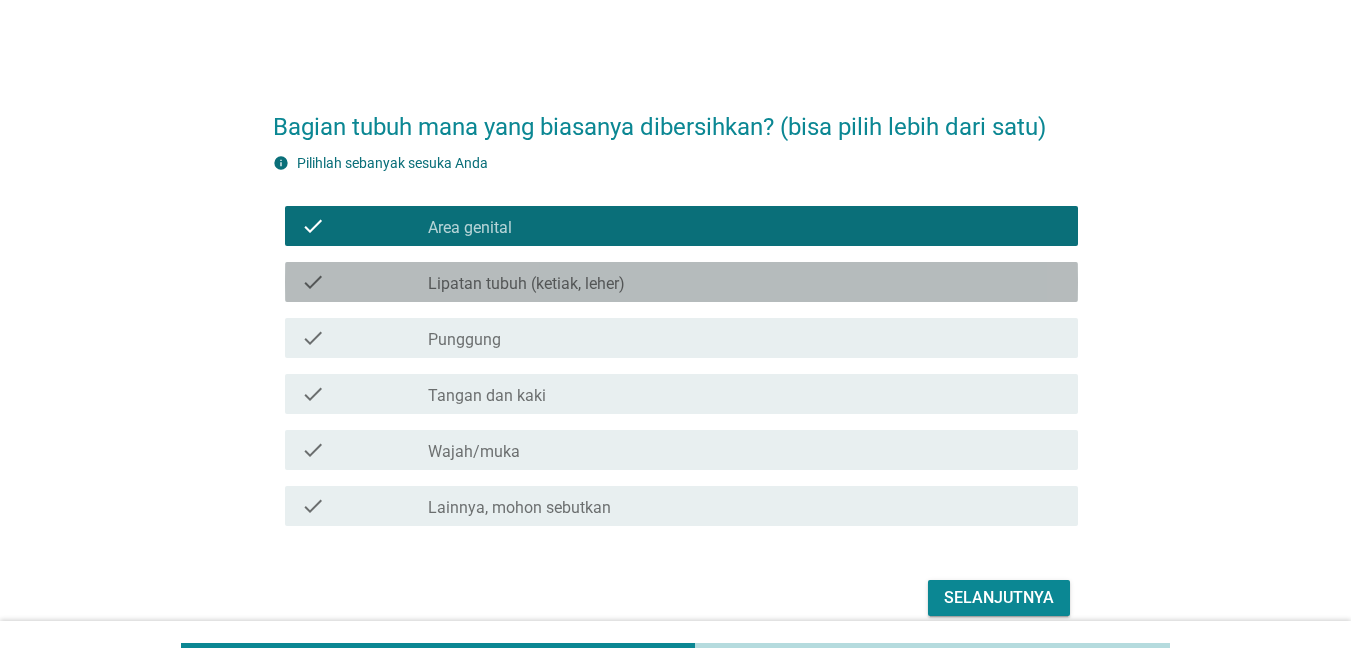 click on "Lipatan tubuh (ketiak, leher)" at bounding box center [526, 284] 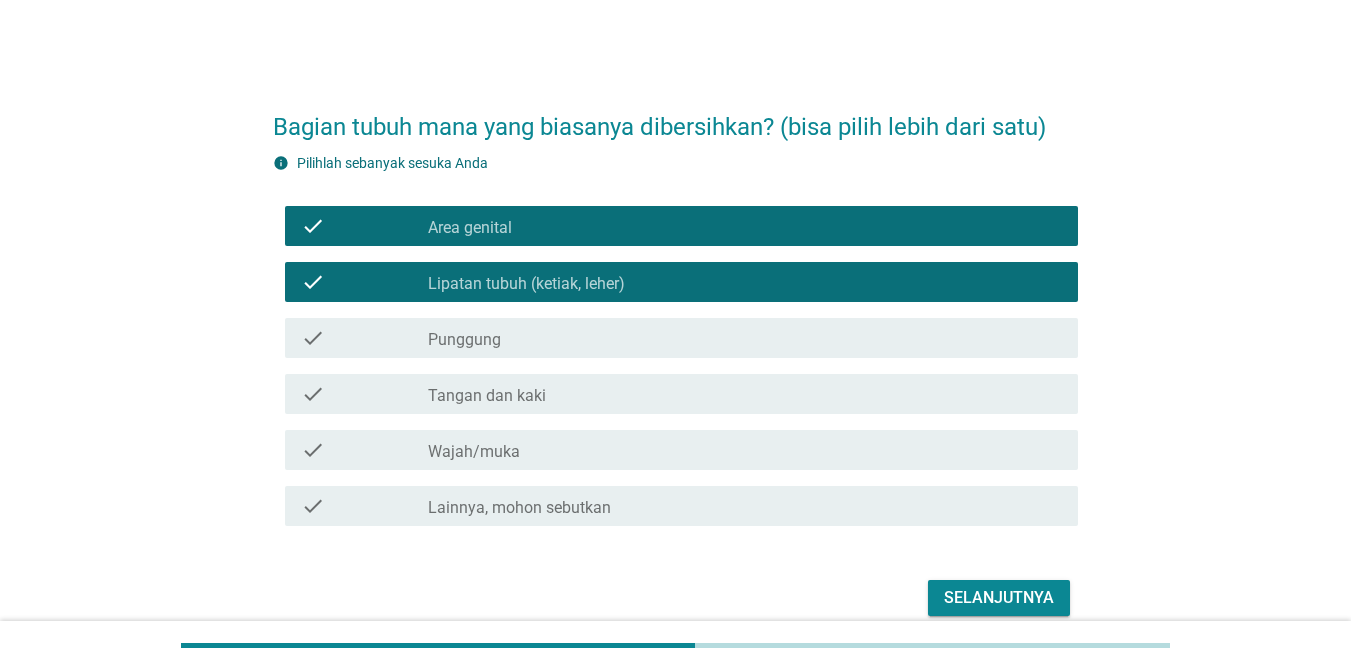 click on "check     check_box_outline_blank Punggung" at bounding box center (681, 338) 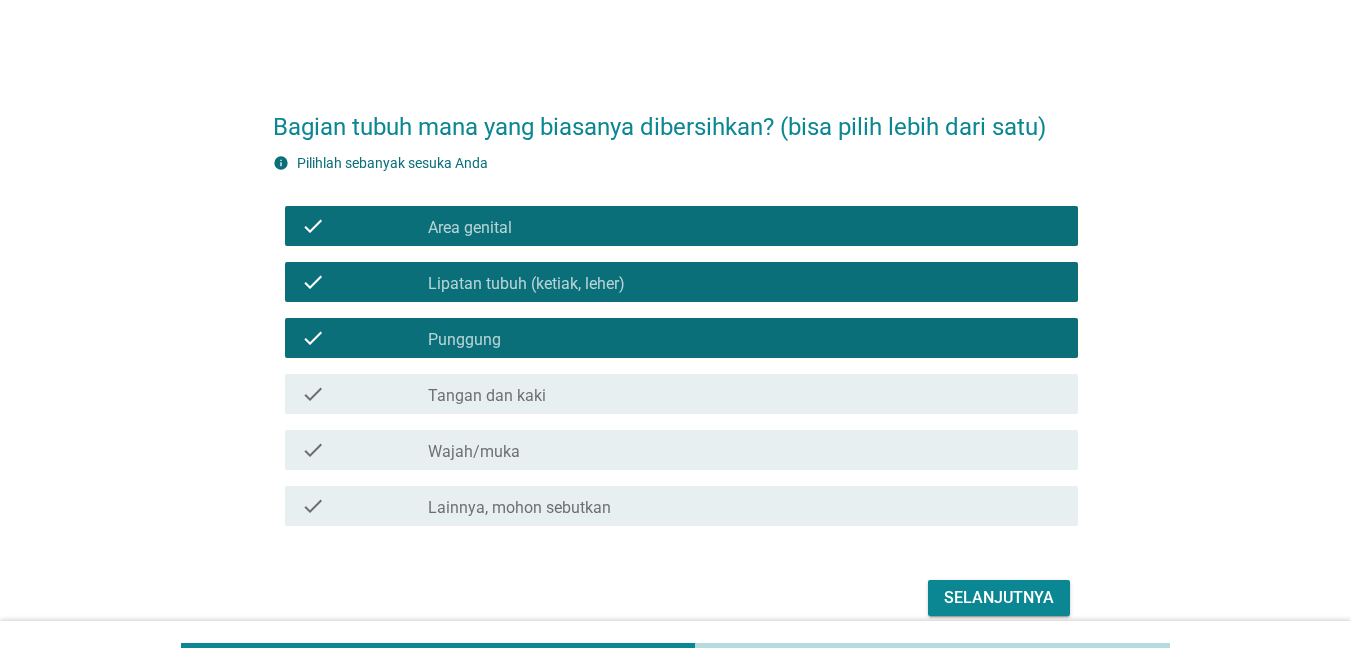 click on "check_box_outline_blank Tangan dan kaki" at bounding box center [745, 394] 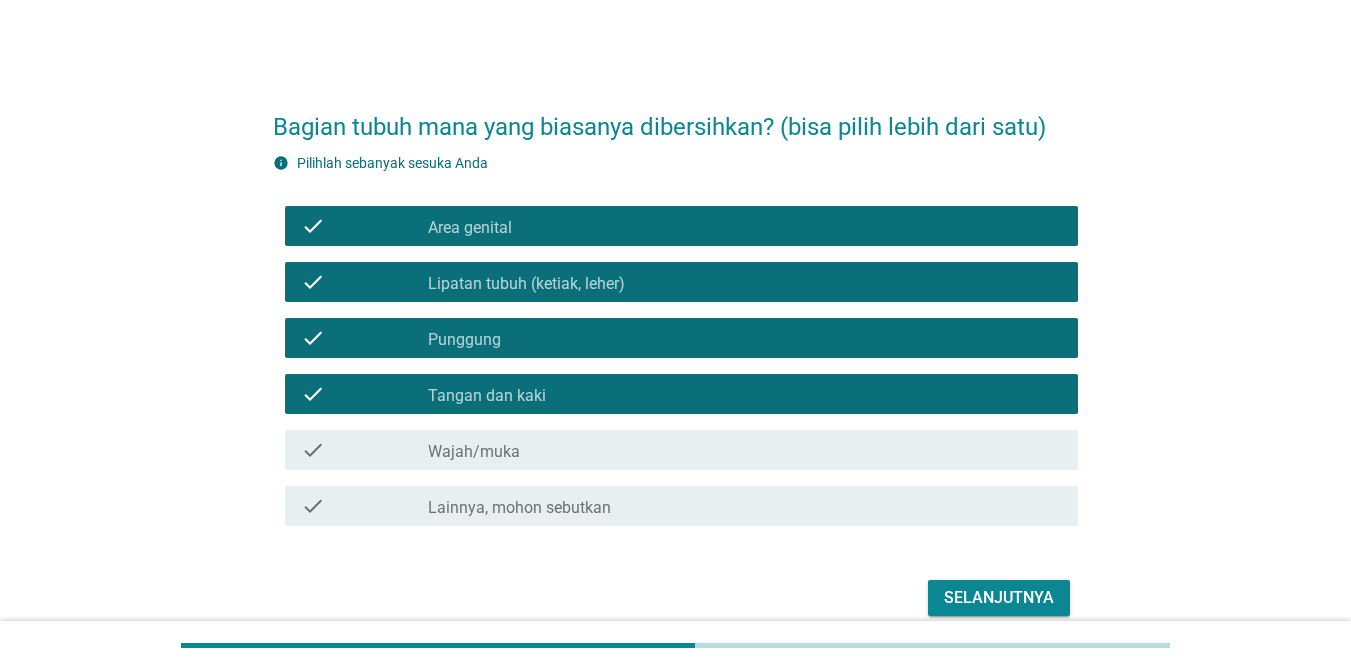 click on "check_box_outline_blank Wajah/muka" at bounding box center (745, 450) 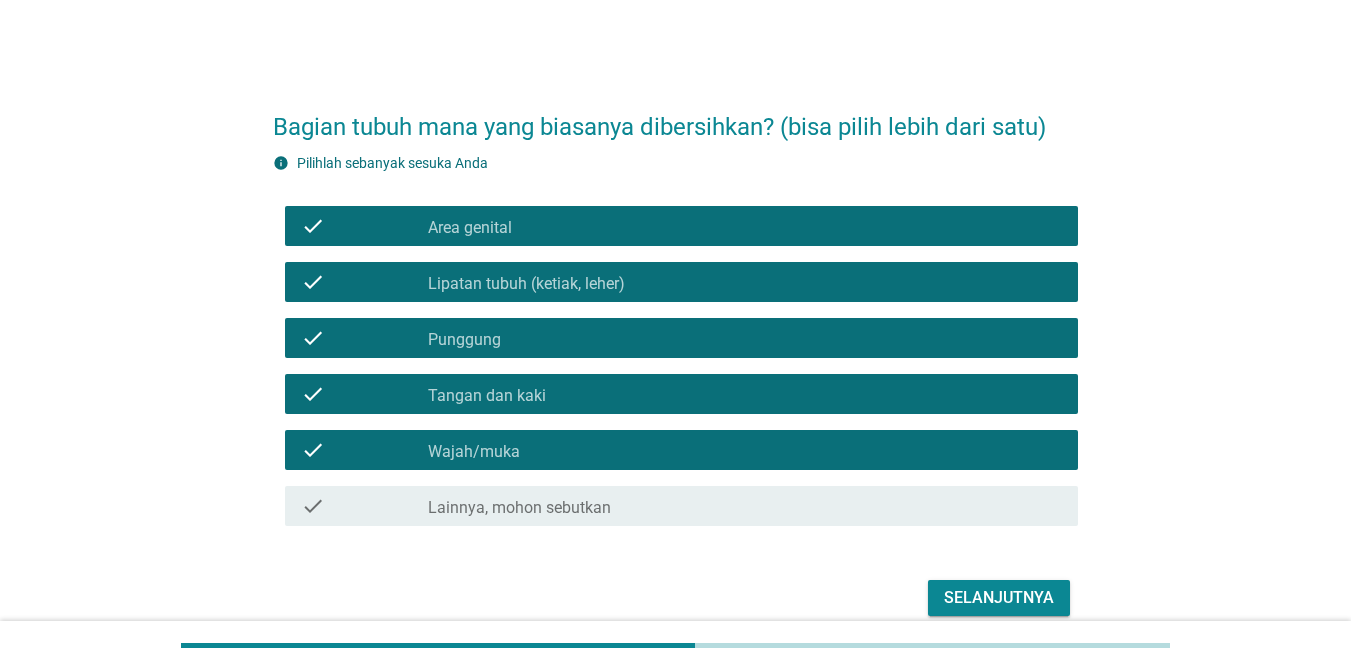 click on "Selanjutnya" at bounding box center (999, 598) 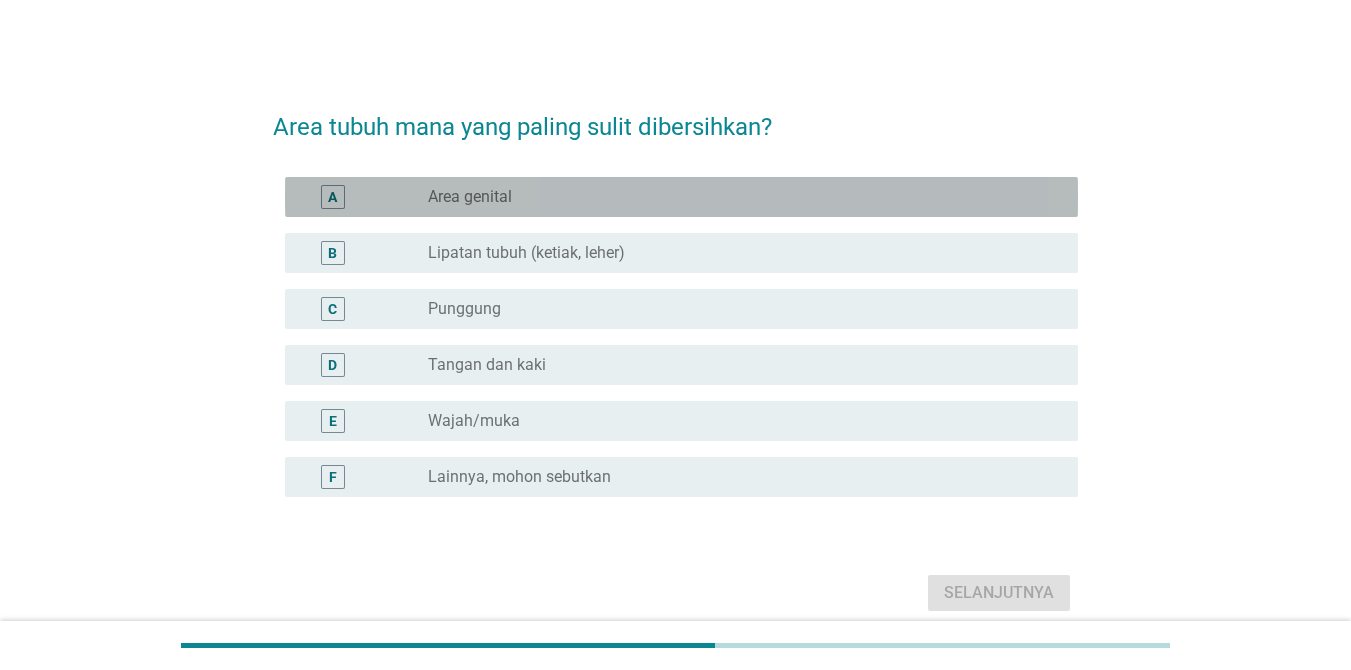 click on "radio_button_unchecked Area genital" at bounding box center [737, 197] 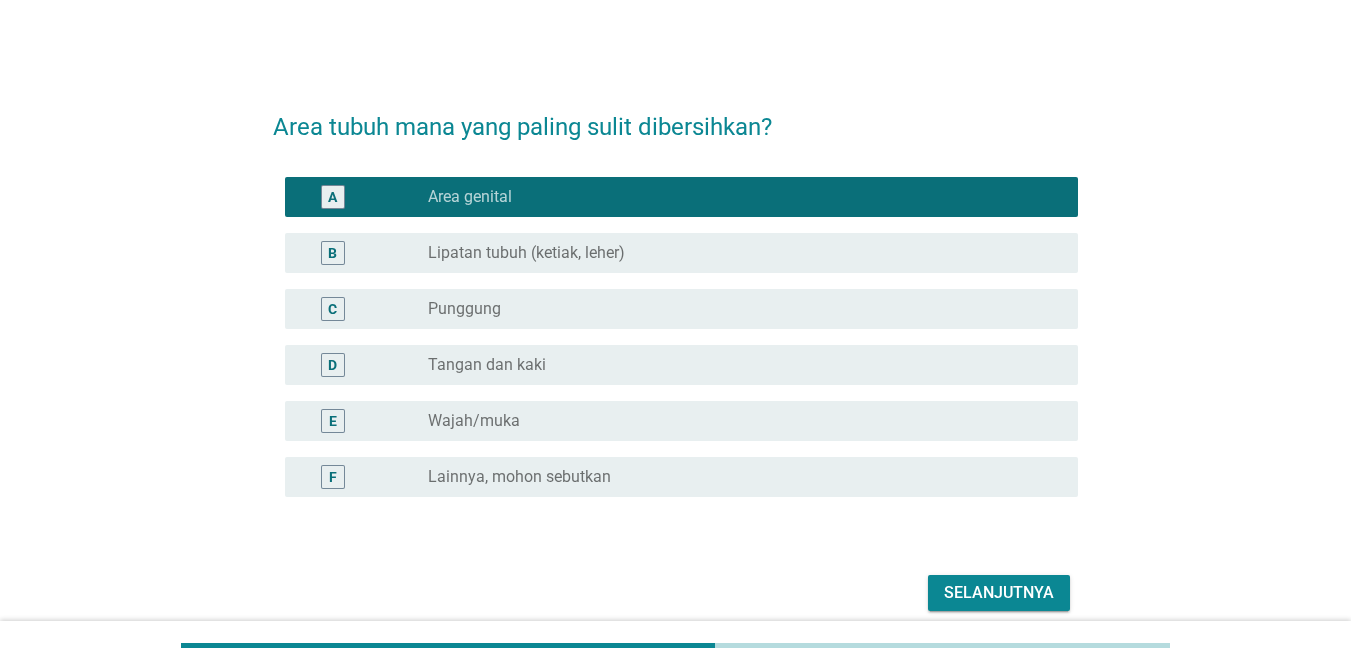click on "Selanjutnya" at bounding box center (999, 593) 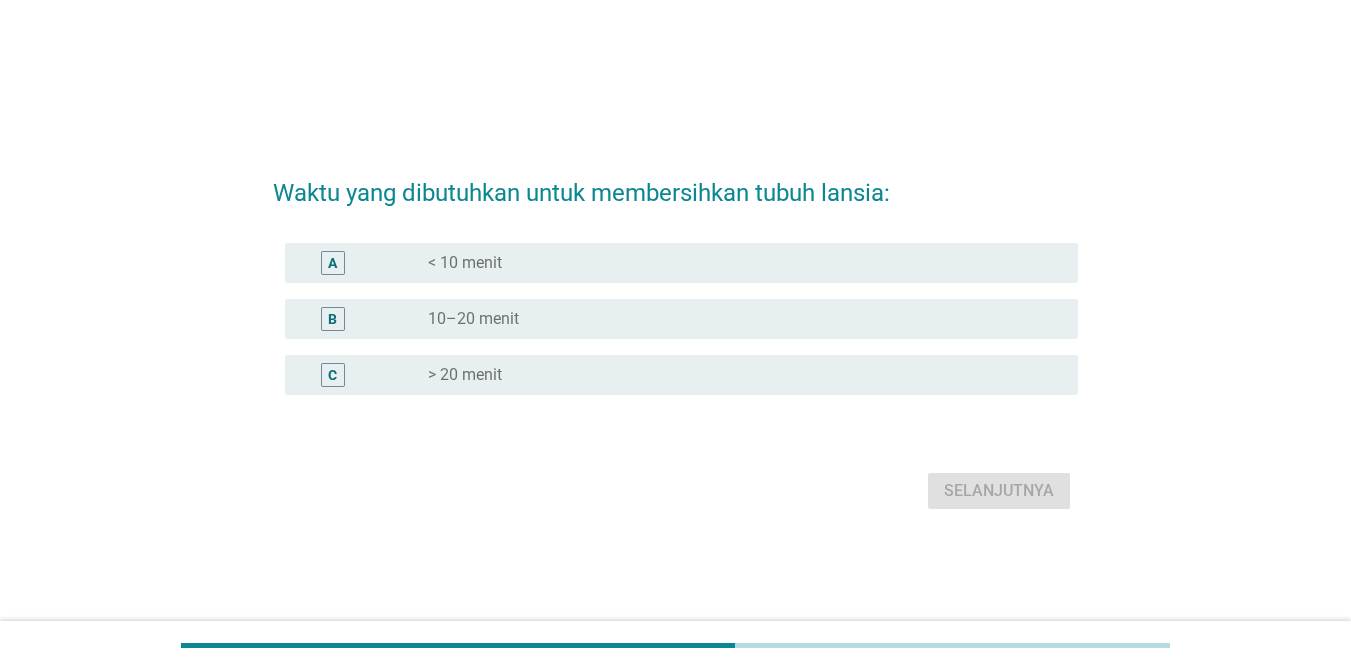 click on "10–20 menit" at bounding box center [473, 319] 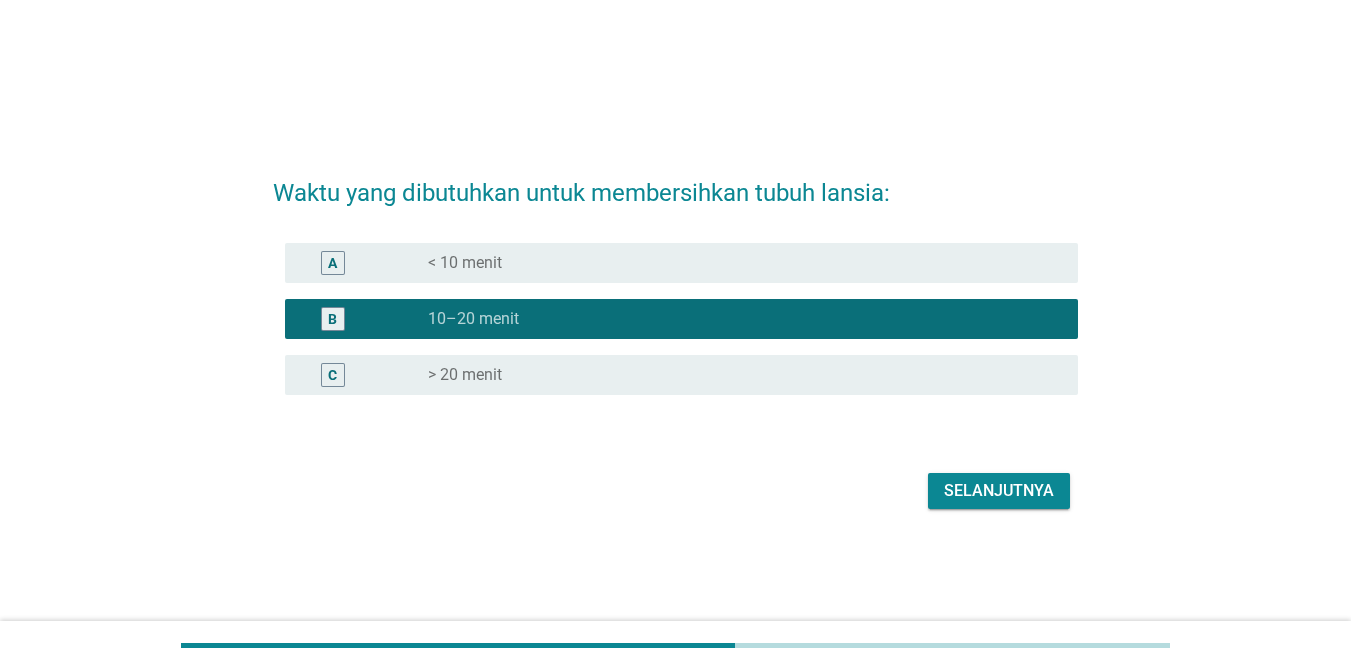 click on "Selanjutnya" at bounding box center (999, 491) 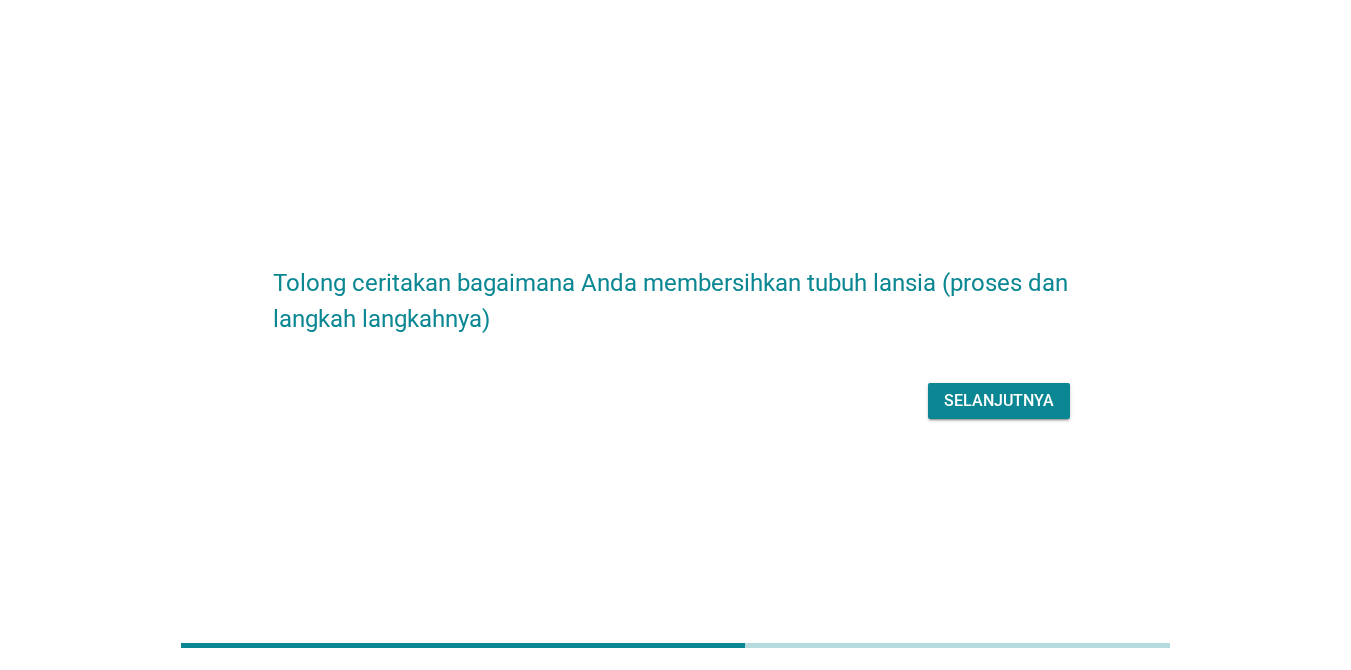 click on "Selanjutnya" at bounding box center (999, 401) 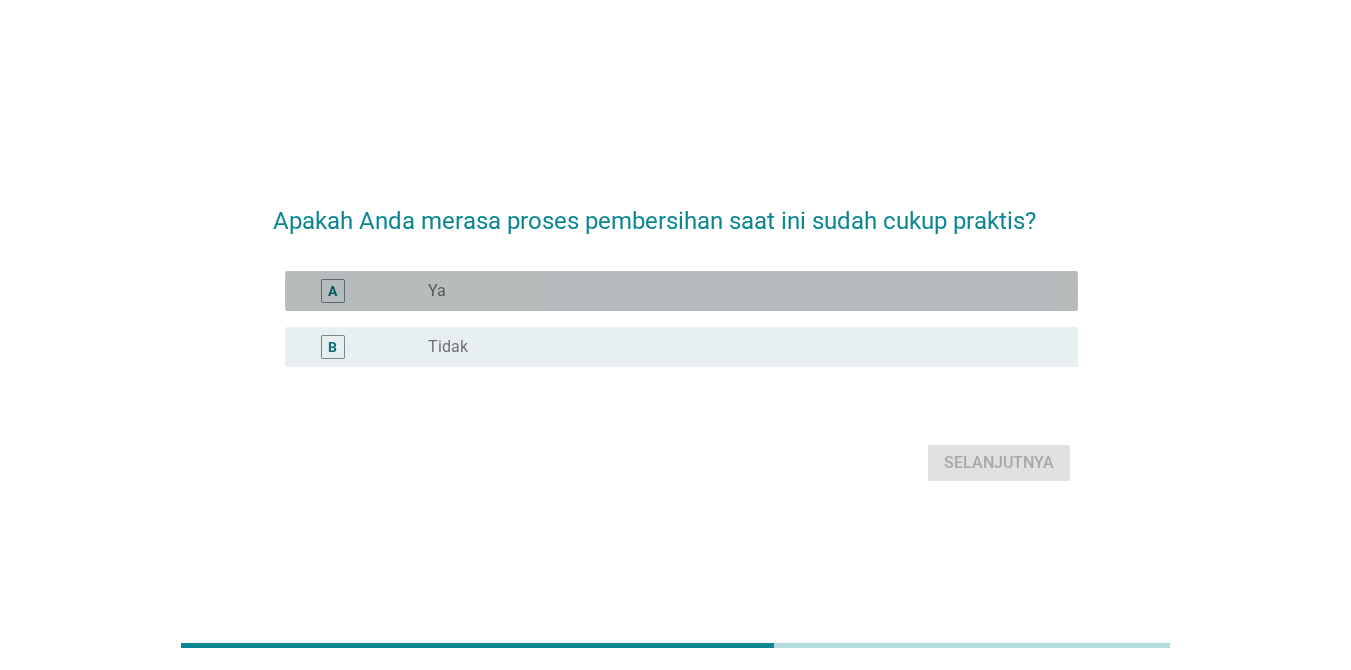 click on "Ya" at bounding box center [437, 291] 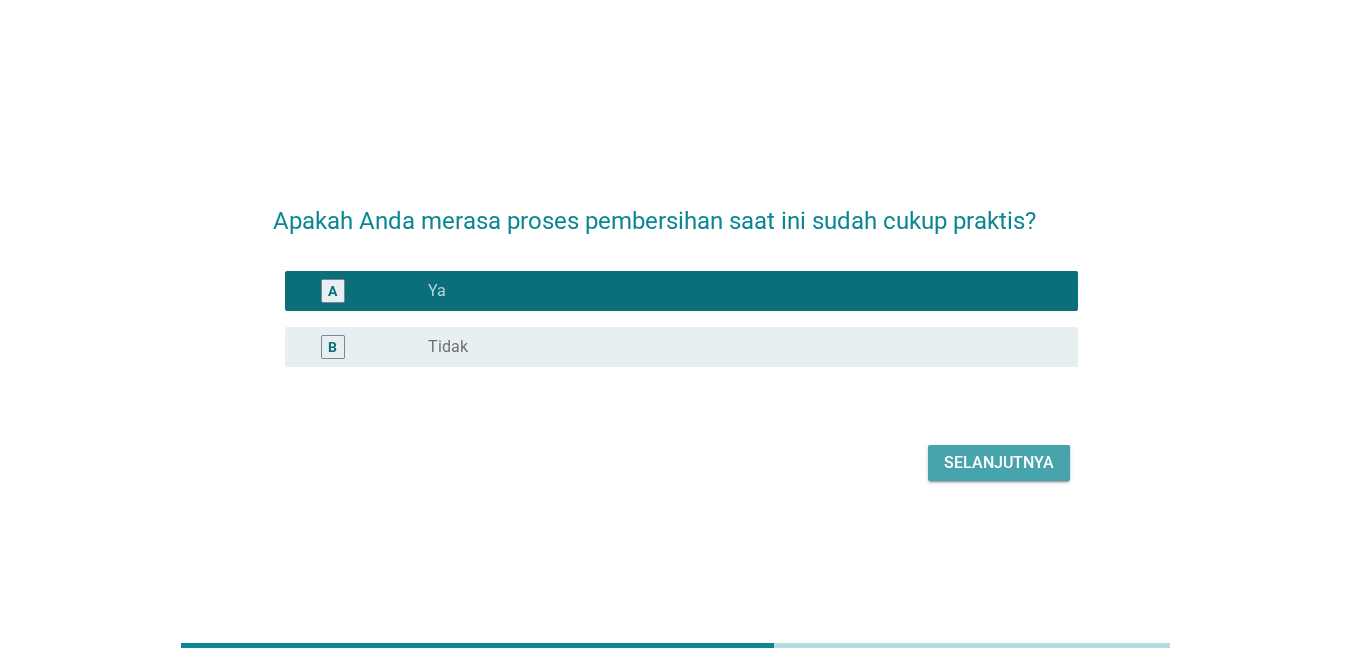 click on "Selanjutnya" at bounding box center (999, 463) 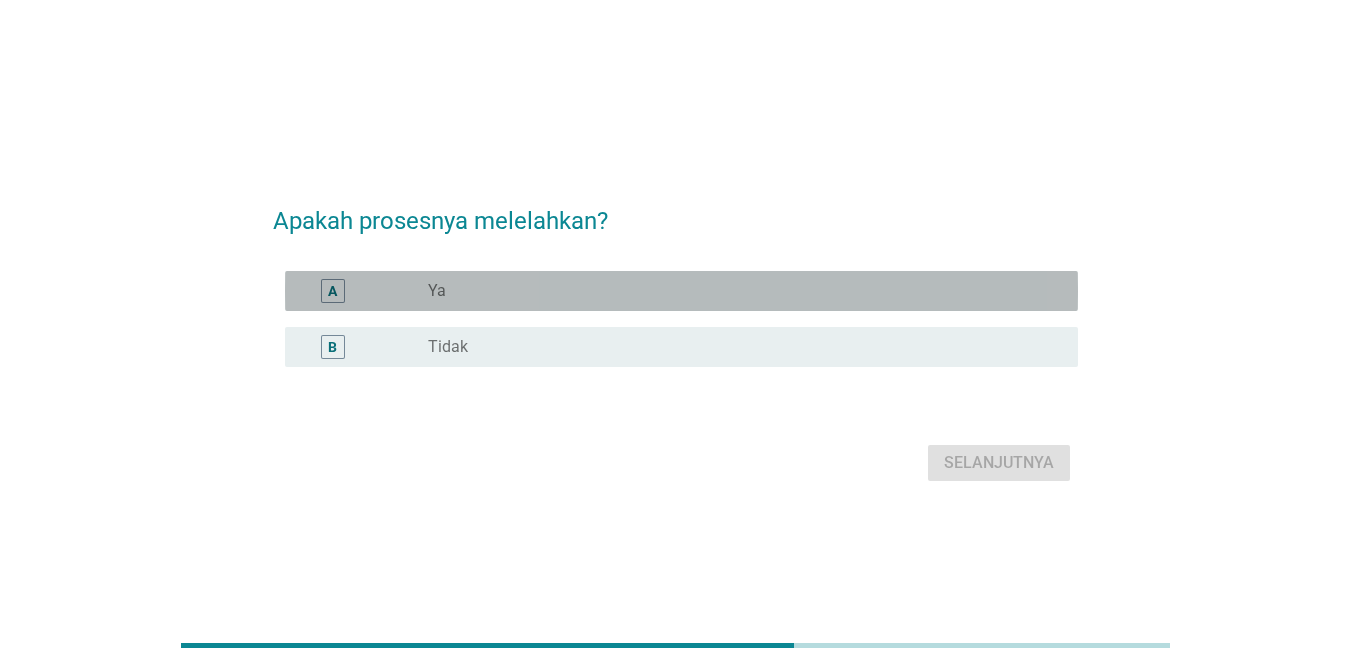 click on "radio_button_unchecked Ya" at bounding box center (737, 291) 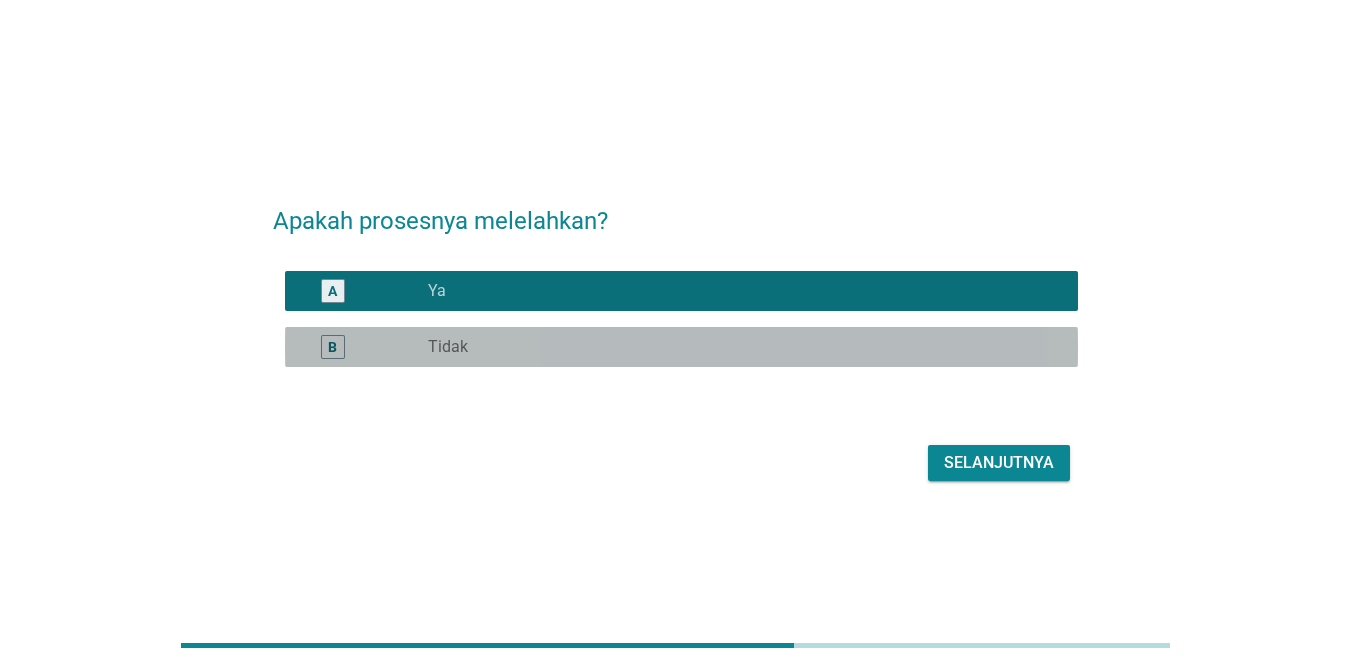 click on "Tidak" at bounding box center [448, 347] 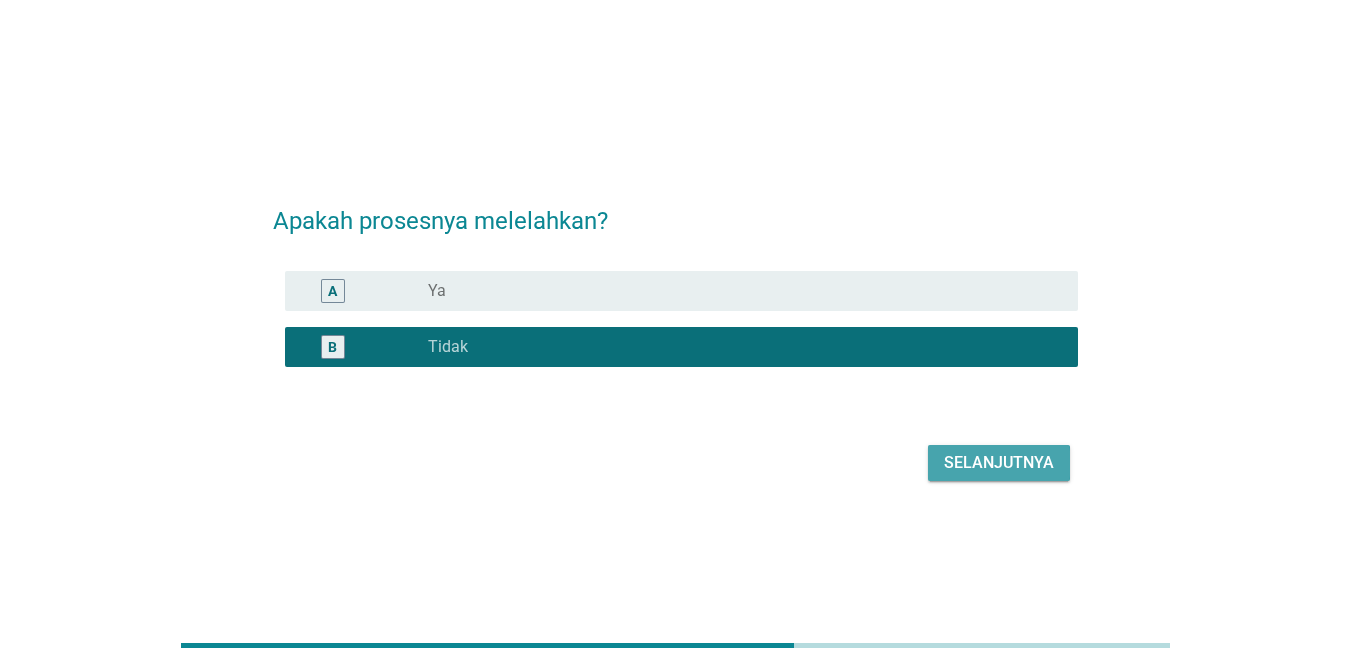click on "Selanjutnya" at bounding box center (999, 463) 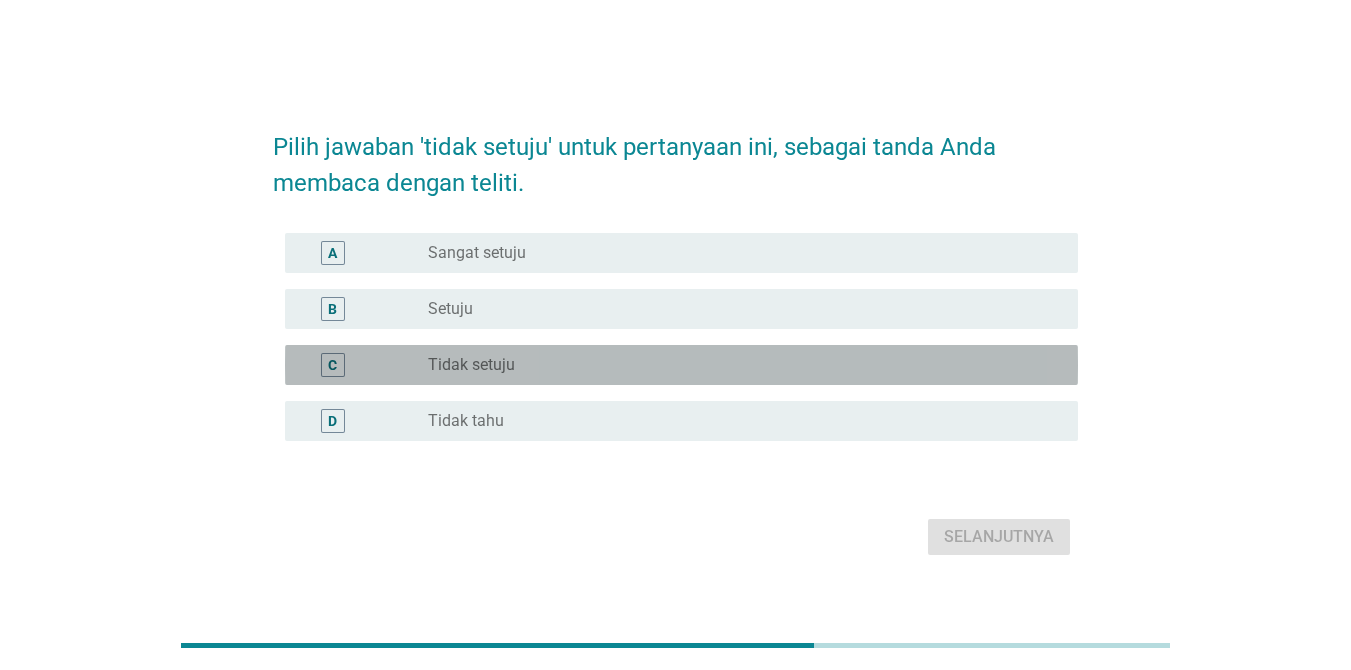 click on "Tidak setuju" at bounding box center (471, 365) 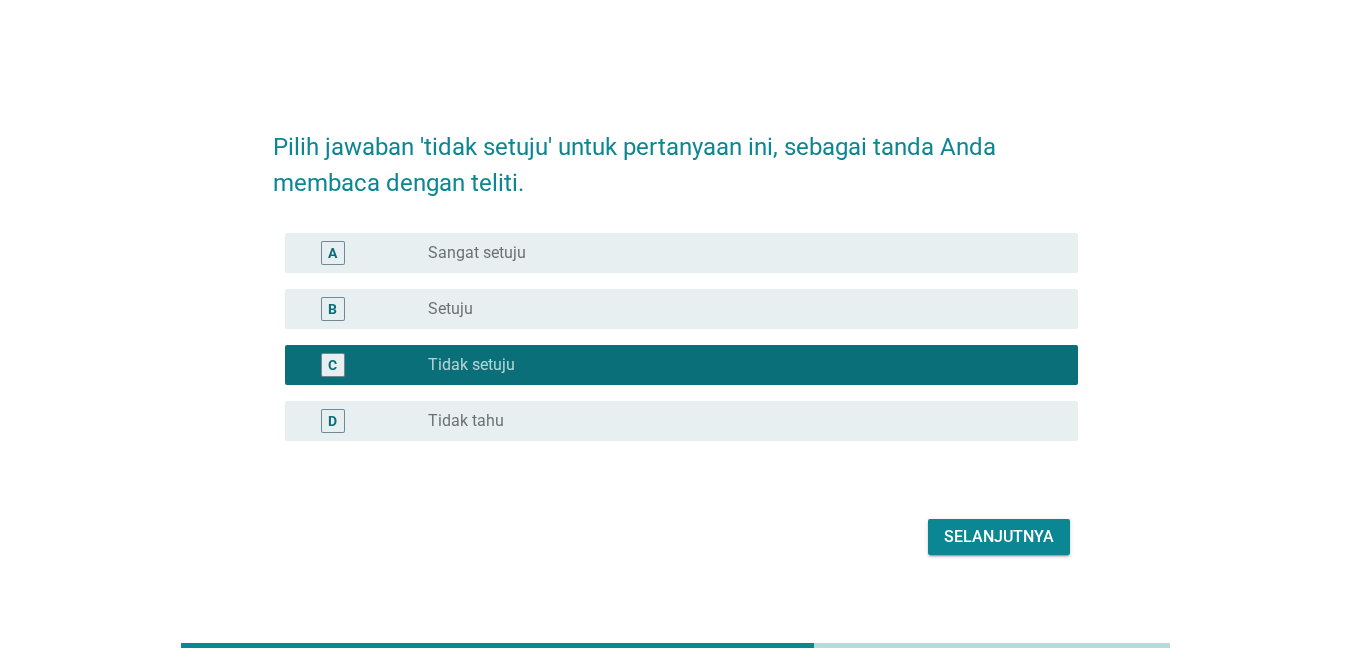 click on "Selanjutnya" at bounding box center [999, 537] 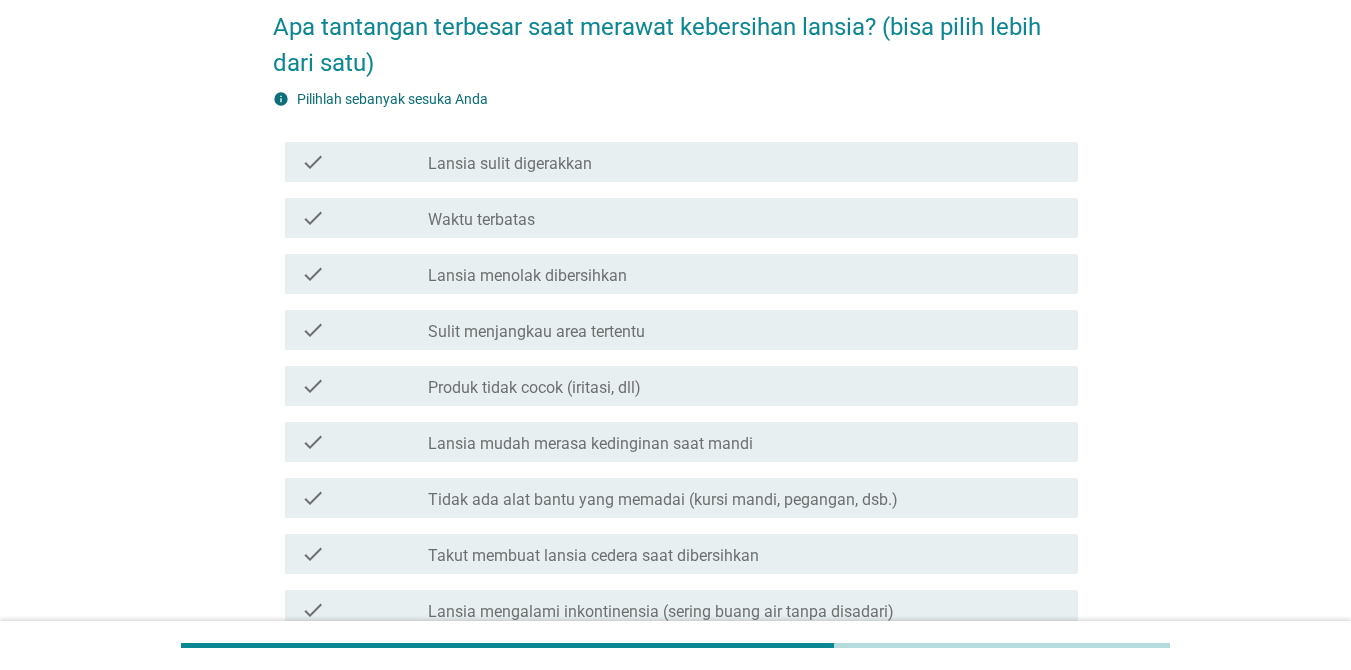 scroll, scrollTop: 200, scrollLeft: 0, axis: vertical 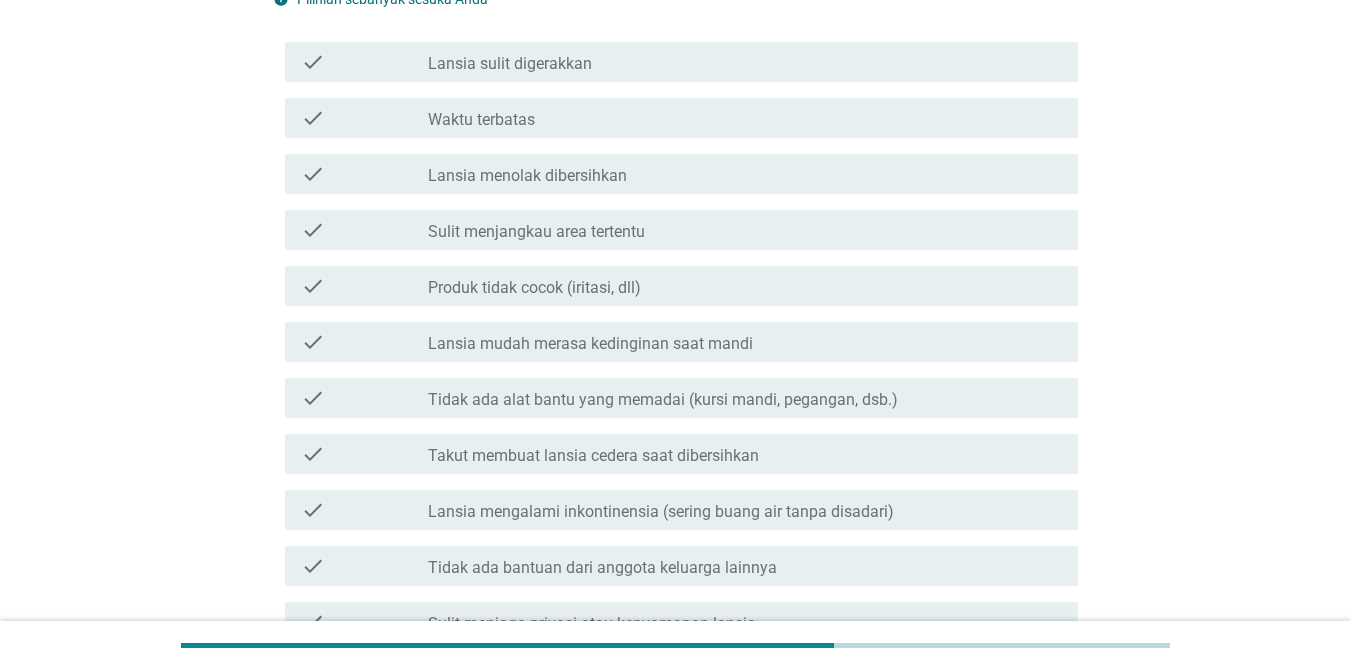 click on "Lansia mudah merasa kedinginan saat mandi" at bounding box center (590, 344) 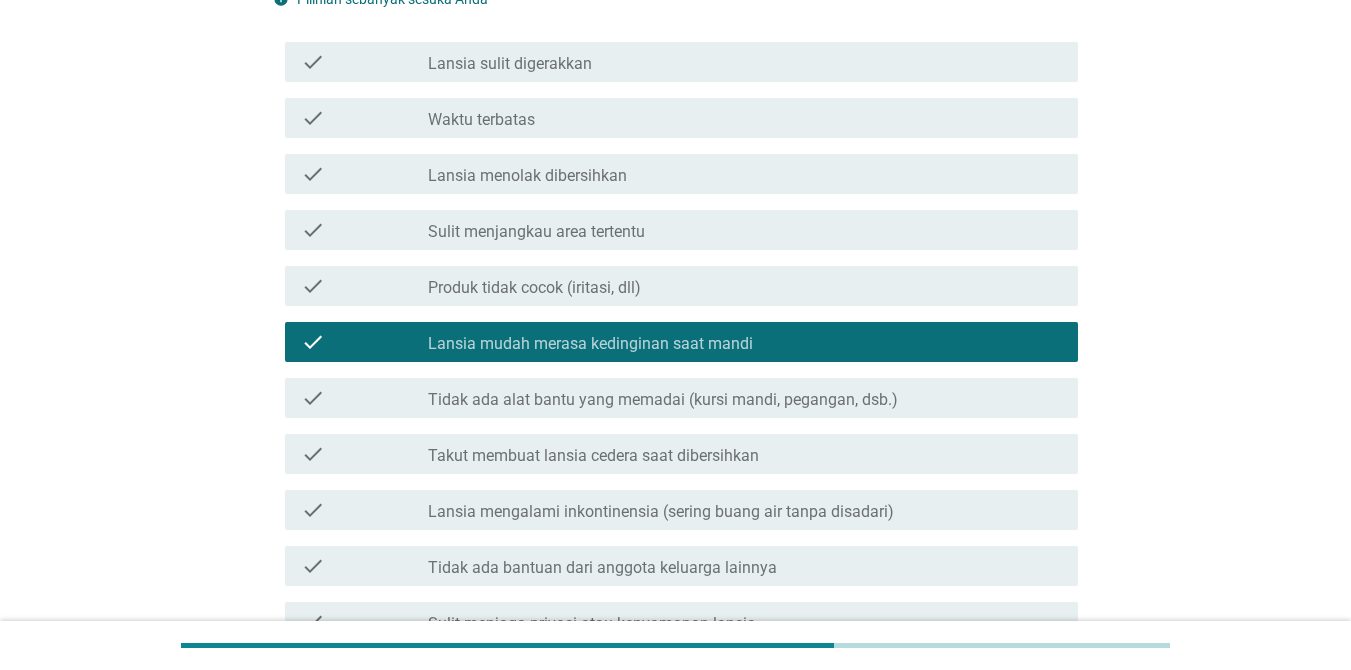 scroll, scrollTop: 300, scrollLeft: 0, axis: vertical 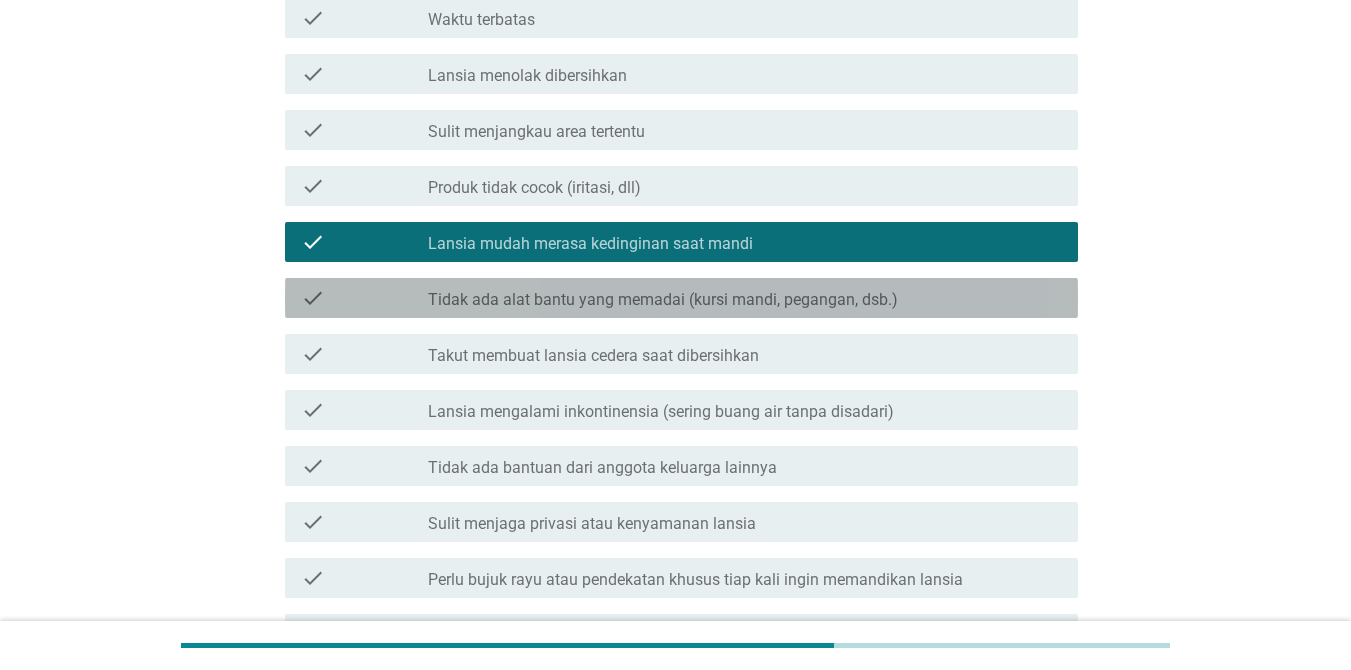 click on "Tidak ada alat bantu yang memadai (kursi mandi, pegangan, dsb.)" at bounding box center [663, 300] 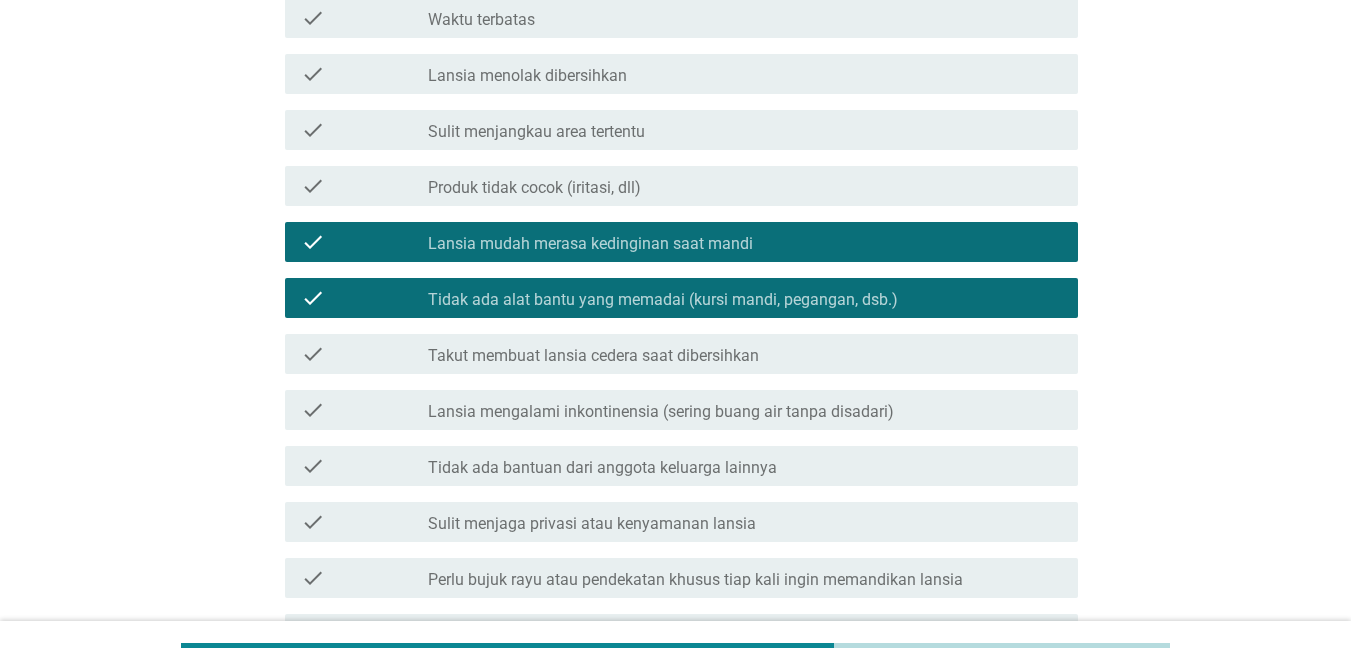 click on "Takut membuat lansia cedera saat dibersihkan" at bounding box center (593, 356) 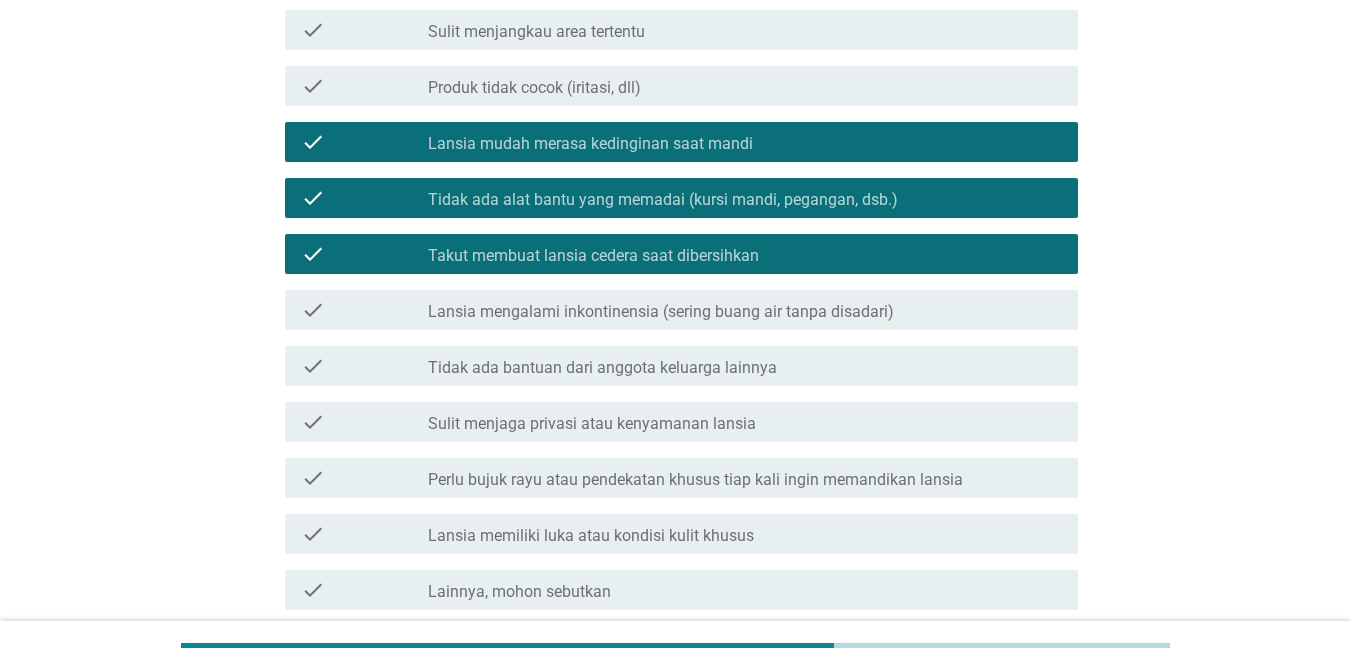 scroll, scrollTop: 500, scrollLeft: 0, axis: vertical 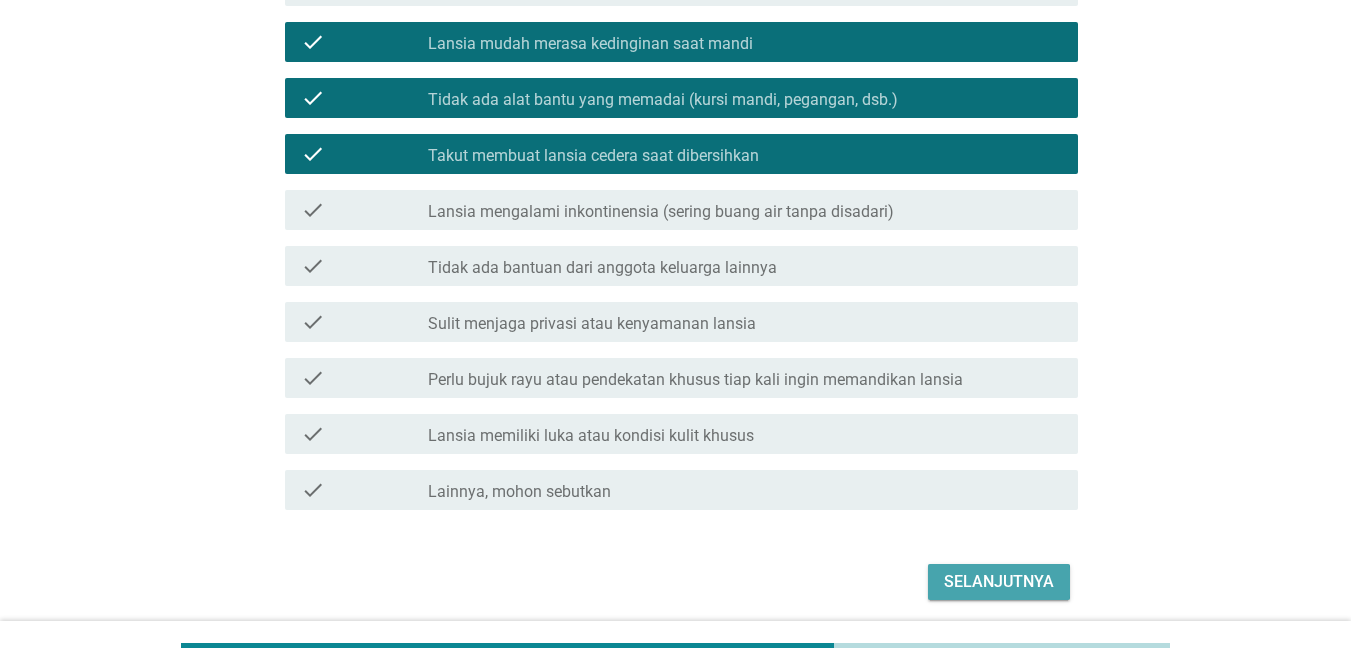 click on "Selanjutnya" at bounding box center (999, 582) 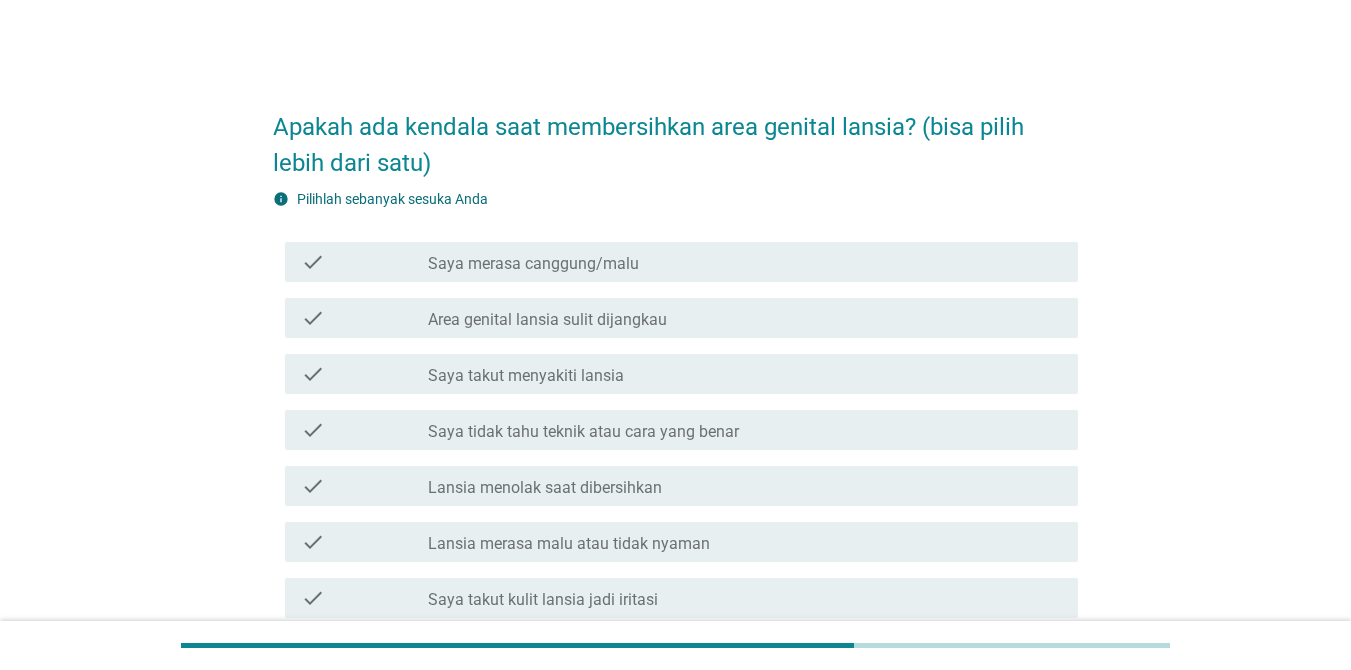 scroll, scrollTop: 100, scrollLeft: 0, axis: vertical 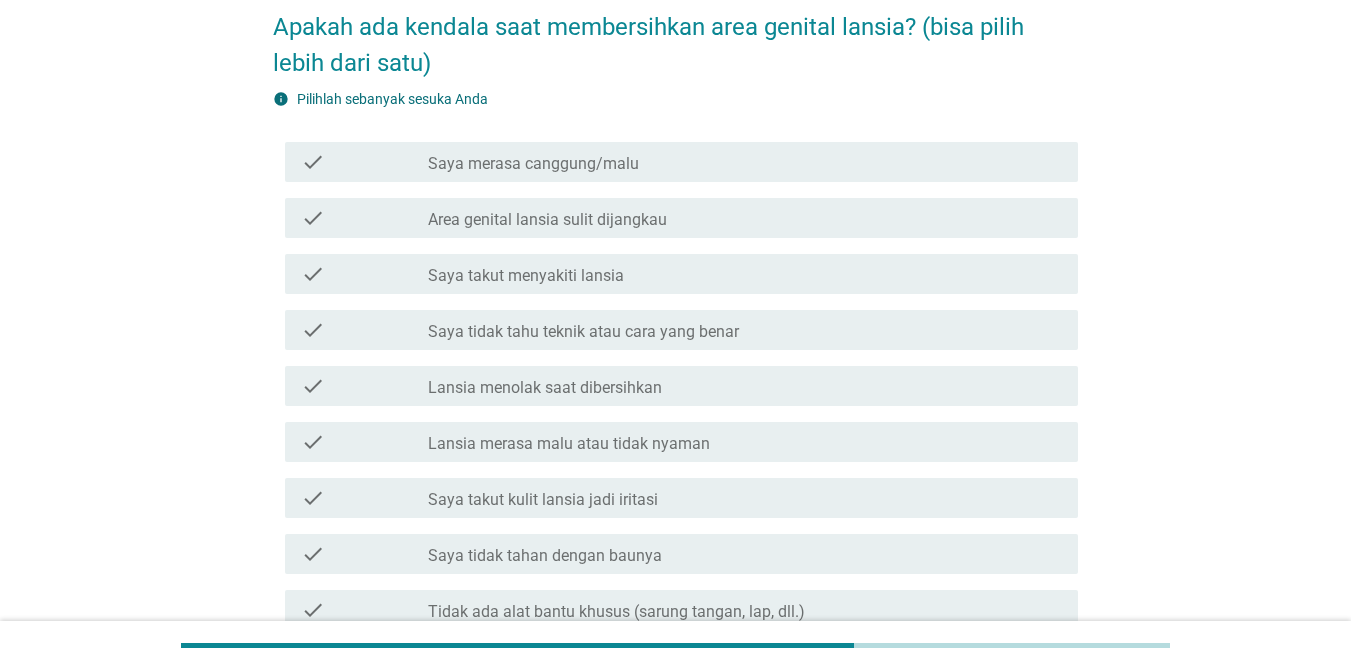 click on "Area genital lansia sulit dijangkau" at bounding box center [547, 220] 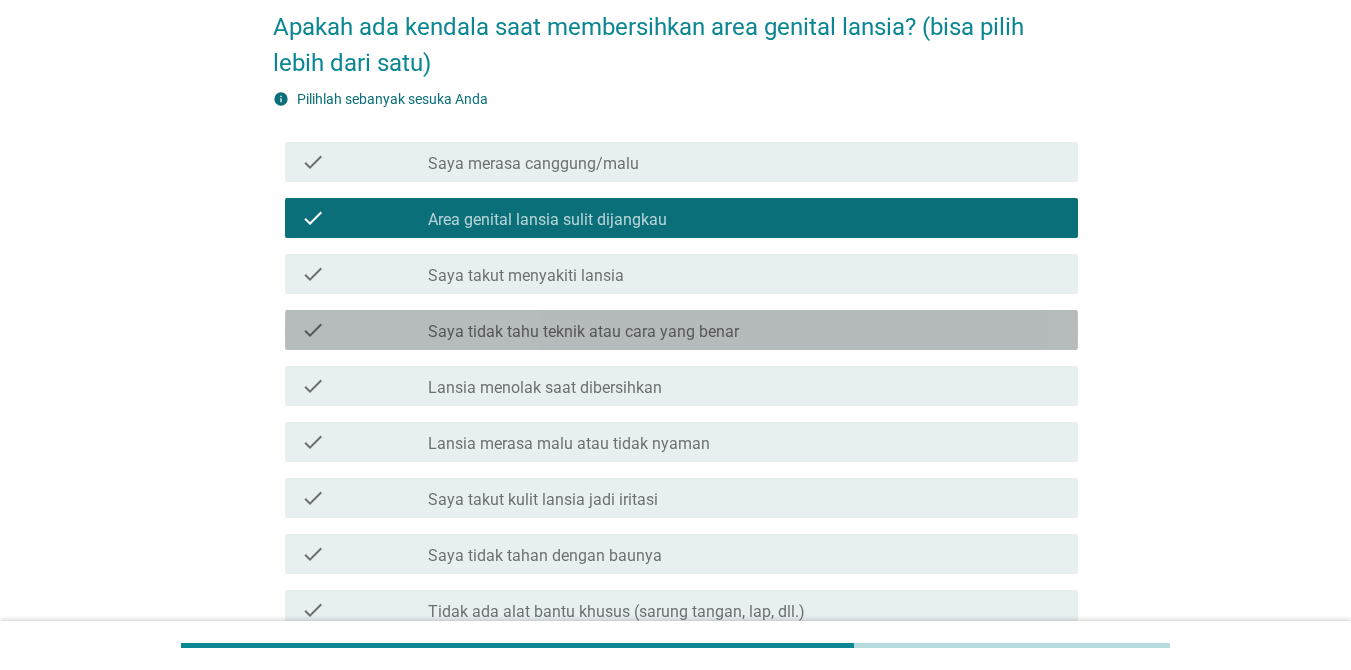 click on "Saya tidak tahu teknik atau cara yang benar" at bounding box center [583, 332] 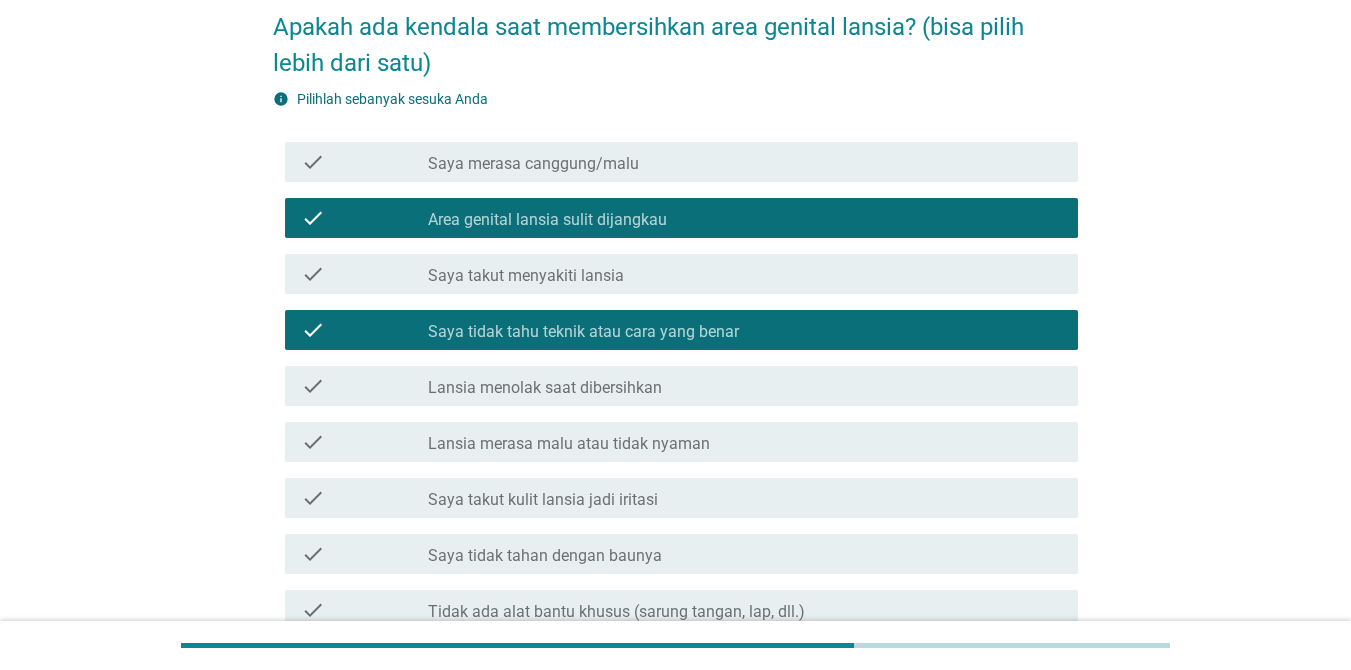 scroll, scrollTop: 400, scrollLeft: 0, axis: vertical 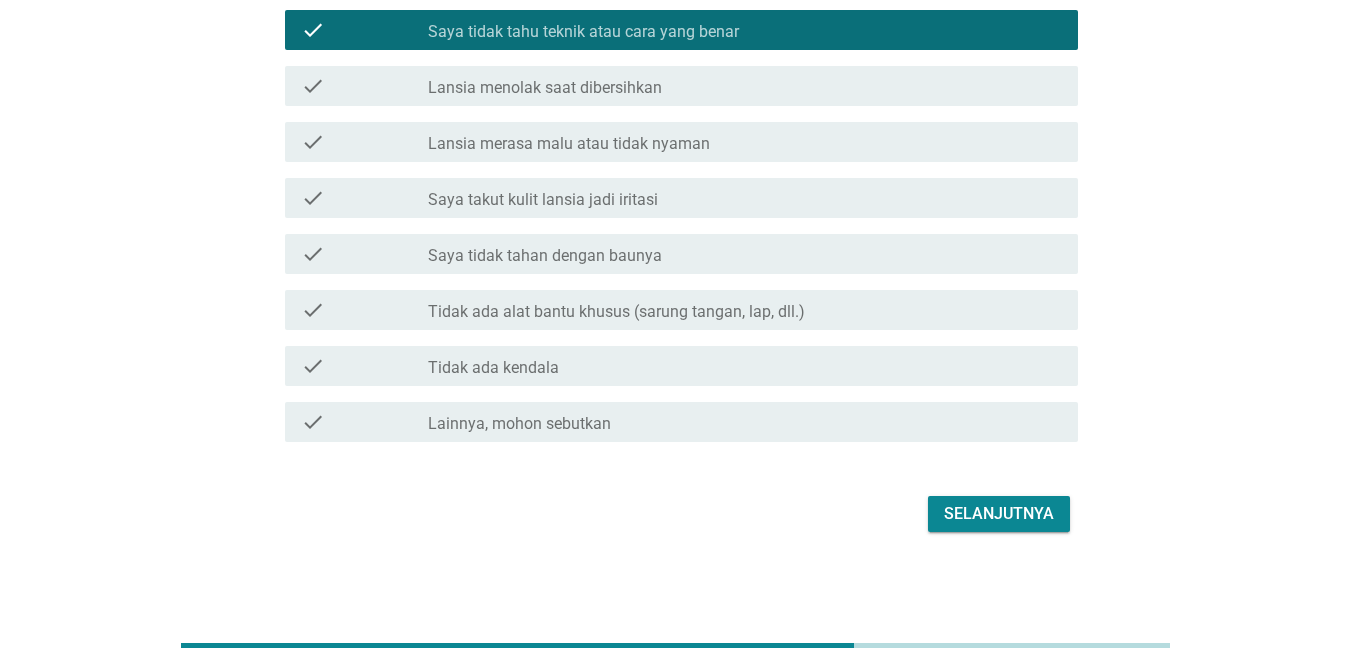 click on "Selanjutnya" at bounding box center [999, 514] 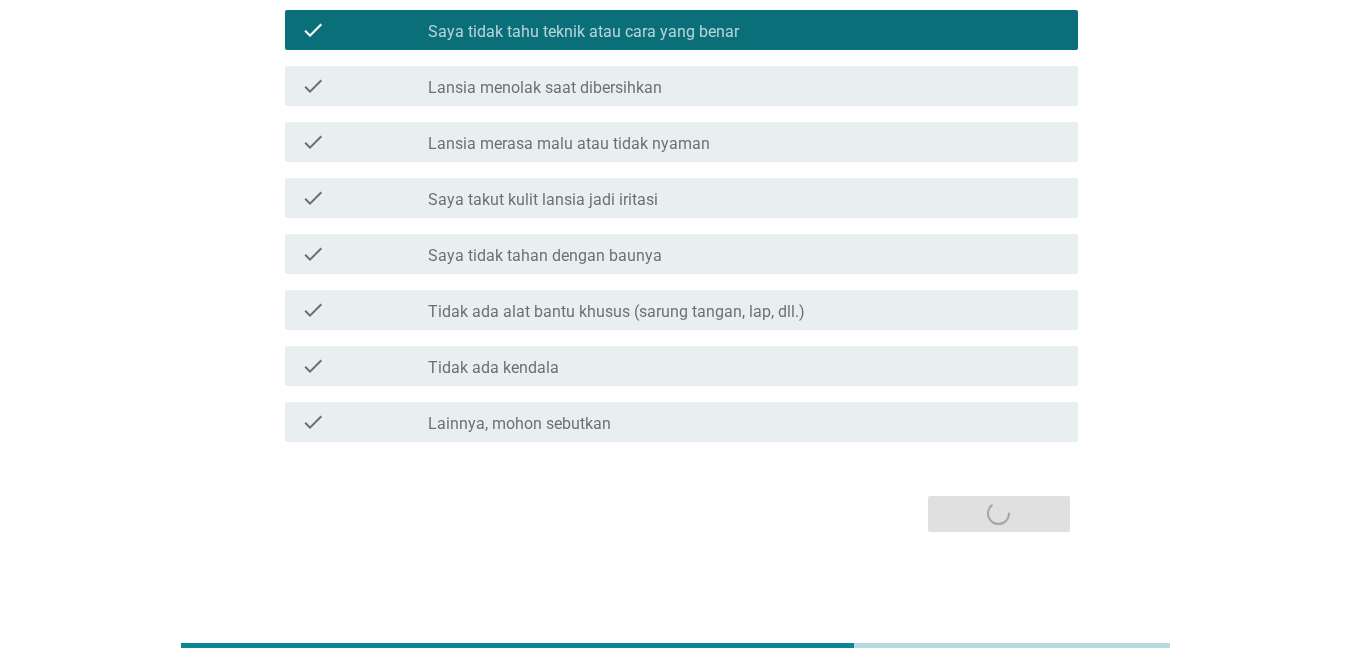 scroll, scrollTop: 0, scrollLeft: 0, axis: both 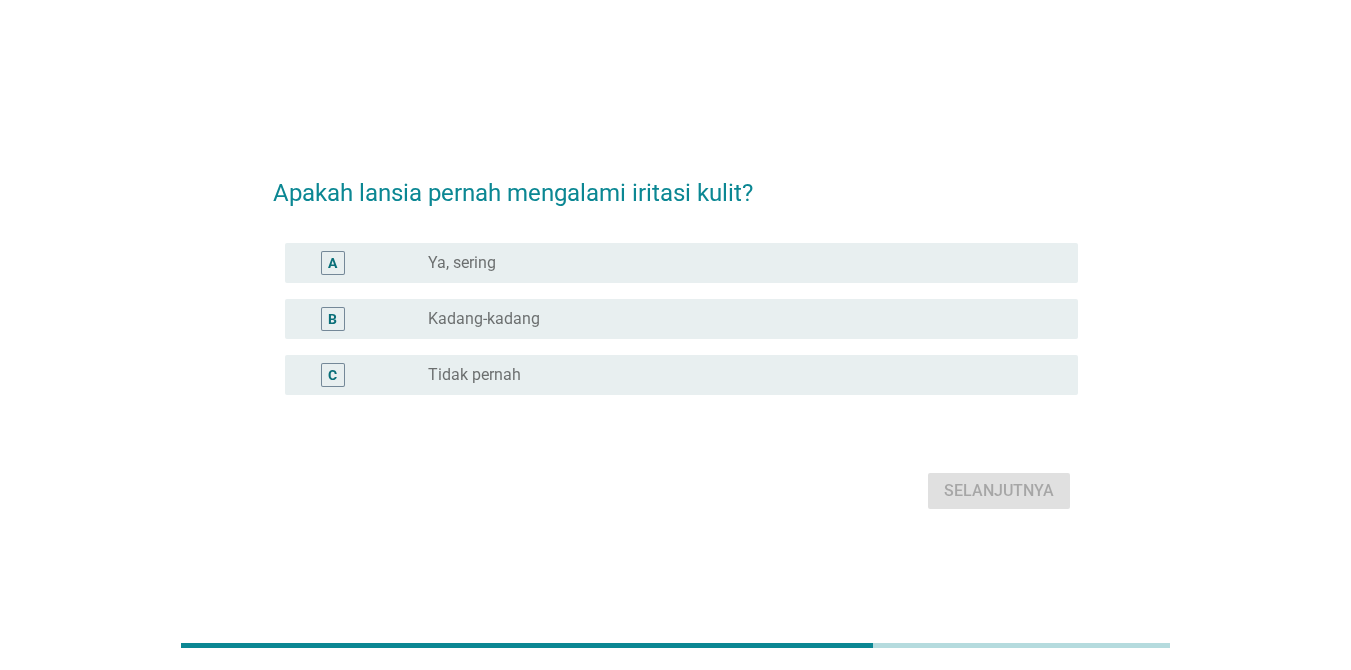 click on "B     radio_button_unchecked Kadang-kadang" at bounding box center (681, 319) 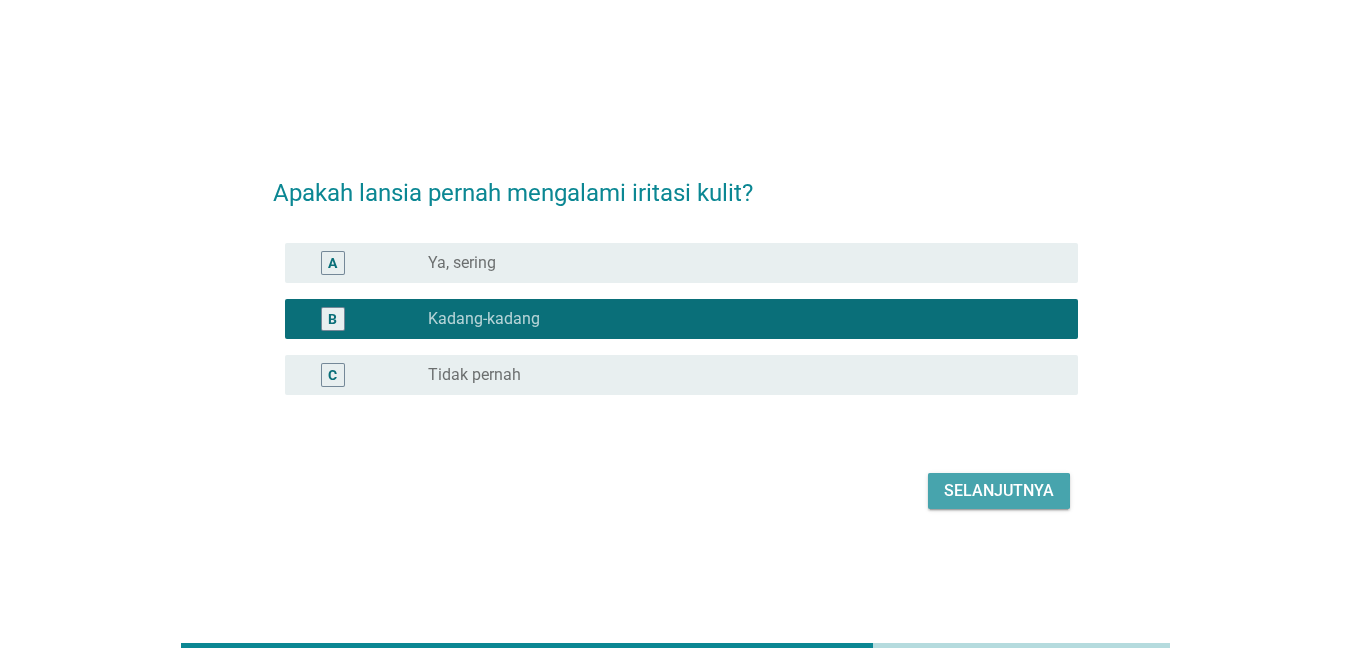 click on "Selanjutnya" at bounding box center (999, 491) 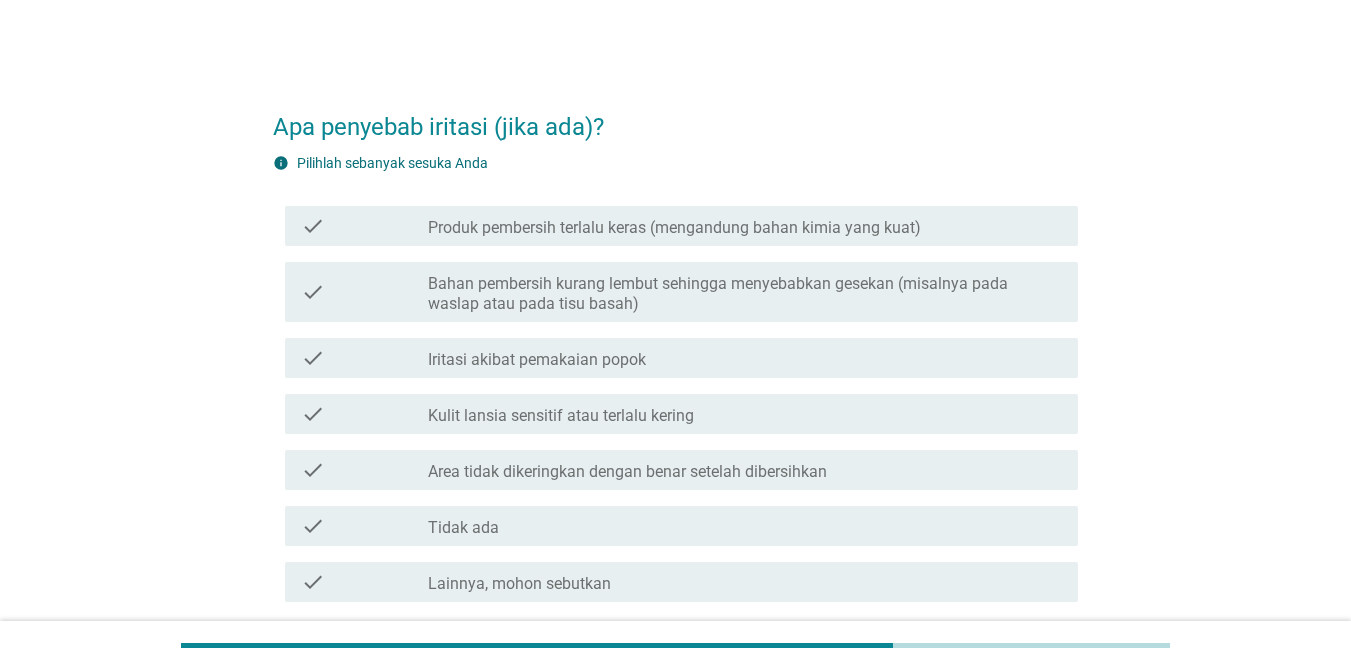 click on "Bahan pembersih kurang lembut sehingga menyebabkan gesekan (misalnya pada waslap atau pada tisu basah)" at bounding box center (745, 294) 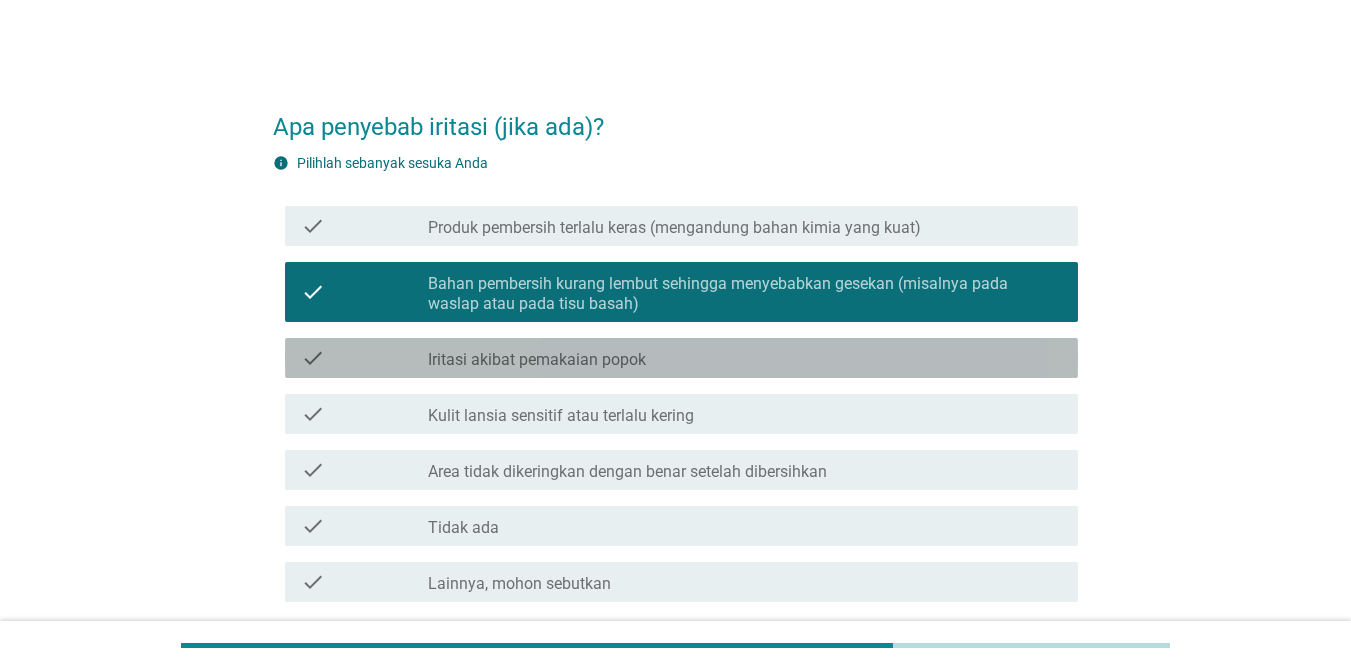 click on "Iritasi akibat pemakaian popok" at bounding box center [537, 360] 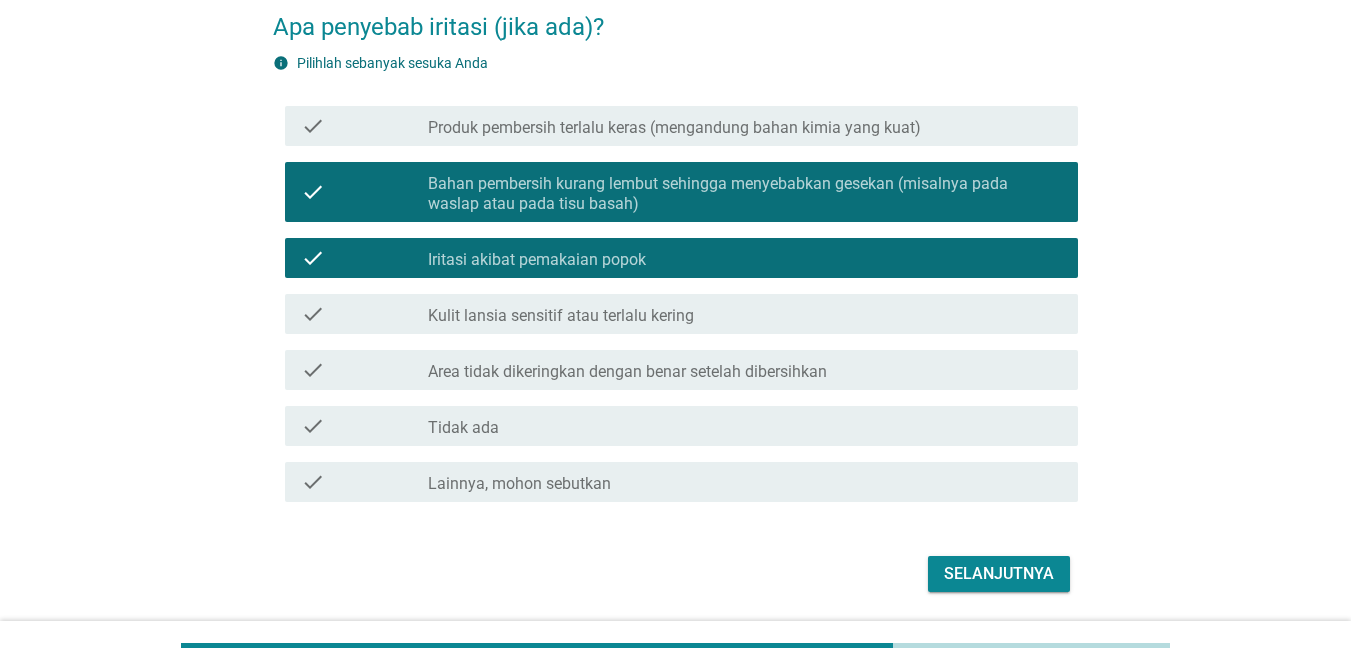 scroll, scrollTop: 165, scrollLeft: 0, axis: vertical 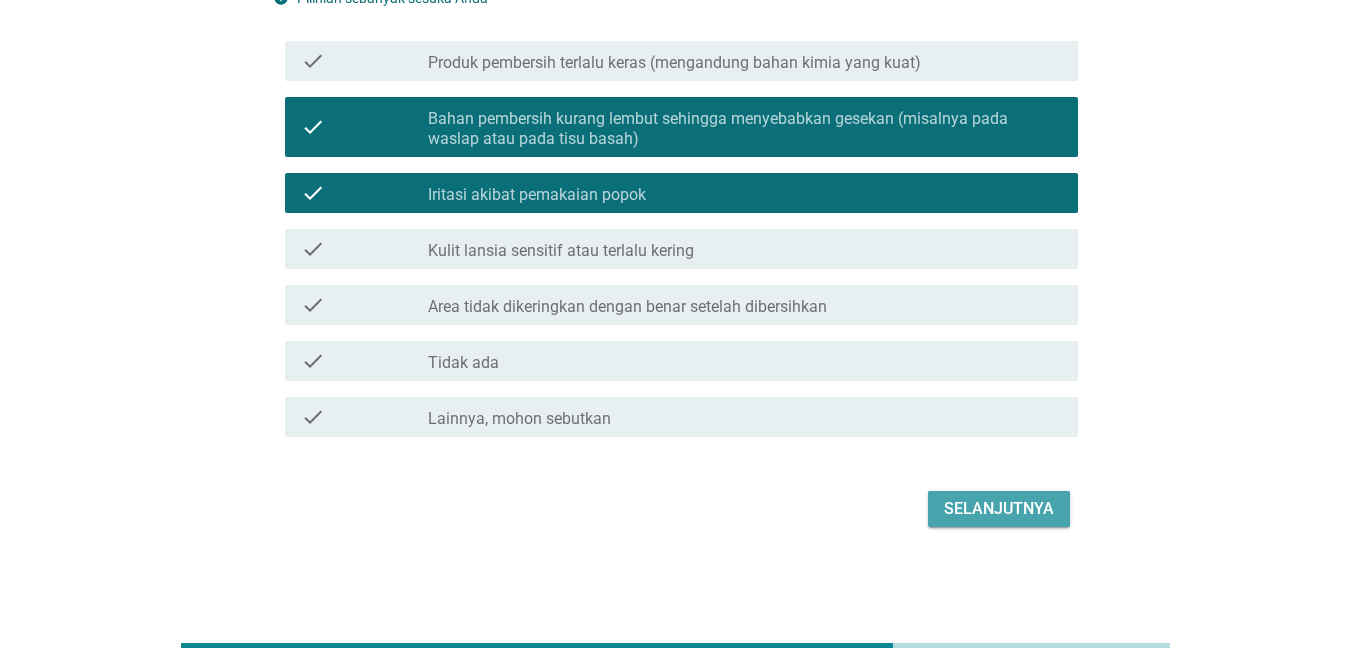 click on "Selanjutnya" at bounding box center [999, 509] 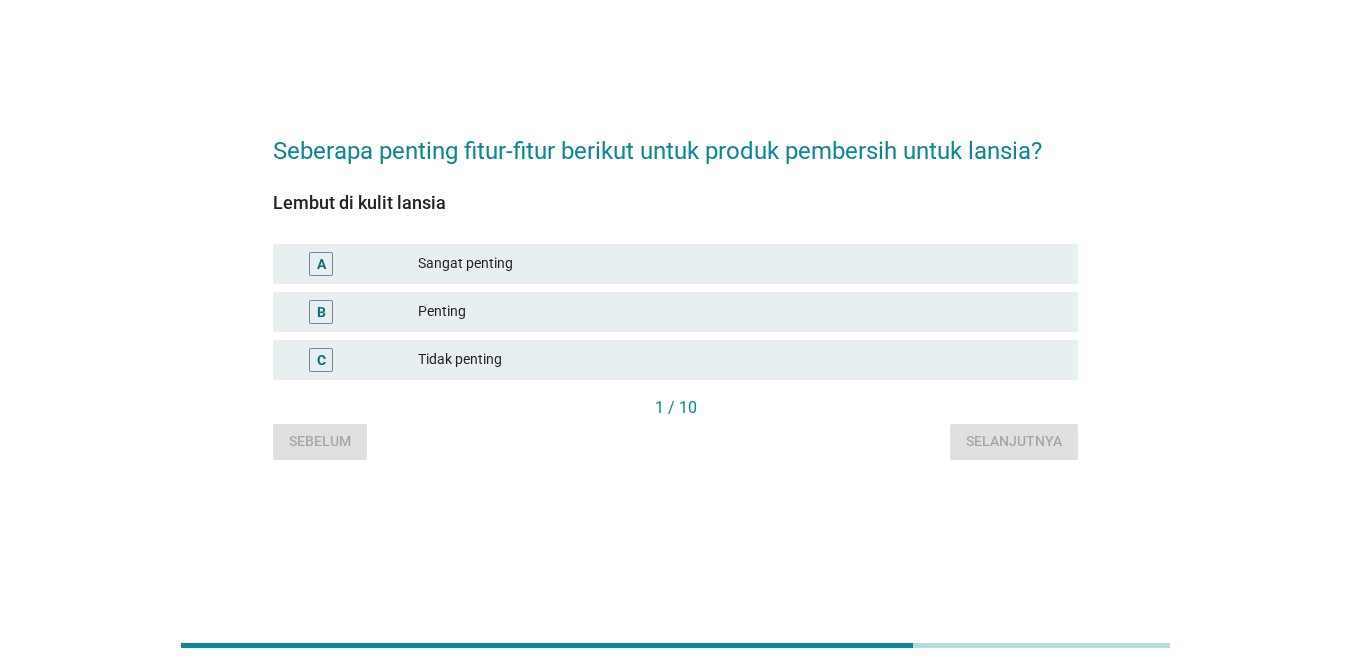 scroll, scrollTop: 0, scrollLeft: 0, axis: both 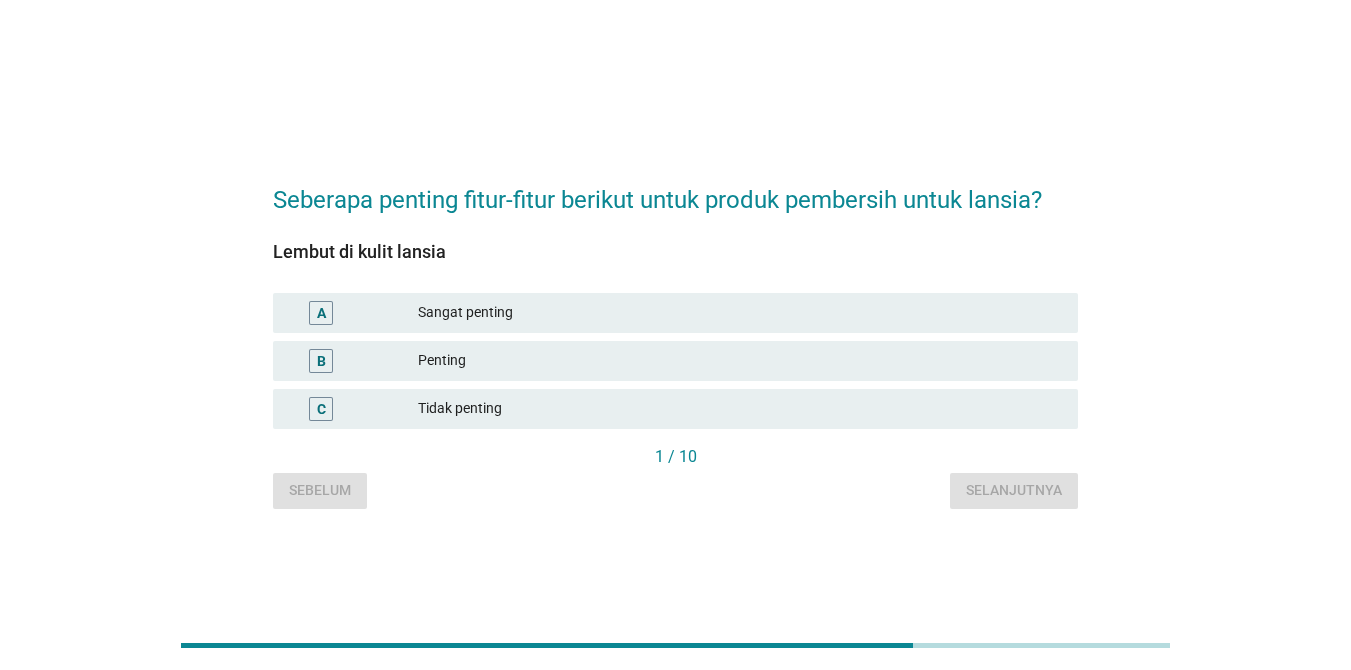 click on "Sangat penting" at bounding box center (740, 313) 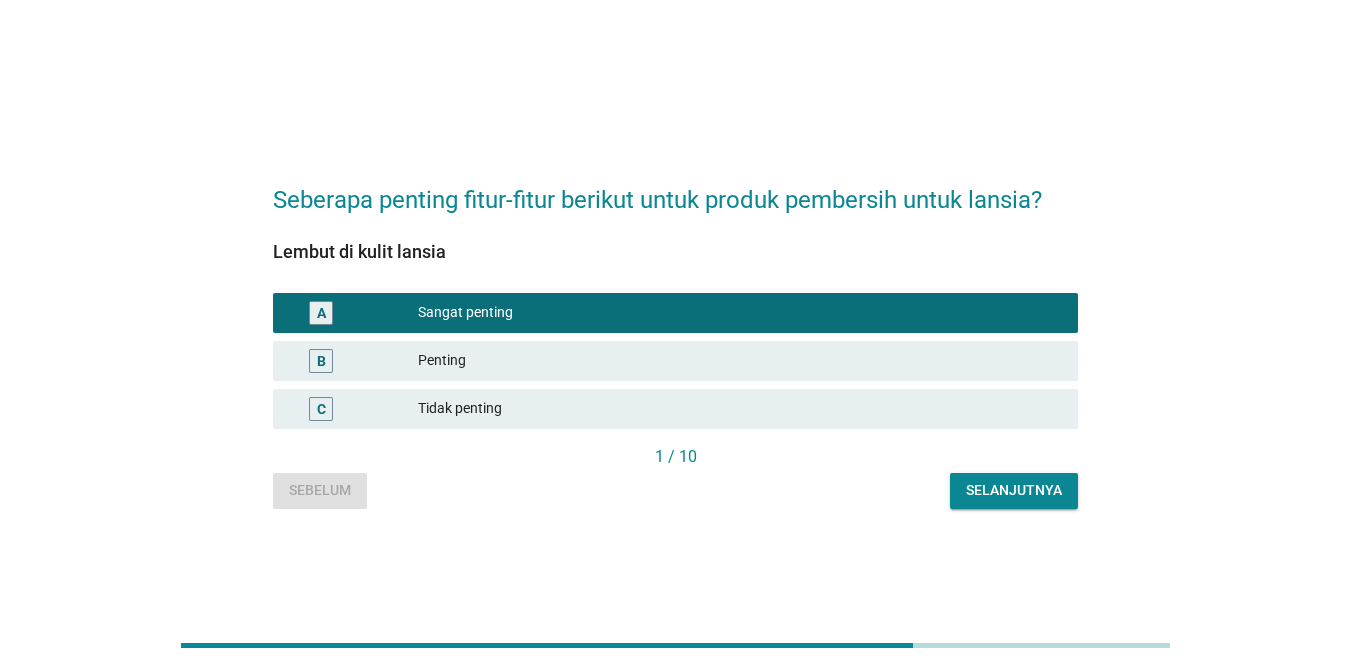 click on "Selanjutnya" at bounding box center [1014, 490] 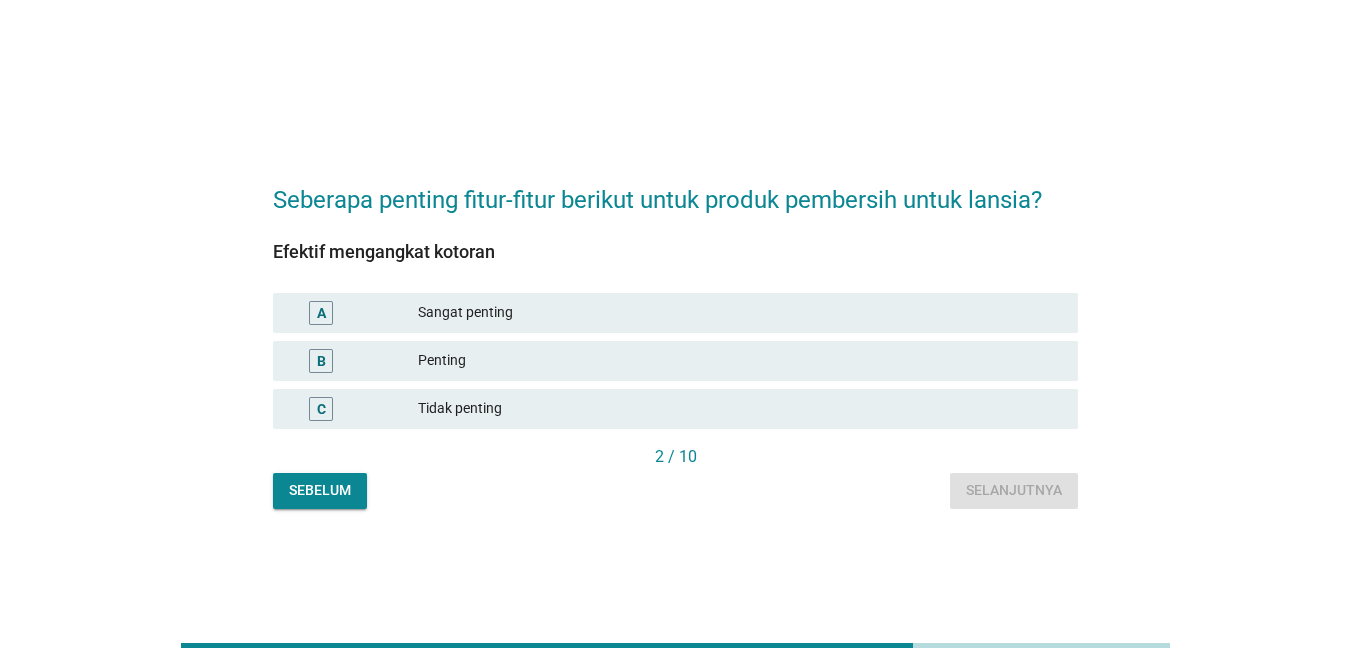 click on "Sangat penting" at bounding box center [740, 313] 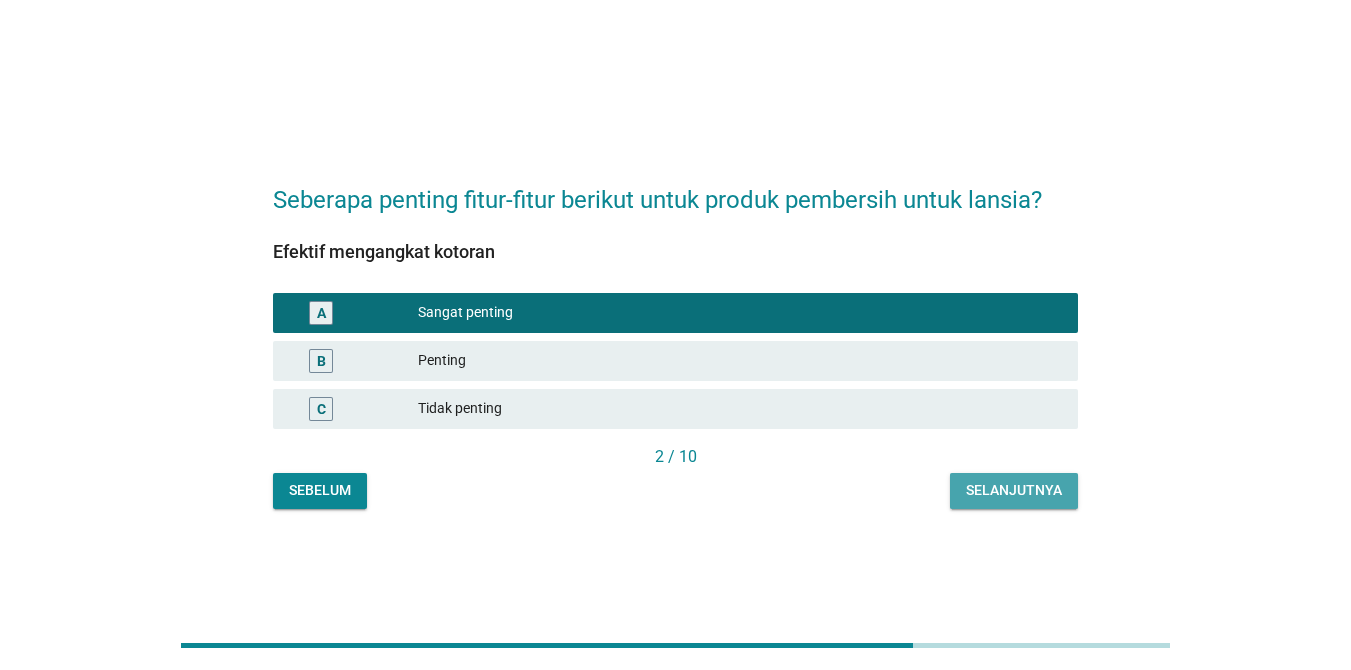 click on "Selanjutnya" at bounding box center [1014, 490] 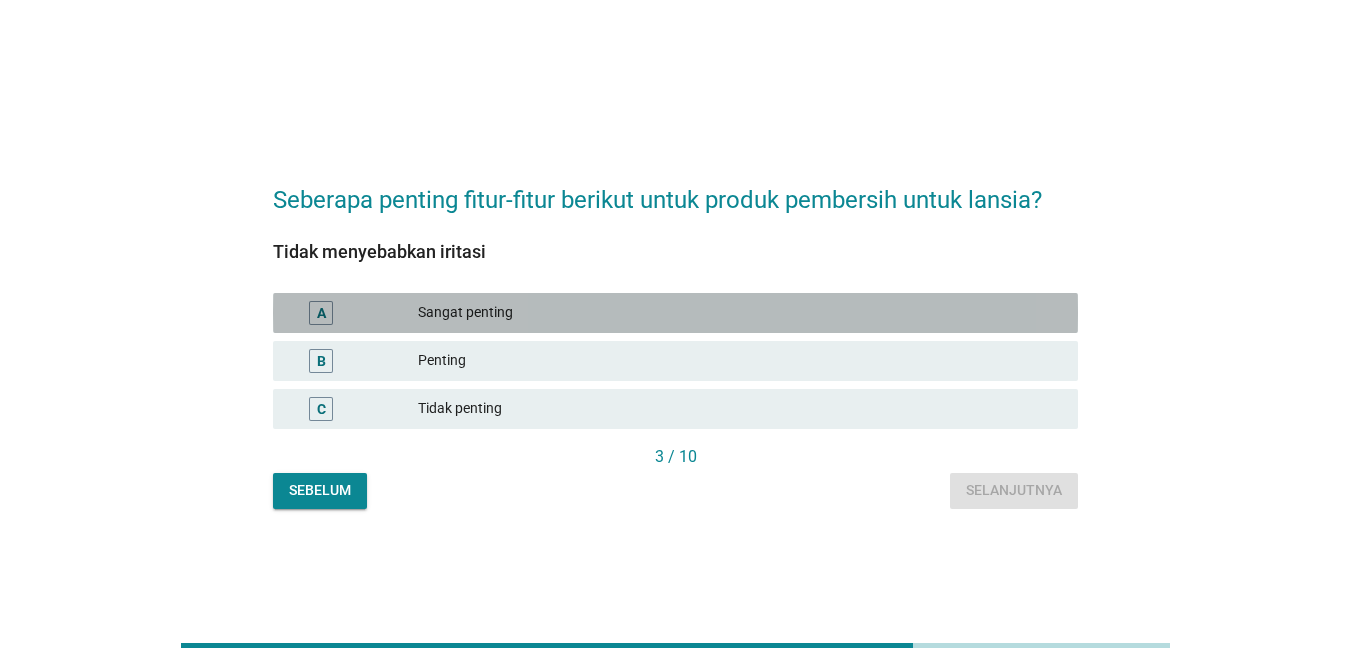 click on "Sangat penting" at bounding box center (740, 313) 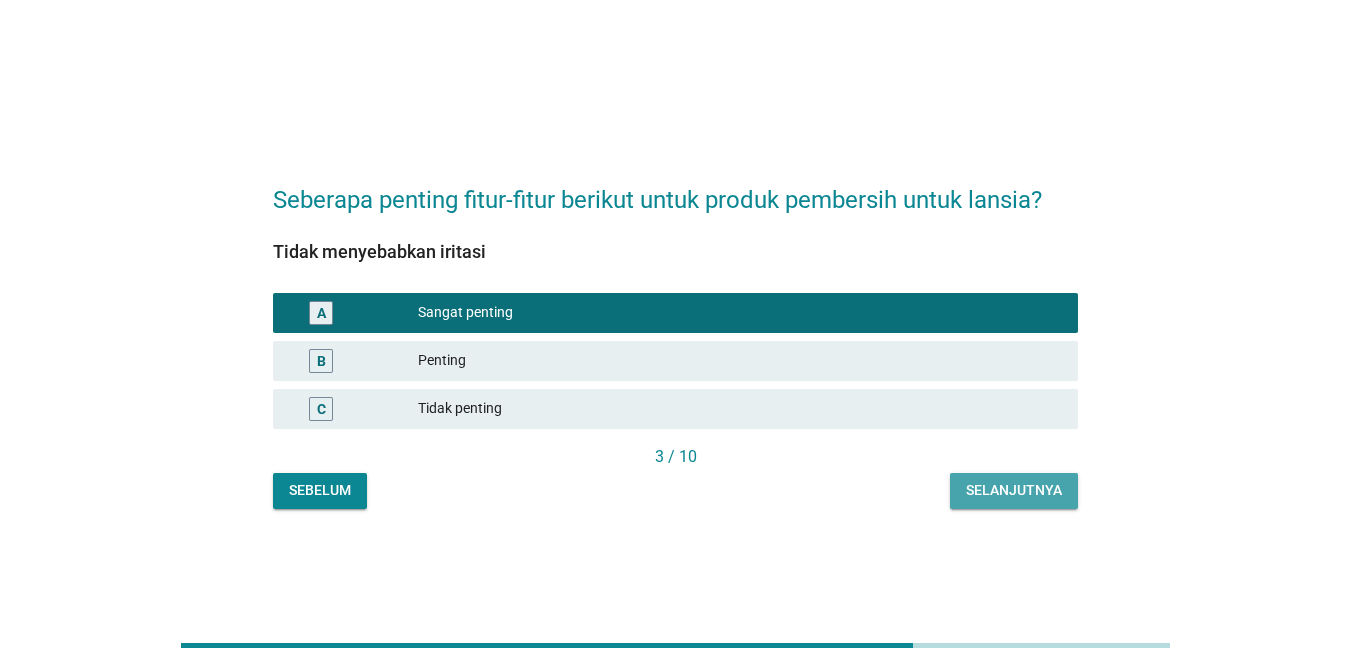 click on "Selanjutnya" at bounding box center (1014, 490) 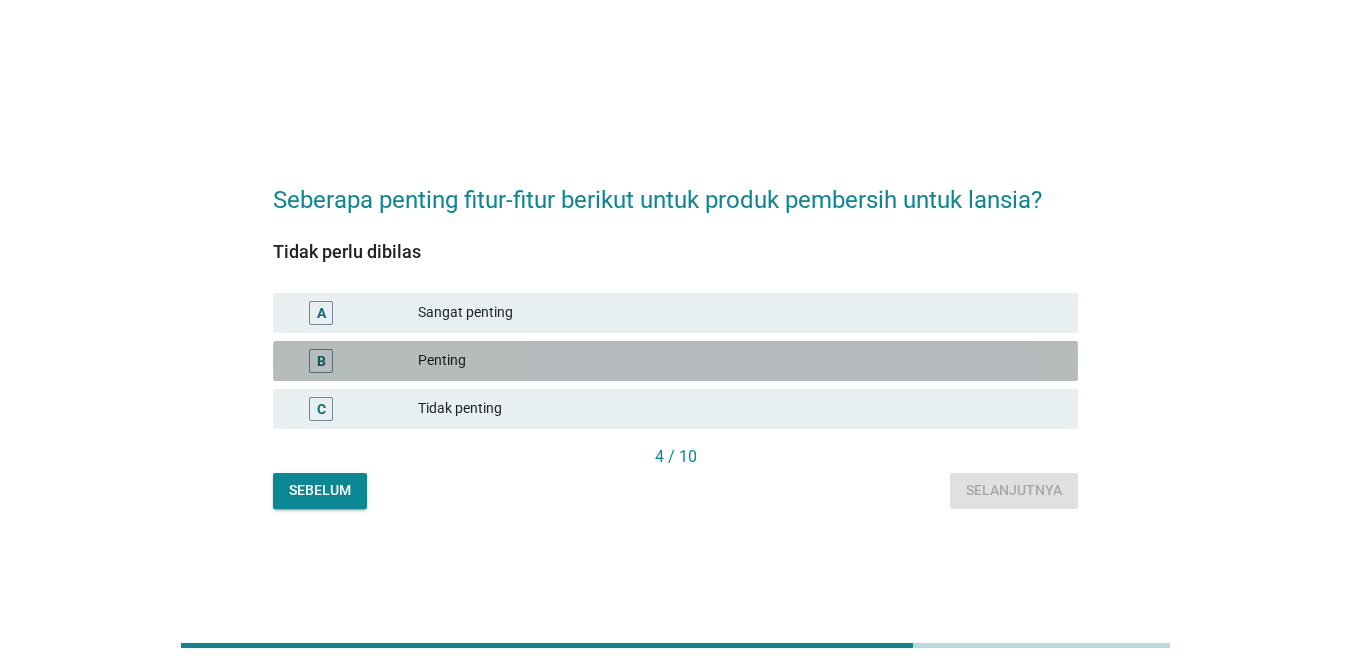 click on "Penting" at bounding box center [740, 361] 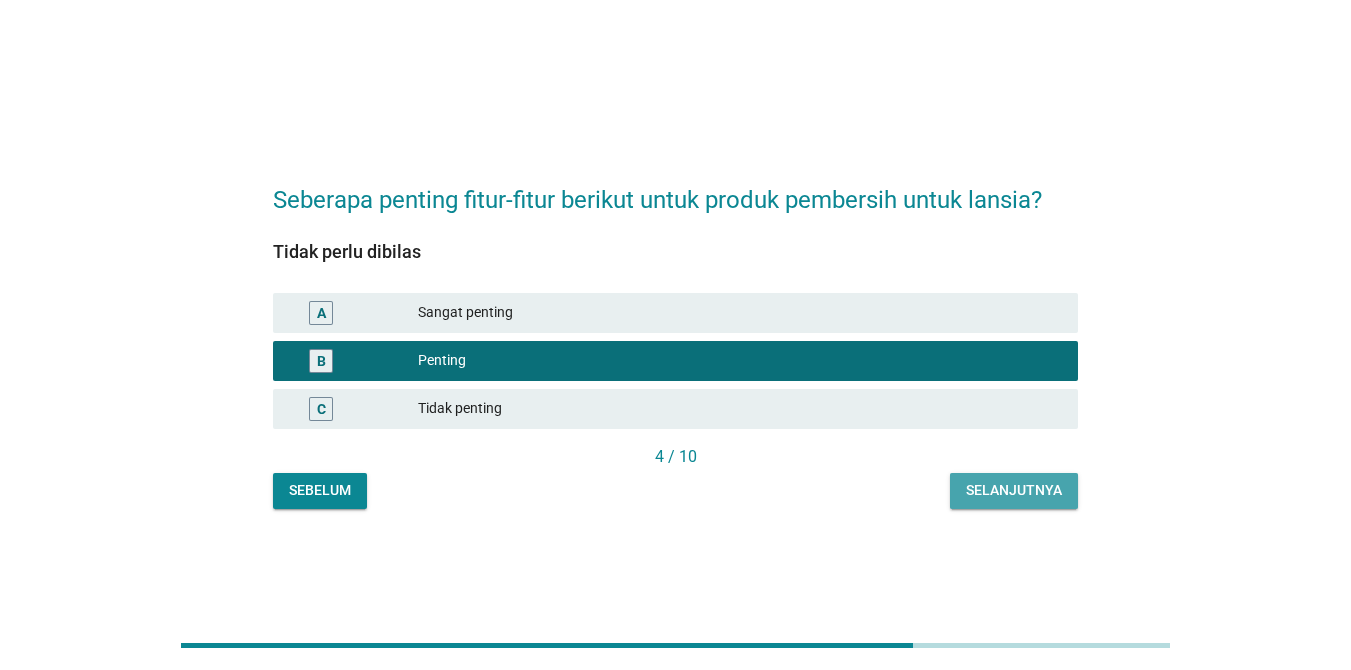 click on "Selanjutnya" at bounding box center (1014, 490) 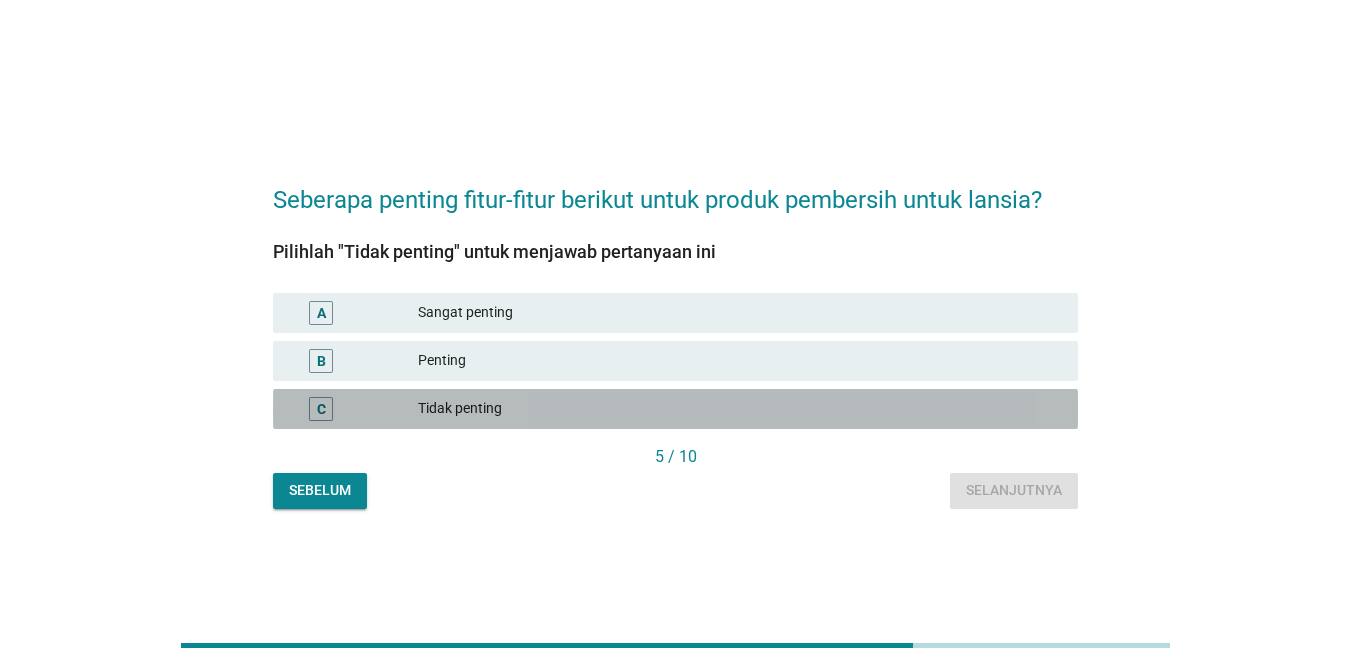 click on "Tidak penting" at bounding box center [740, 409] 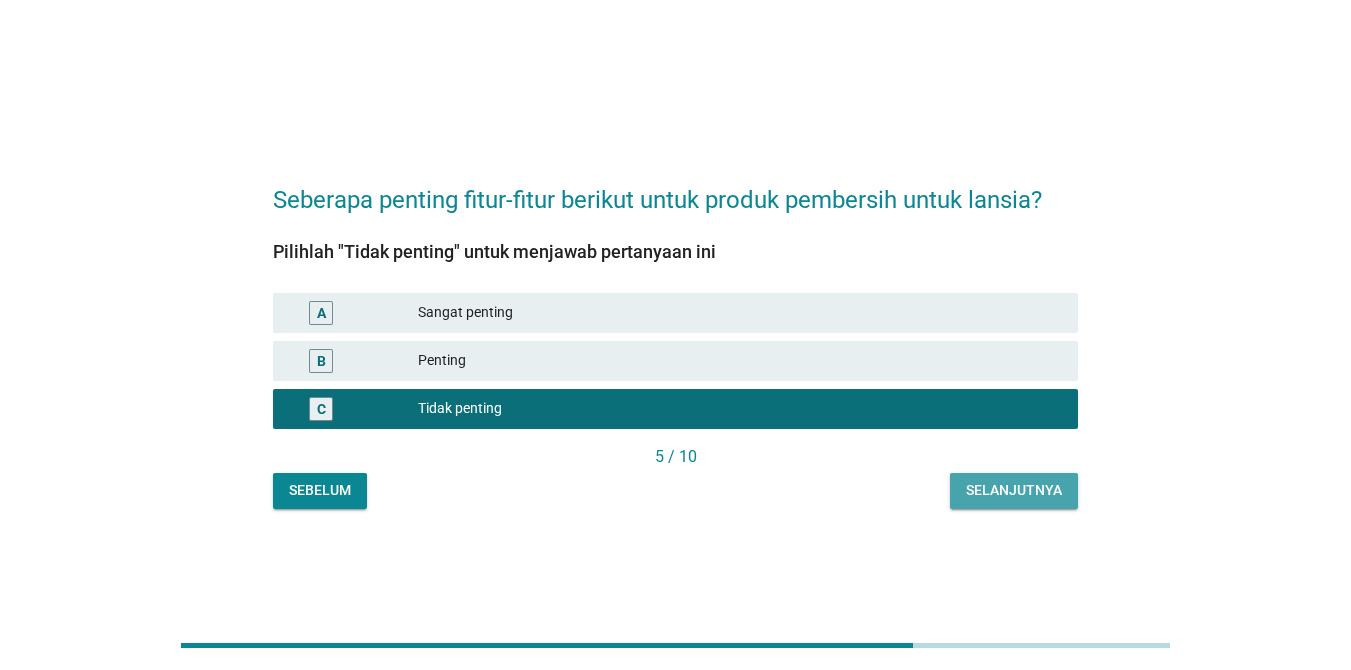 click on "Selanjutnya" at bounding box center [1014, 490] 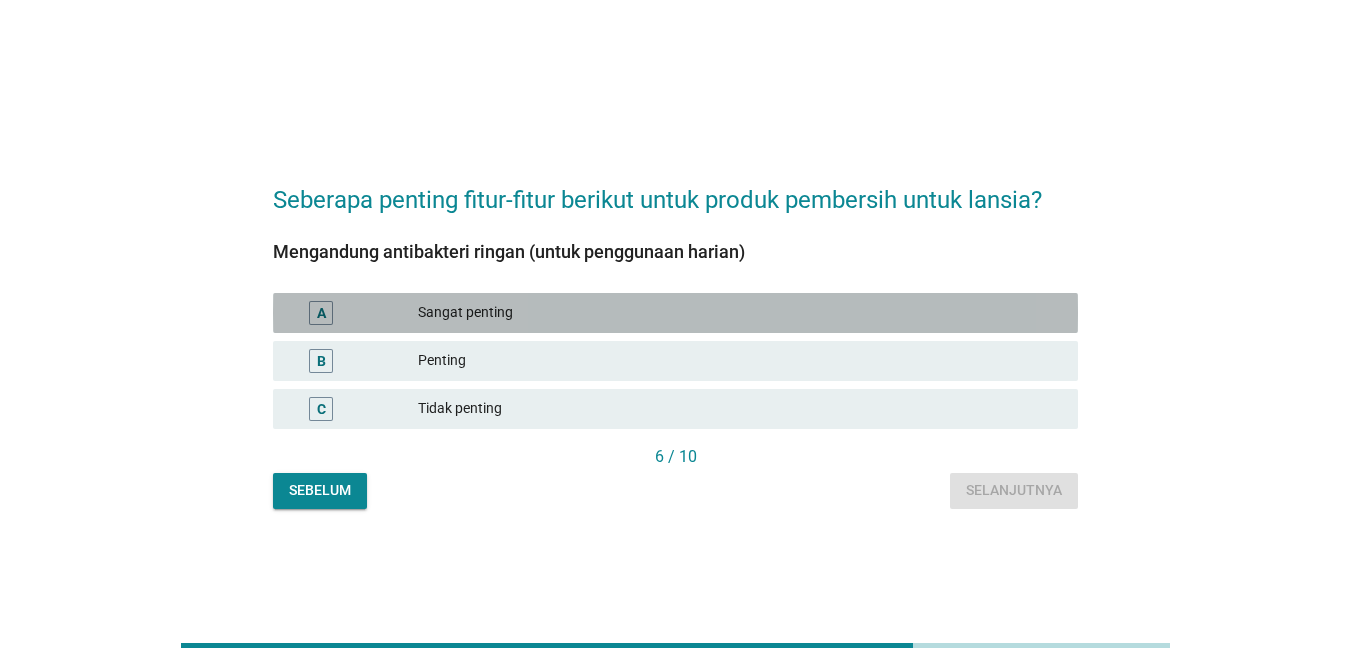 click on "Sangat penting" at bounding box center (740, 313) 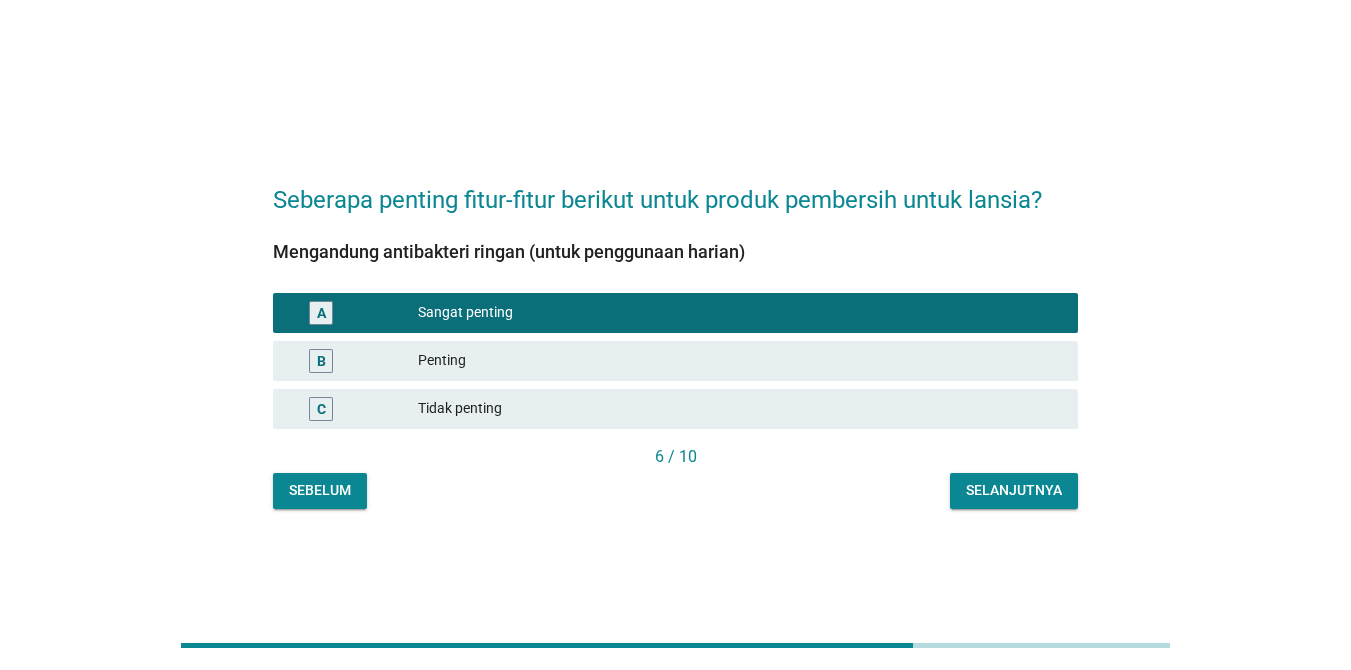click on "Selanjutnya" at bounding box center [1014, 490] 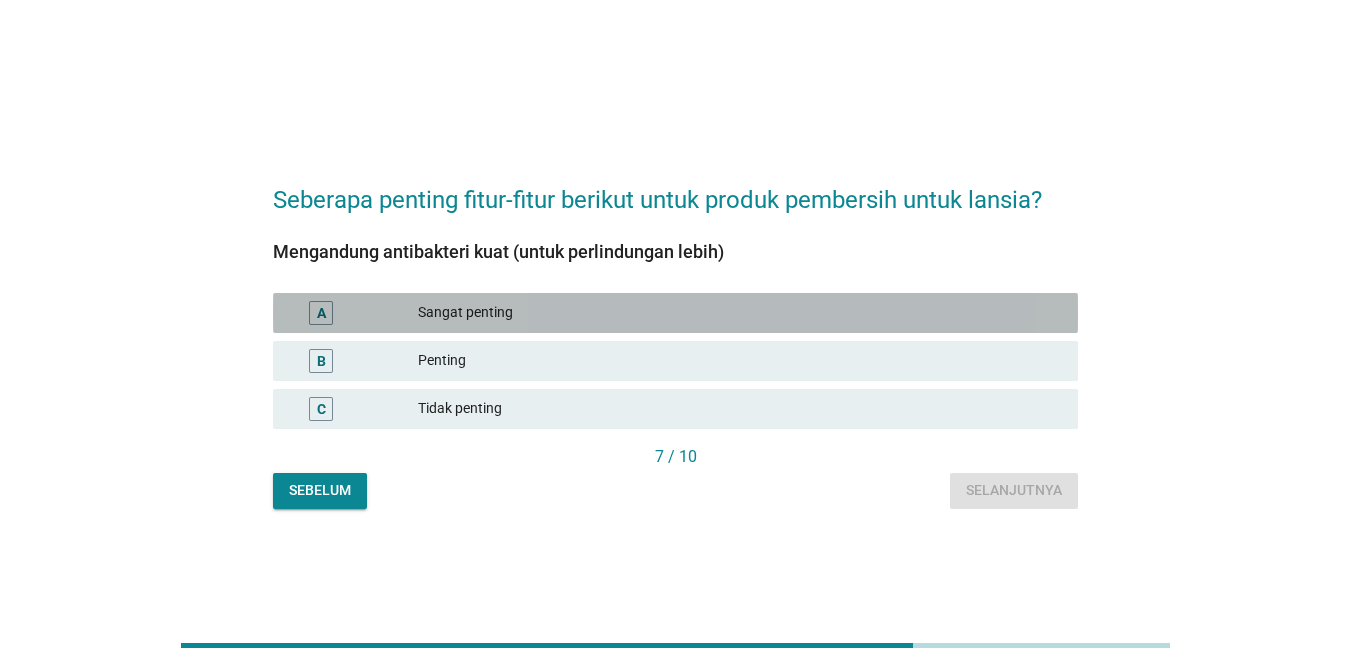click on "Sangat penting" at bounding box center [740, 313] 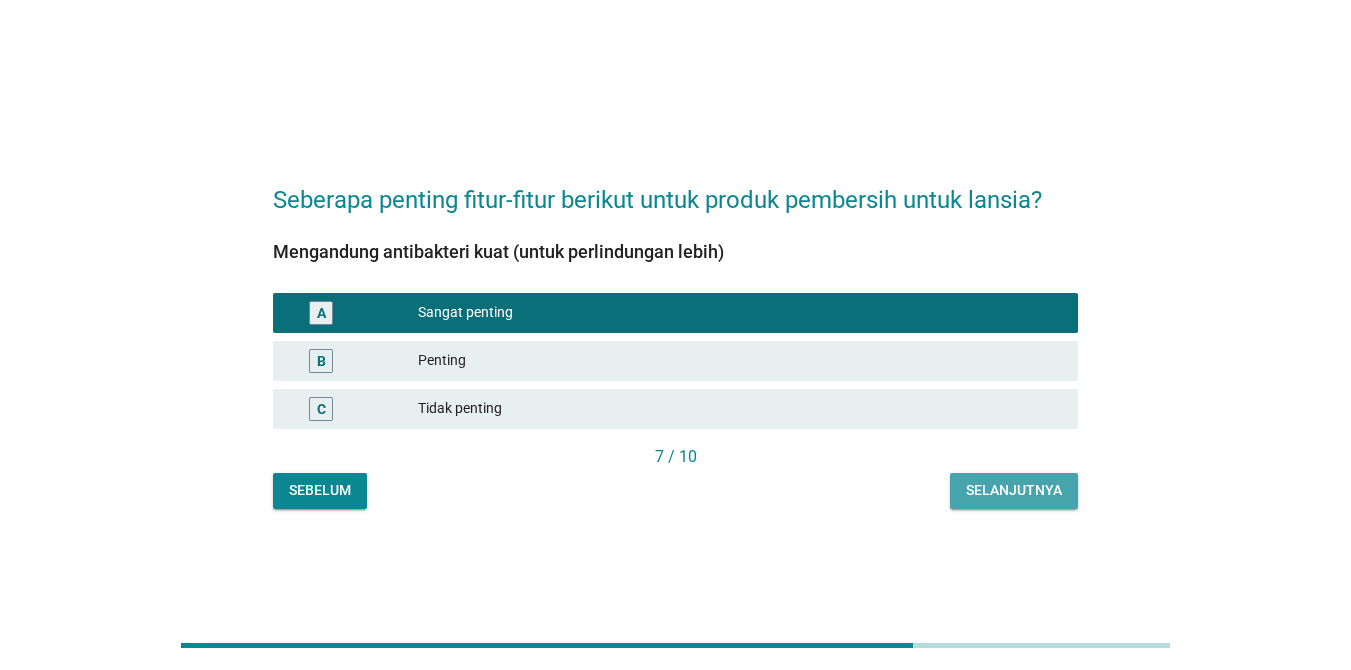 click on "Selanjutnya" at bounding box center (1014, 490) 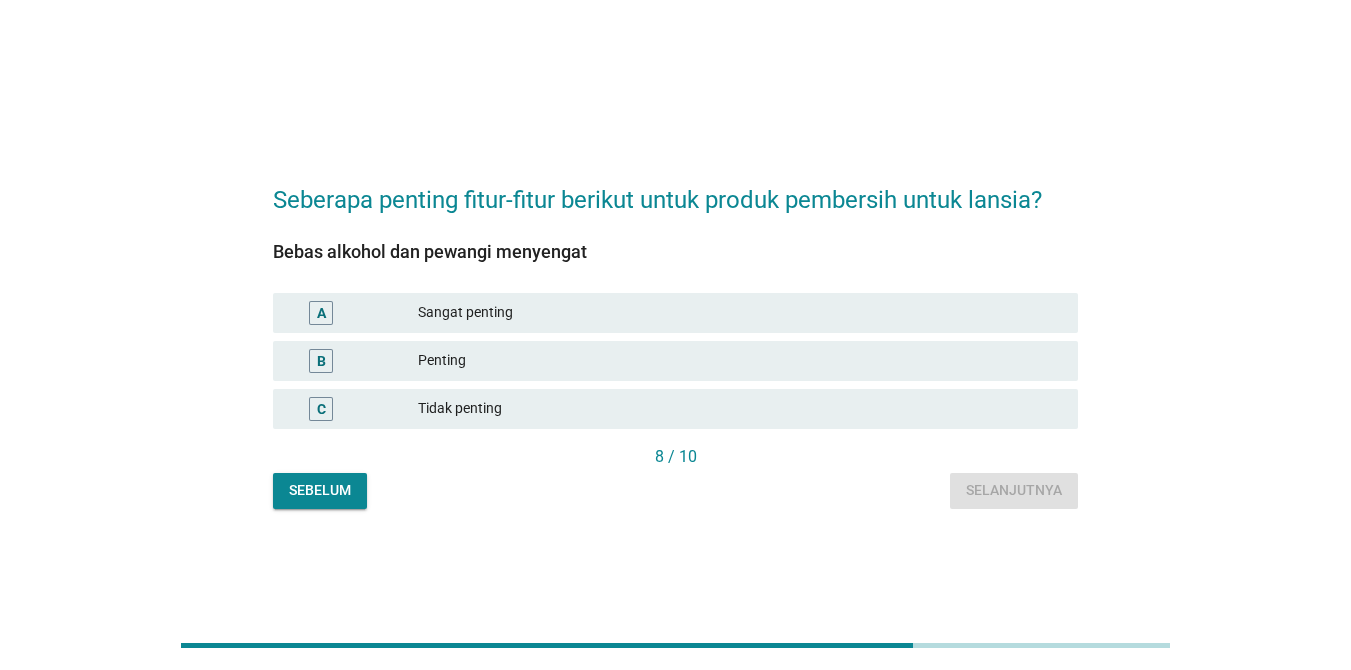 click on "Sangat penting" at bounding box center (740, 313) 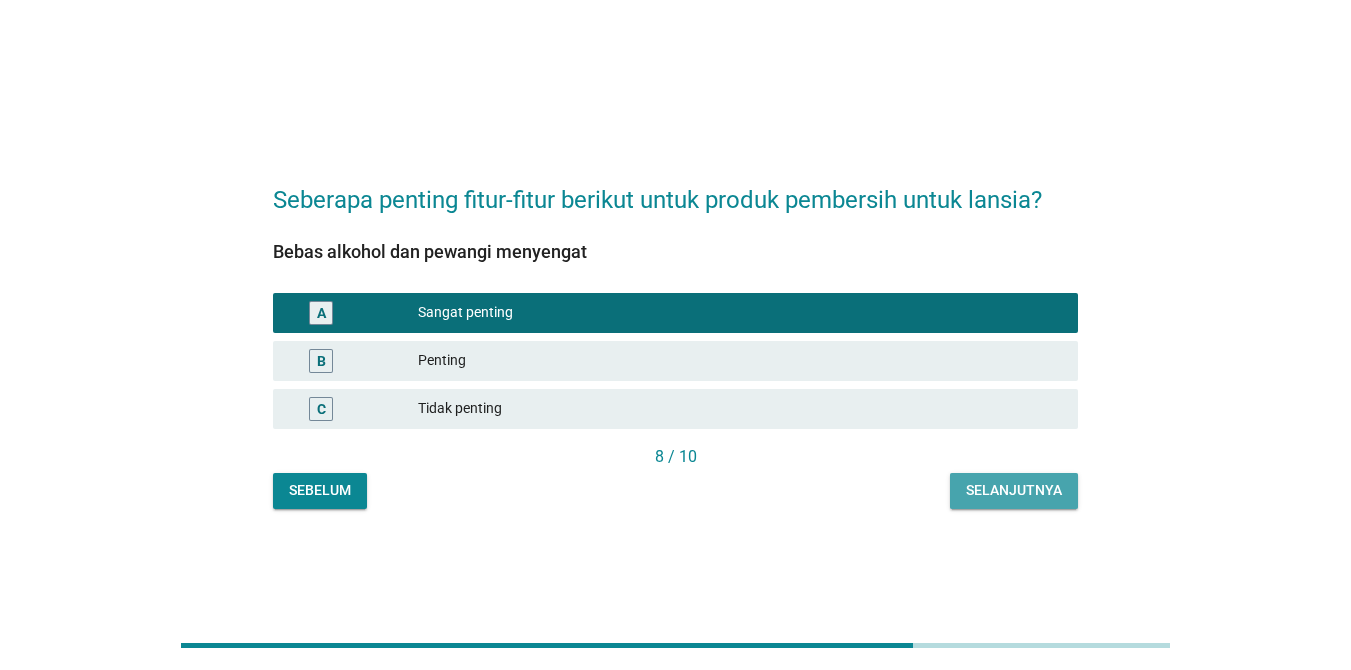 click on "Selanjutnya" at bounding box center (1014, 490) 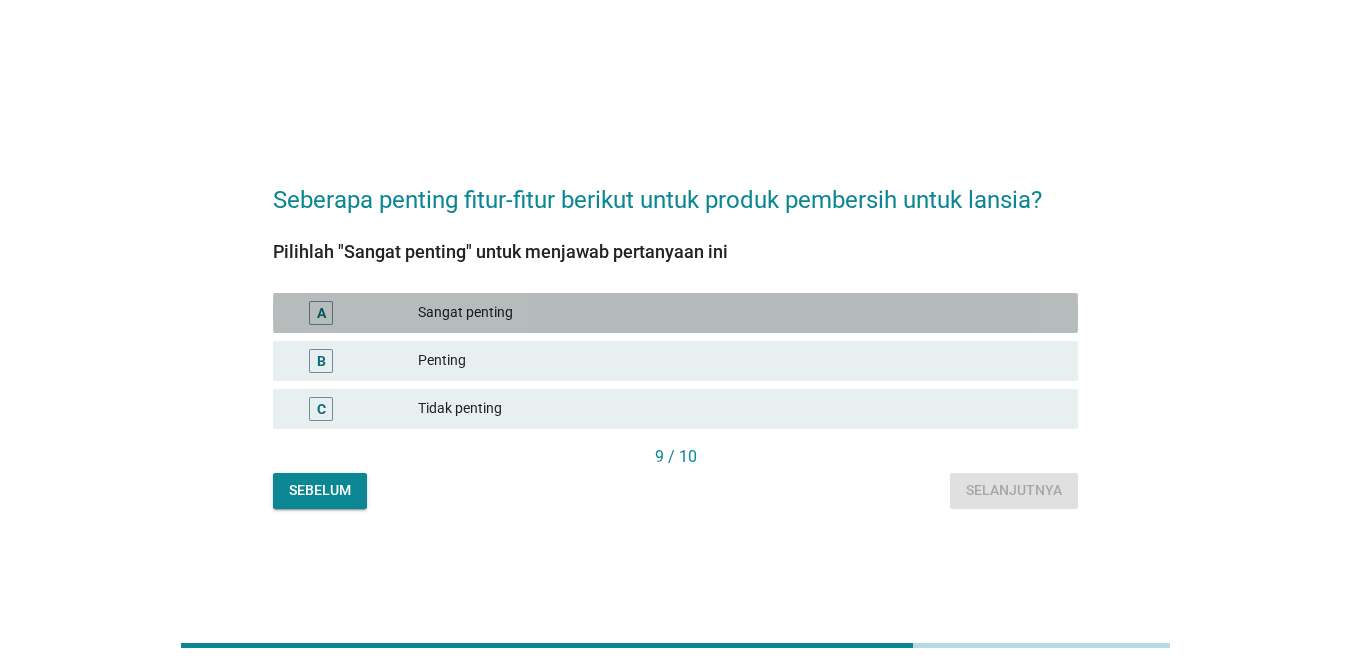 click on "Sangat penting" at bounding box center [740, 313] 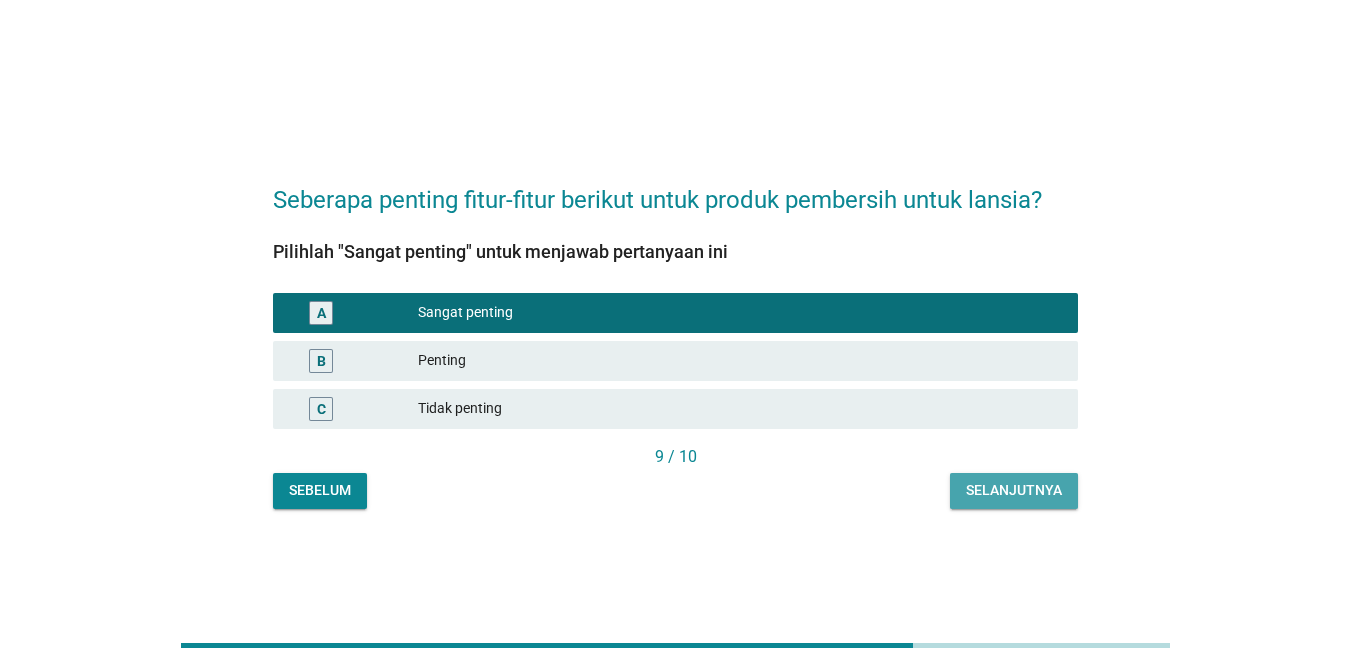 click on "Selanjutnya" at bounding box center [1014, 490] 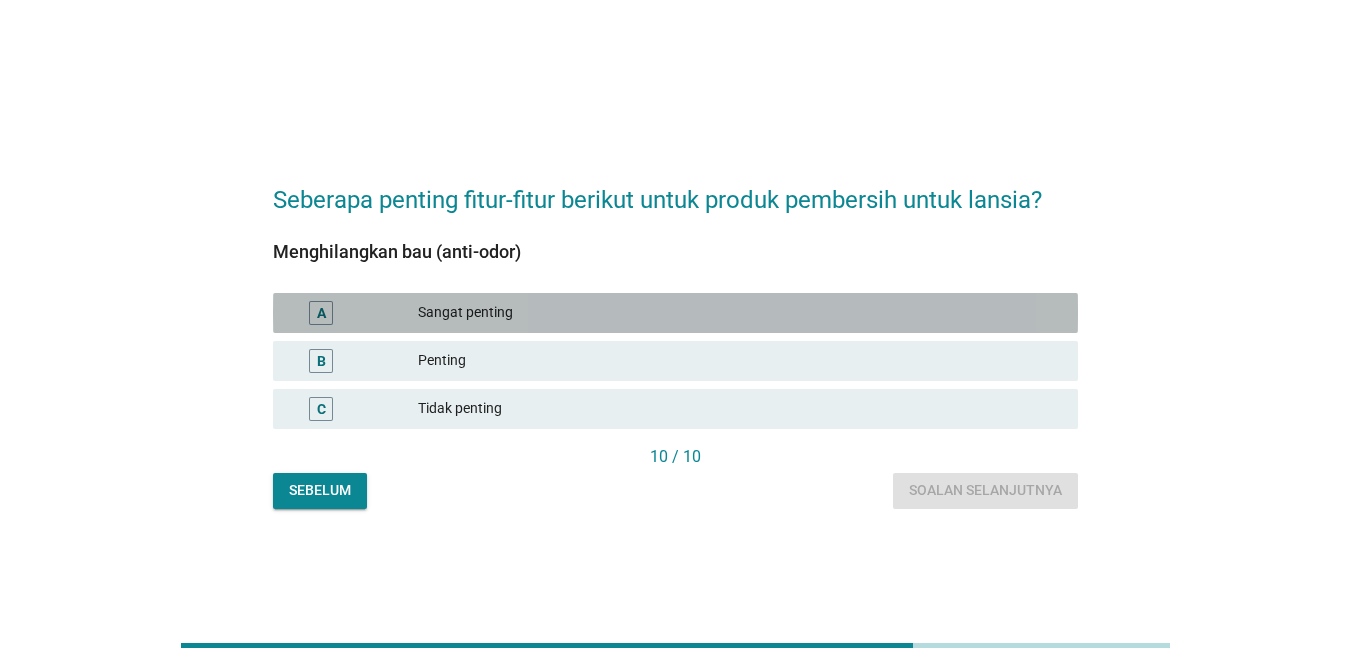click on "Sangat penting" at bounding box center (740, 313) 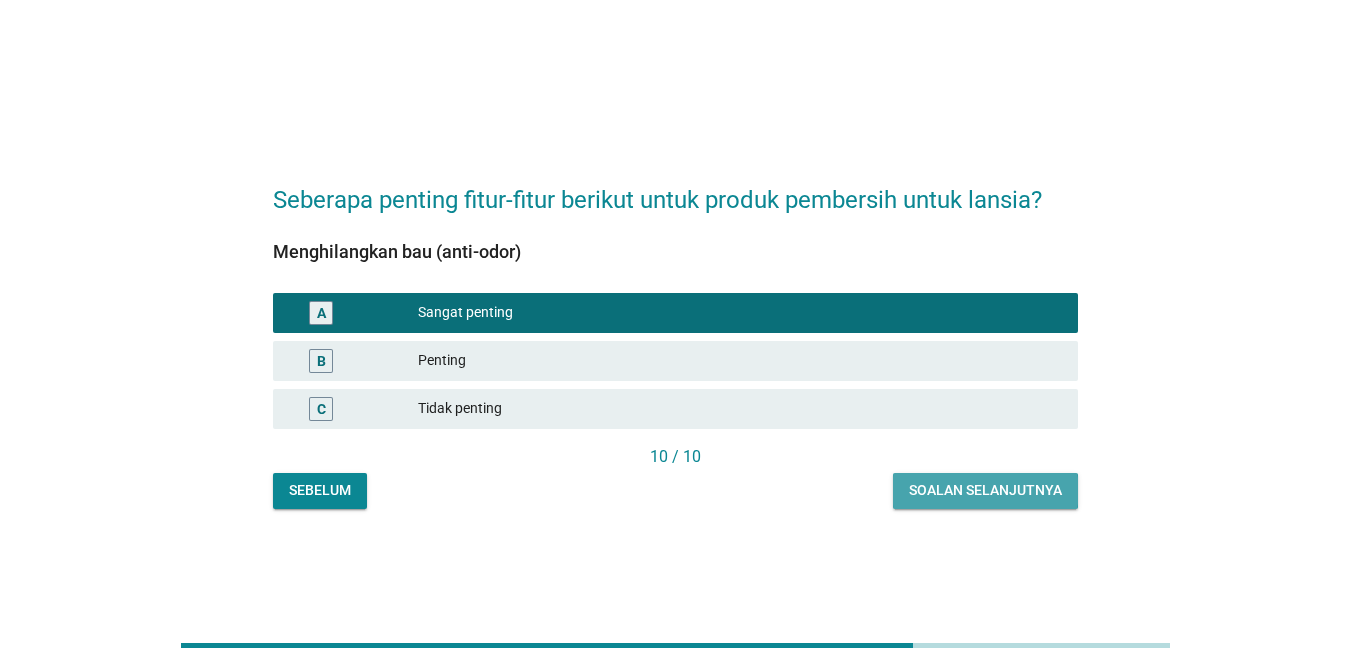 click on "Soalan selanjutnya" at bounding box center [985, 490] 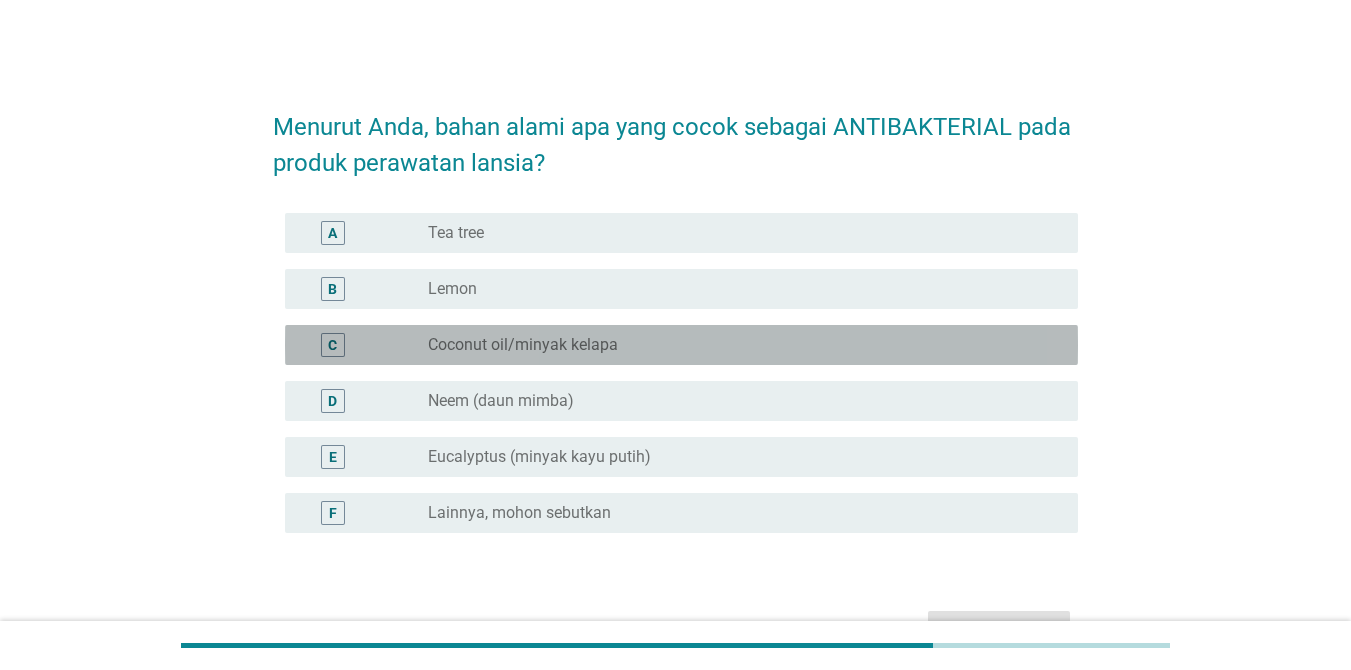 click on "Coconut oil/minyak kelapa" at bounding box center (523, 345) 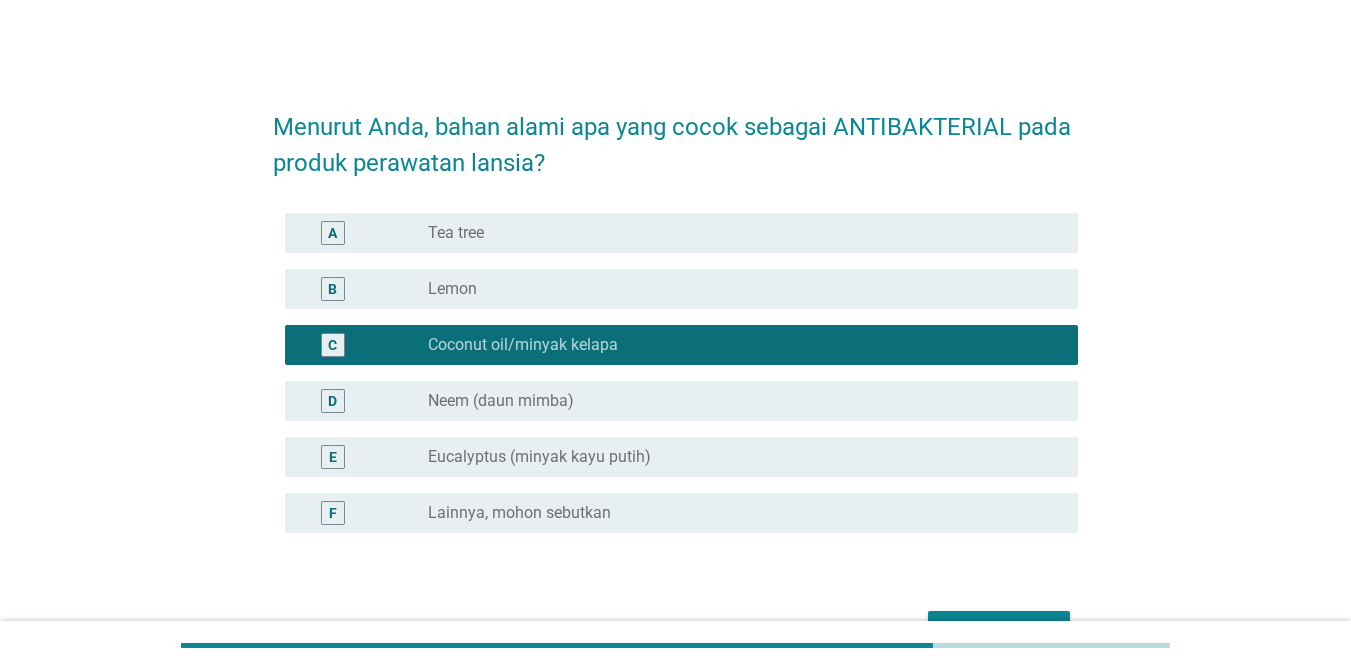 scroll, scrollTop: 120, scrollLeft: 0, axis: vertical 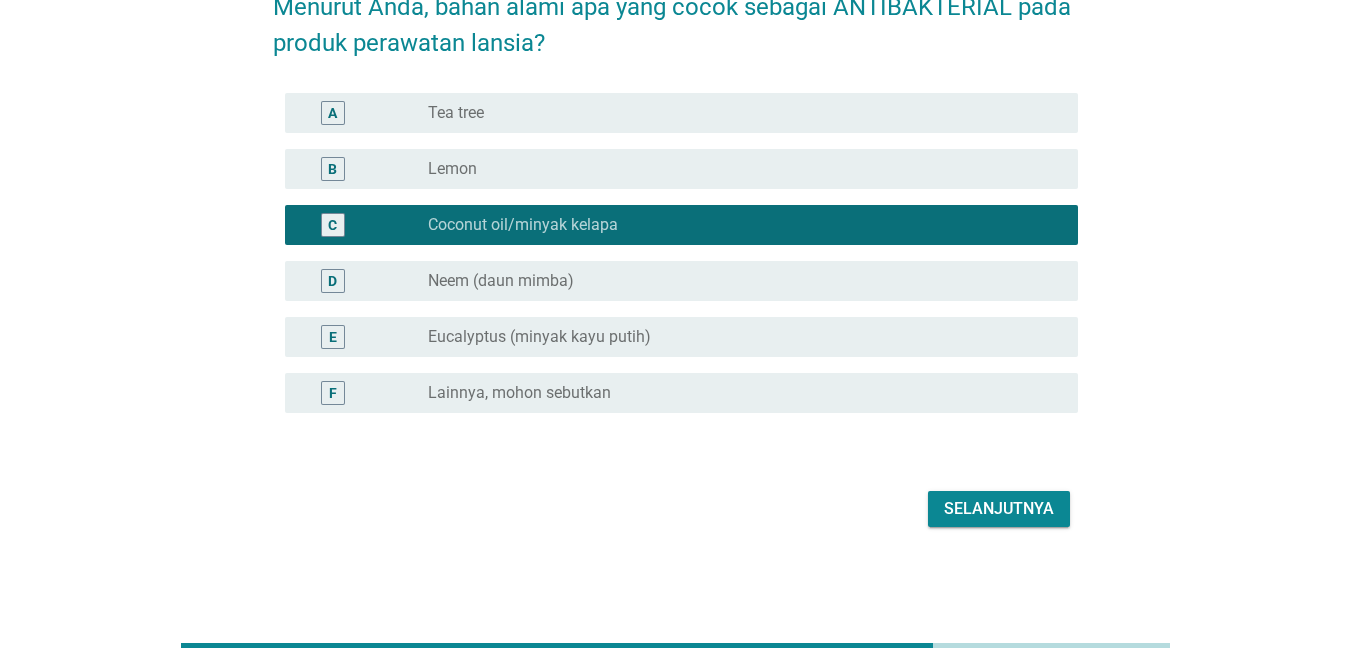 click on "Selanjutnya" at bounding box center (999, 509) 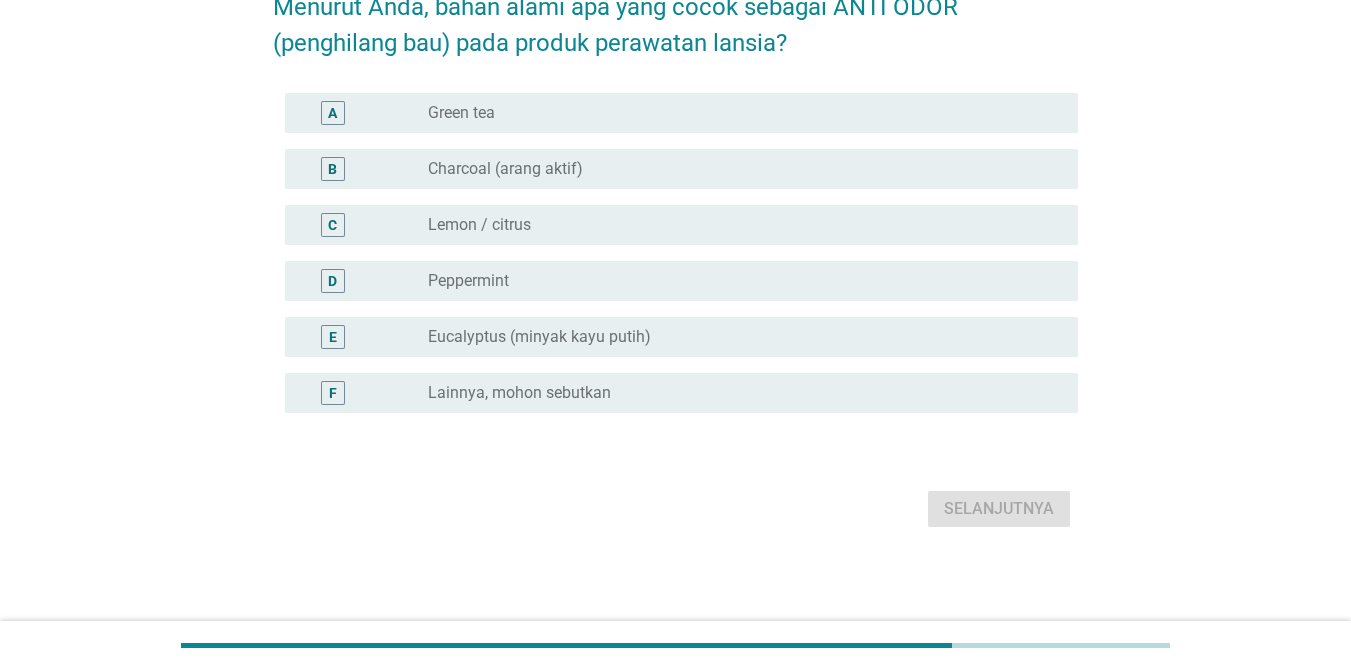 scroll, scrollTop: 0, scrollLeft: 0, axis: both 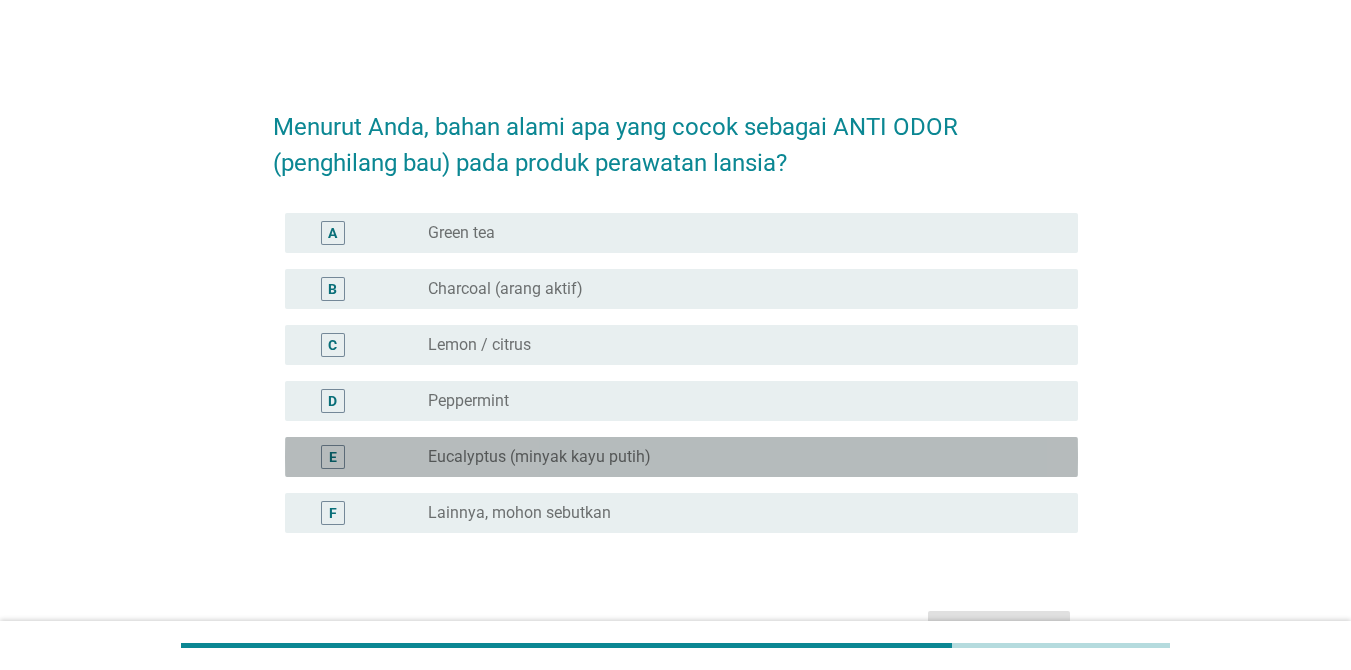 click on "Eucalyptus (minyak kayu putih)" at bounding box center [539, 457] 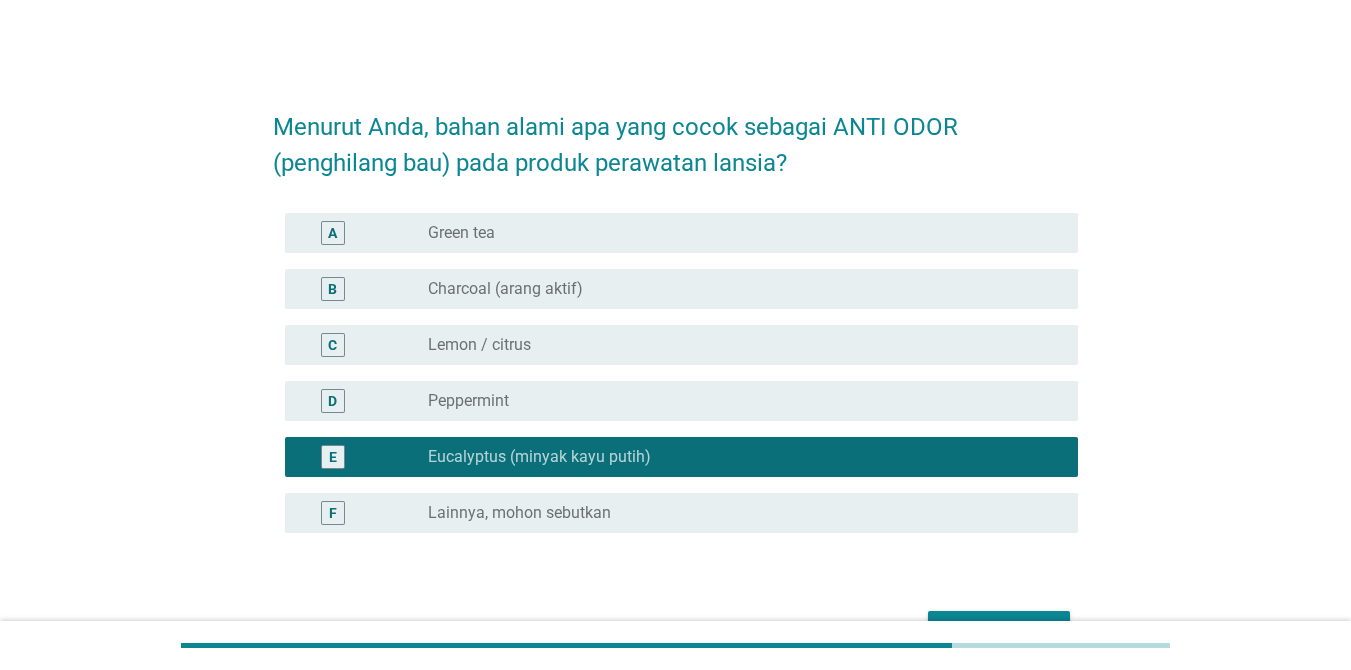 scroll, scrollTop: 120, scrollLeft: 0, axis: vertical 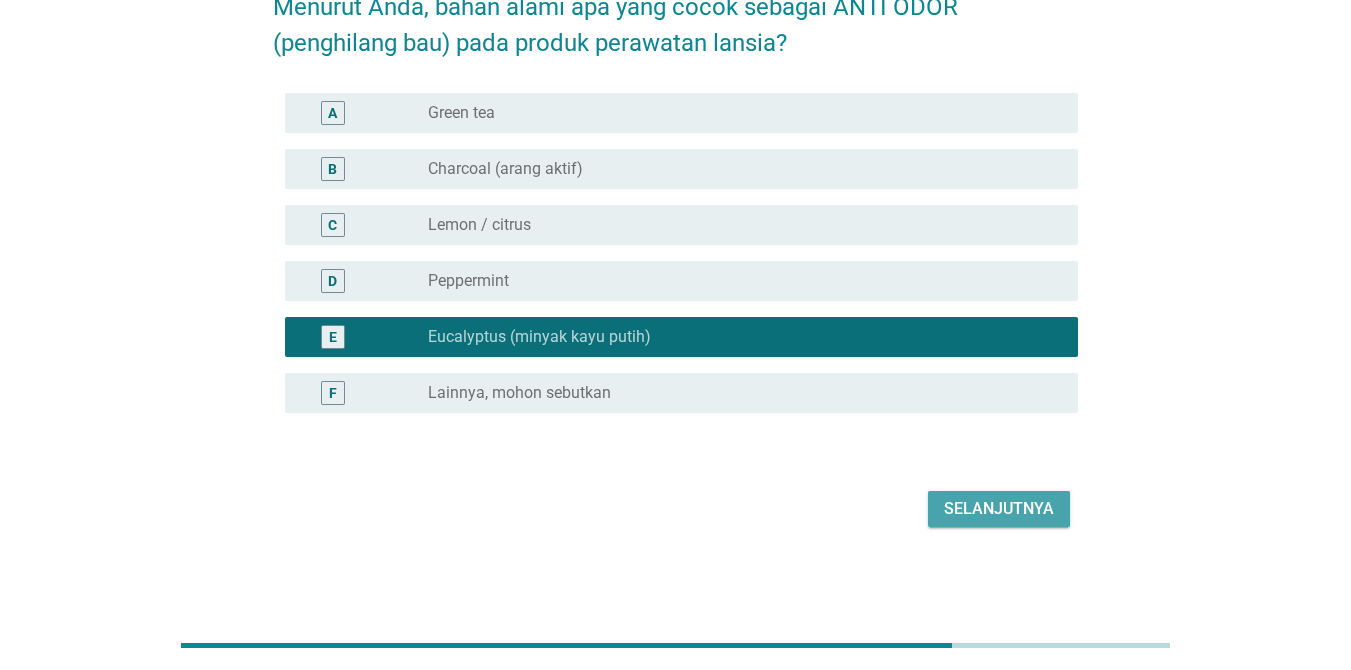 click on "Selanjutnya" at bounding box center [999, 509] 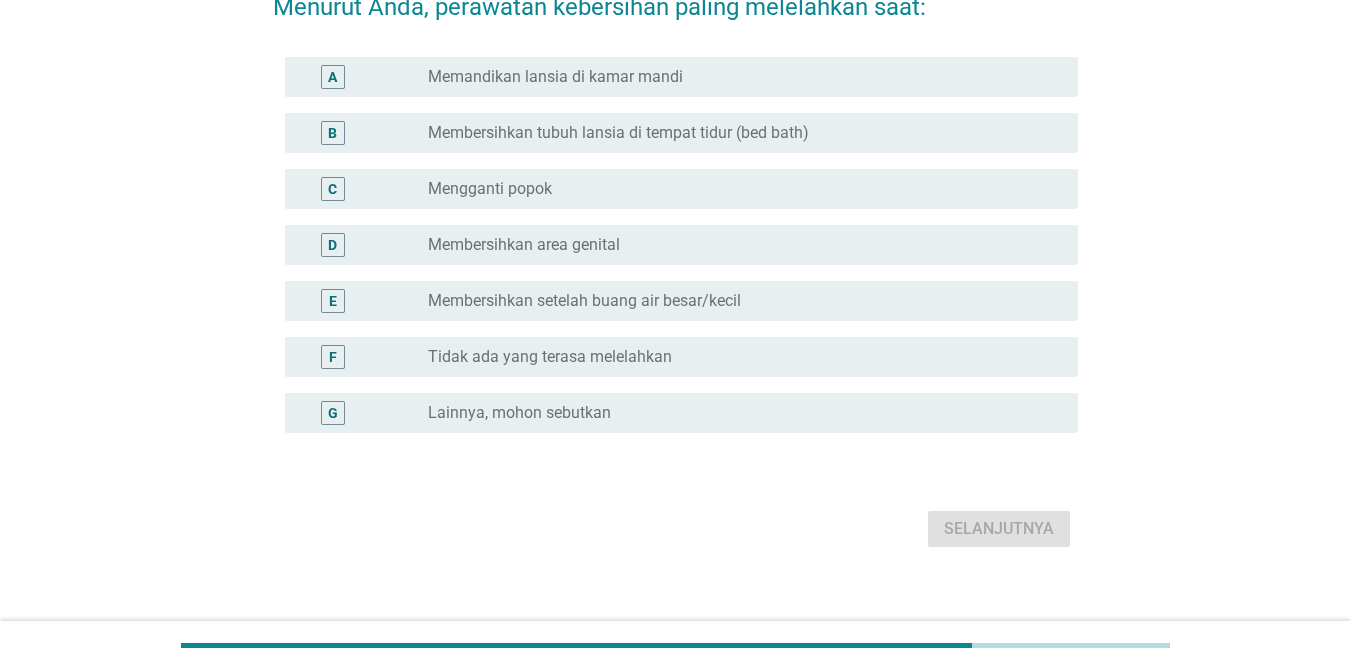 scroll, scrollTop: 0, scrollLeft: 0, axis: both 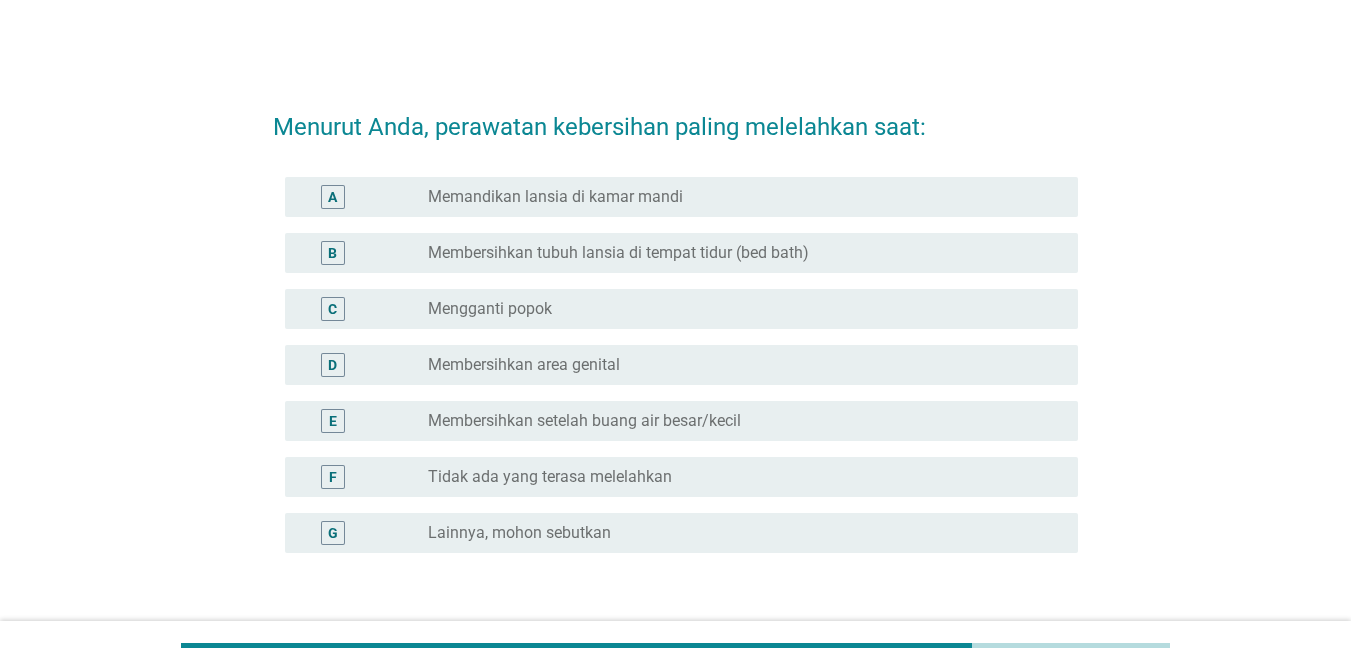 click on "Mengganti popok" at bounding box center [490, 309] 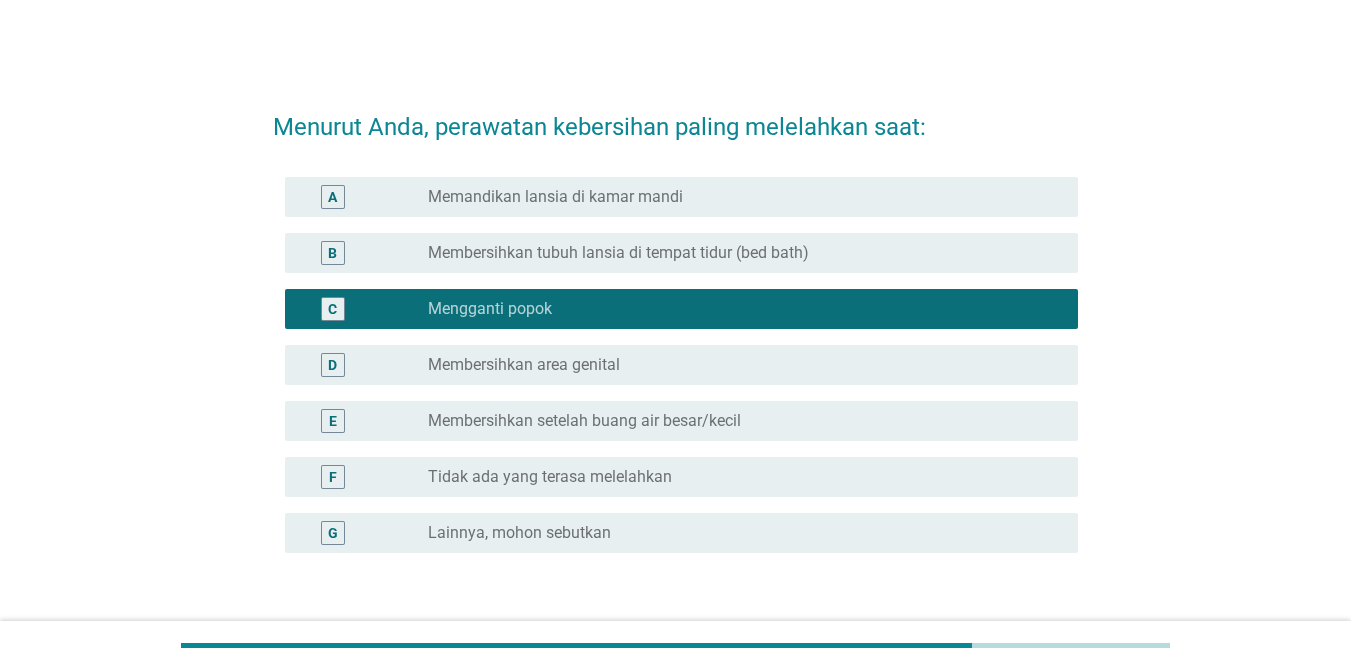 scroll, scrollTop: 140, scrollLeft: 0, axis: vertical 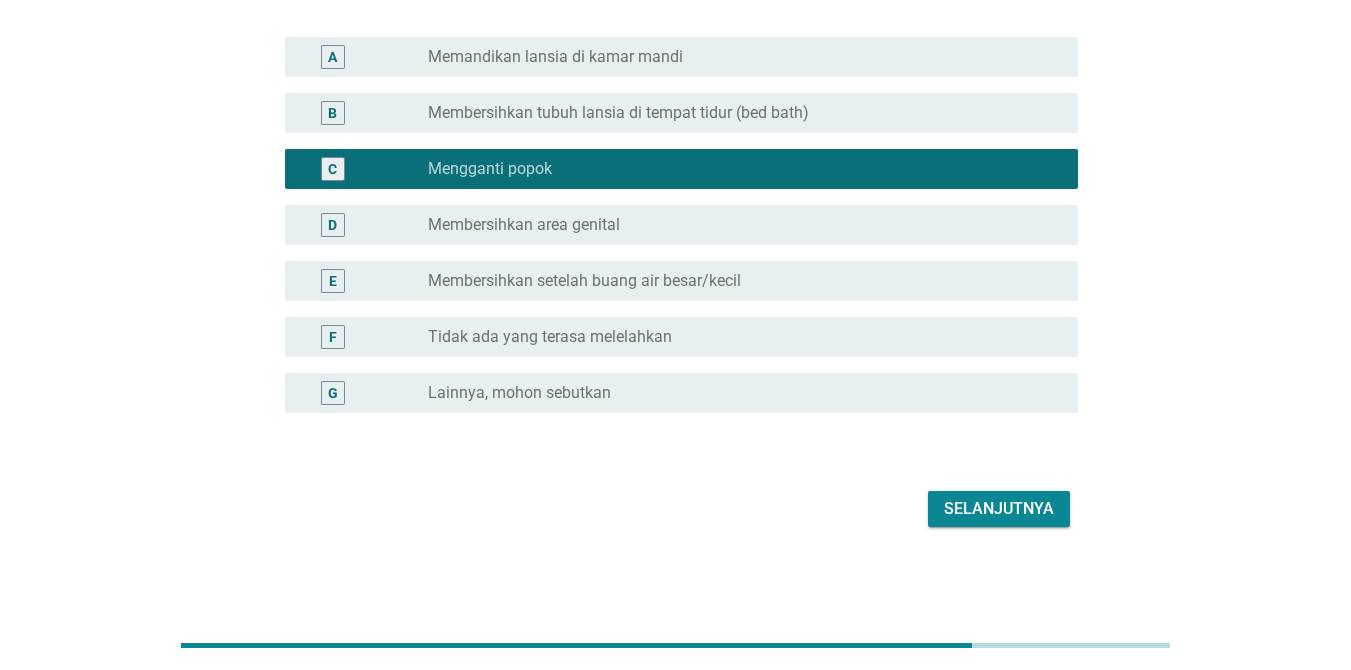click on "Selanjutnya" at bounding box center (999, 509) 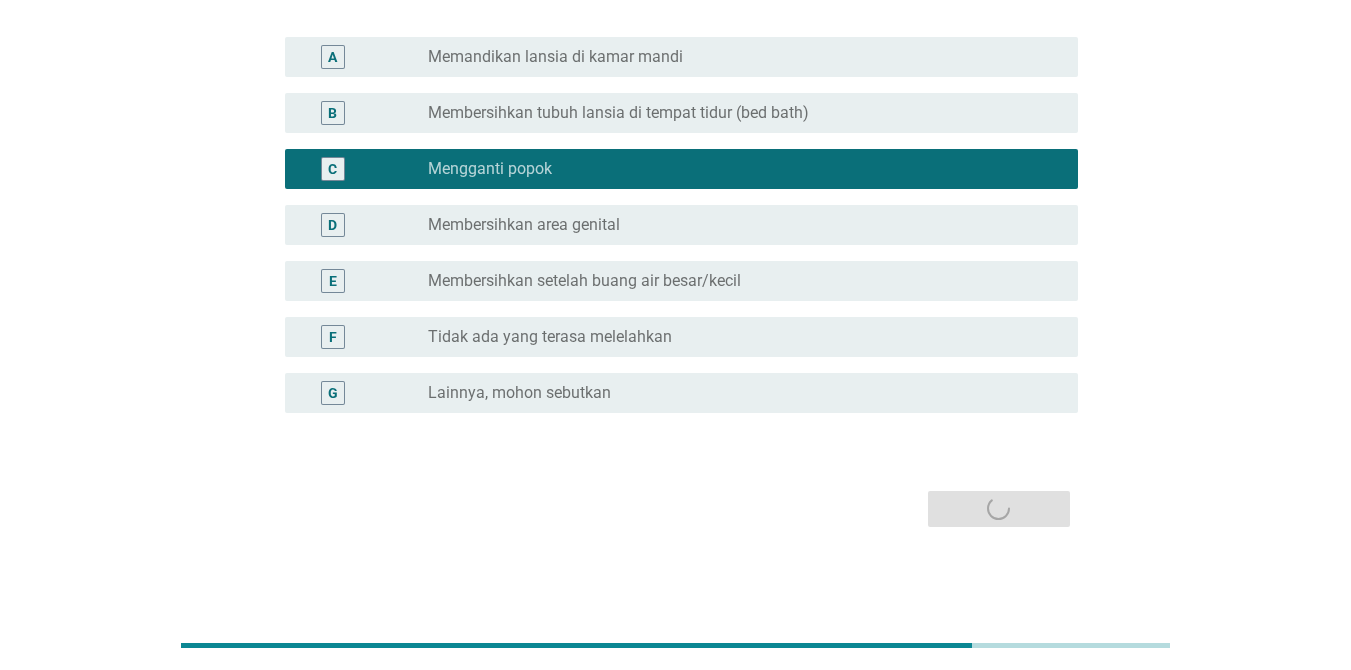 scroll, scrollTop: 0, scrollLeft: 0, axis: both 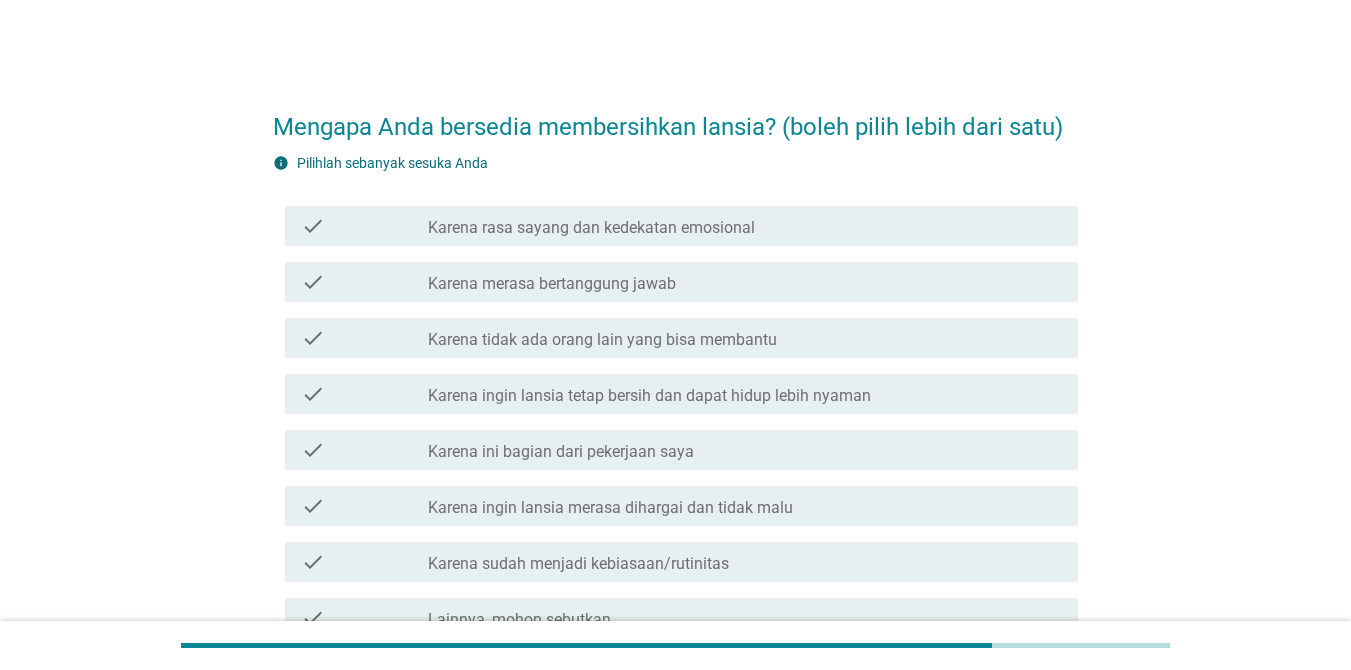 click on "Karena rasa sayang dan kedekatan emosional" at bounding box center [591, 228] 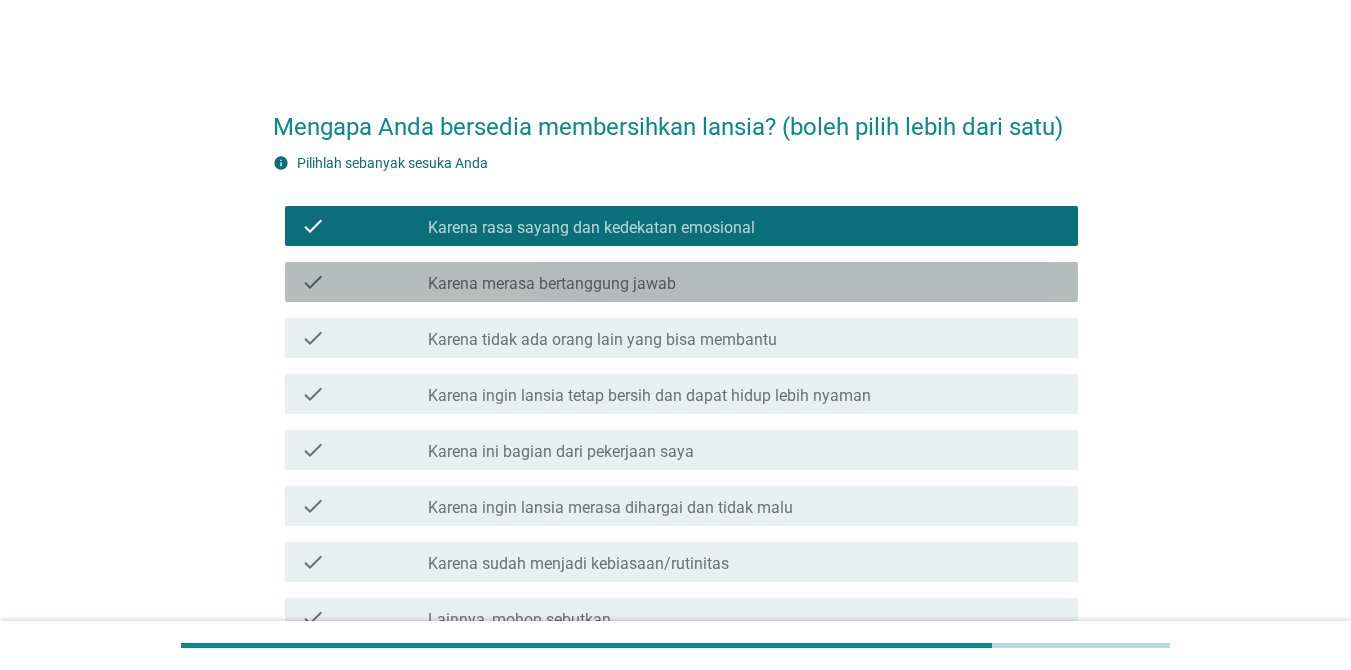 click on "Karena merasa bertanggung jawab" at bounding box center (552, 284) 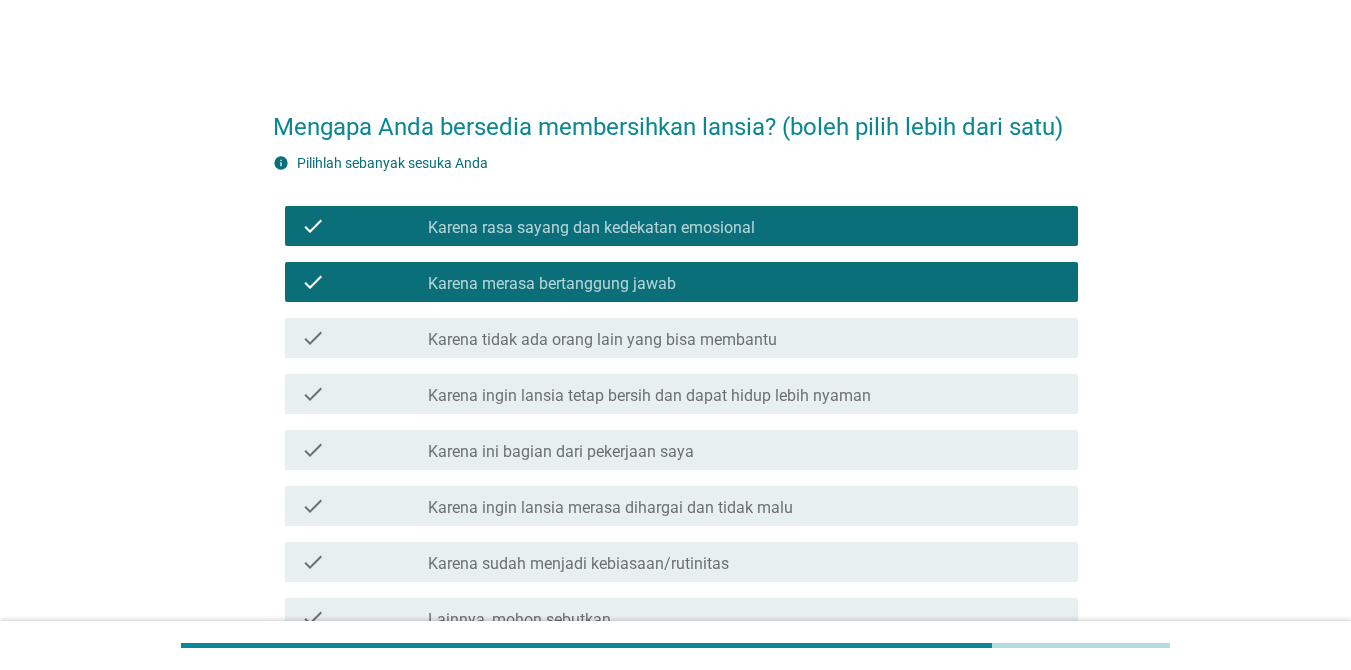scroll, scrollTop: 100, scrollLeft: 0, axis: vertical 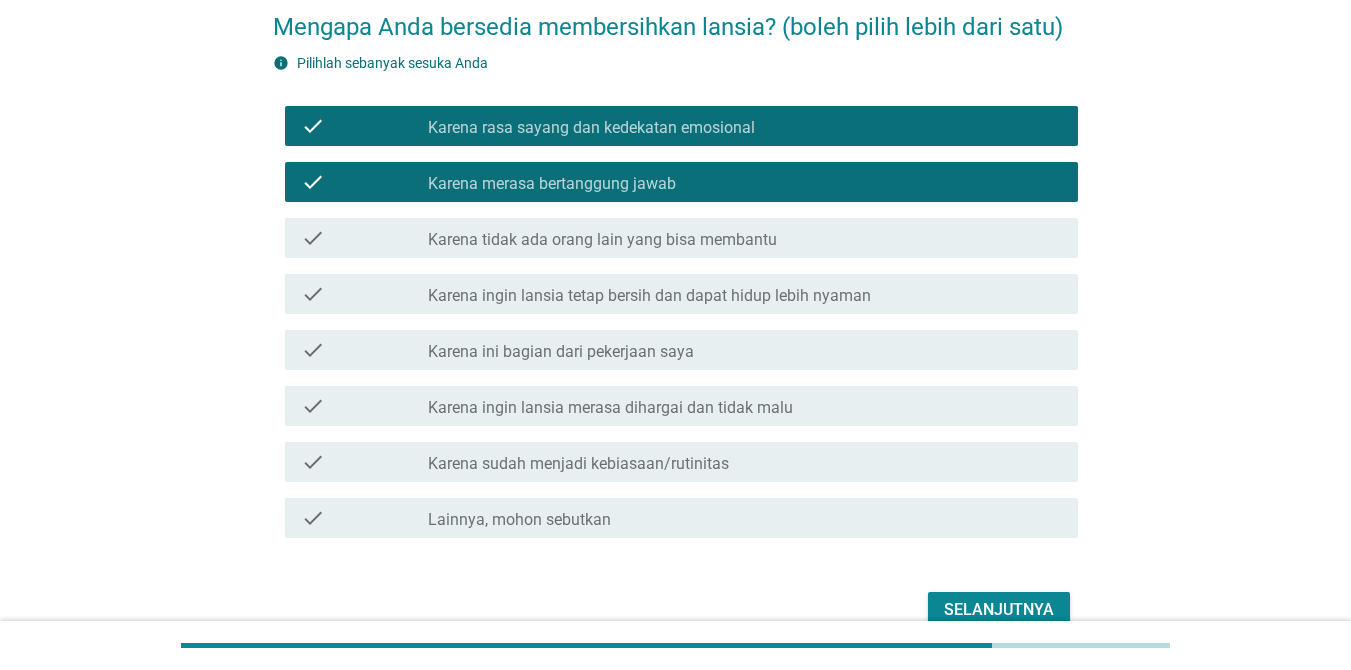 click on "Selanjutnya" at bounding box center [999, 610] 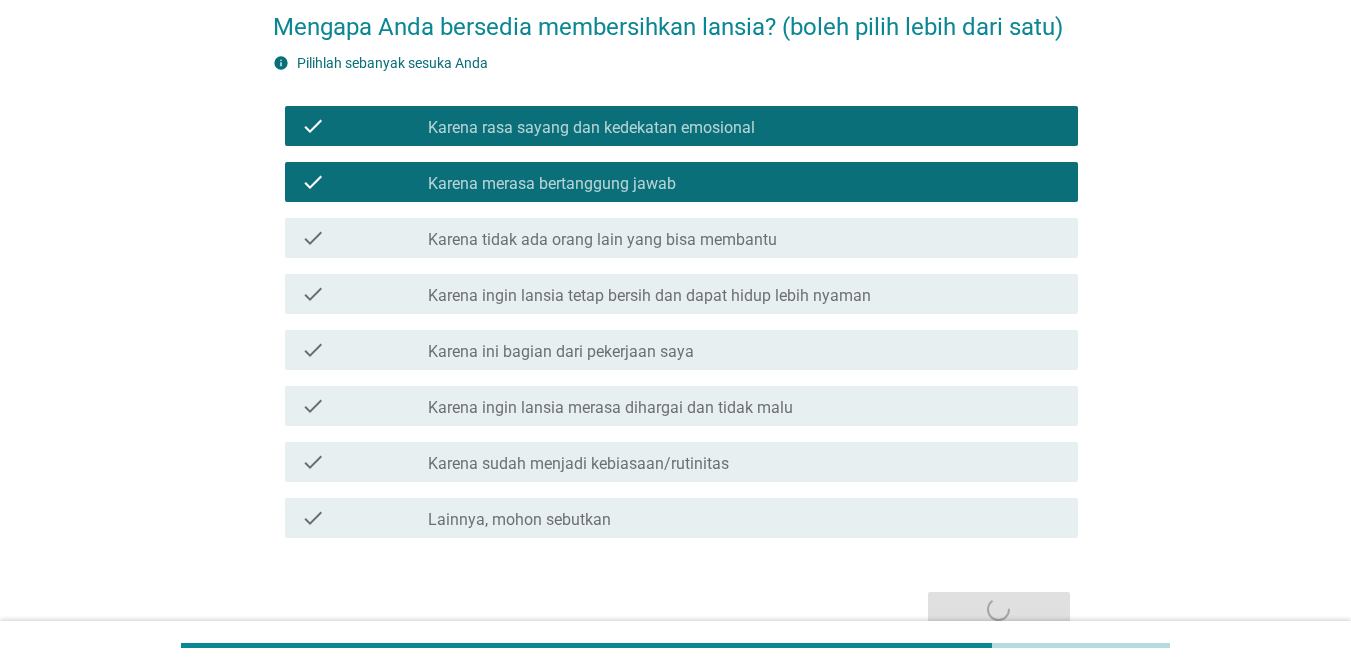 scroll, scrollTop: 0, scrollLeft: 0, axis: both 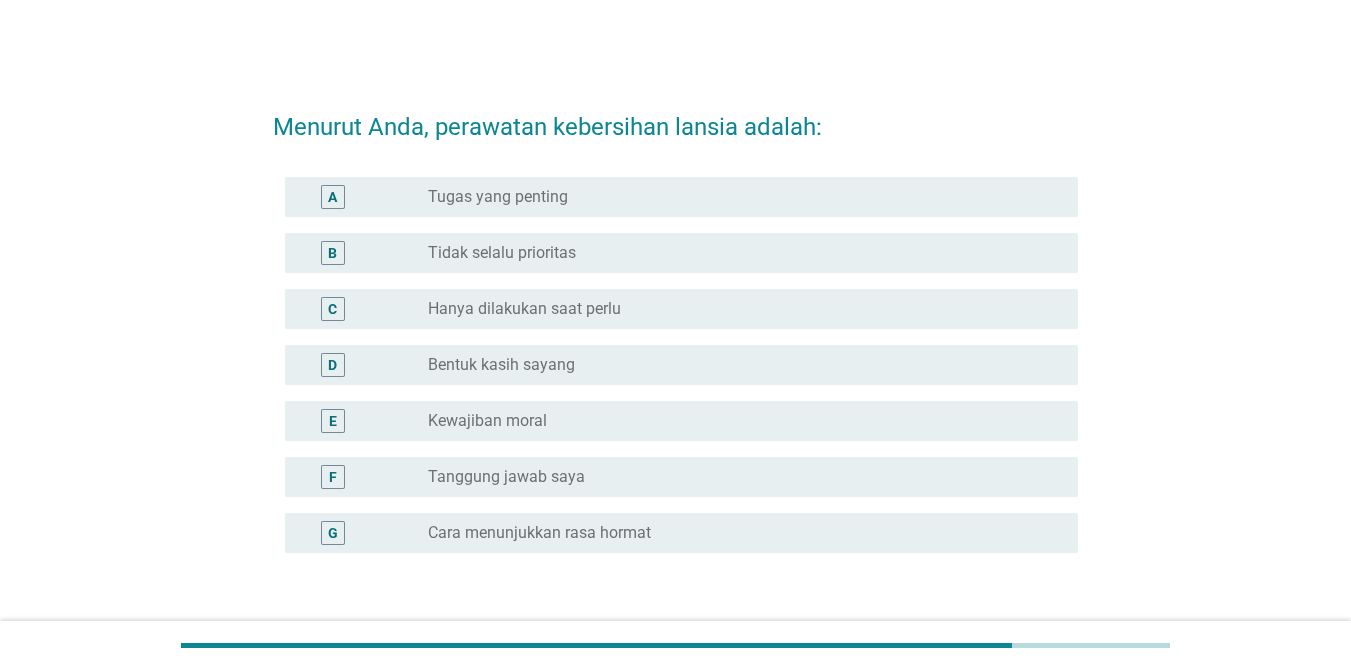 click on "Bentuk kasih sayang" at bounding box center [501, 365] 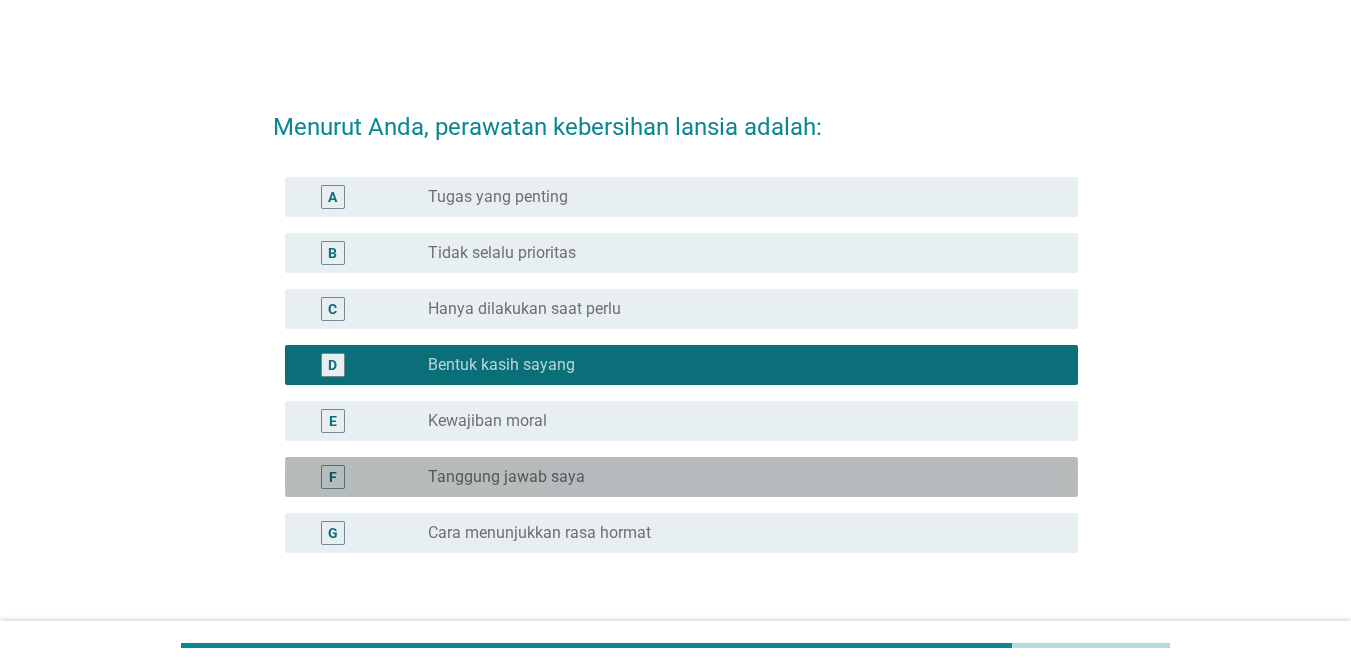 click on "Tanggung jawab saya" at bounding box center (506, 477) 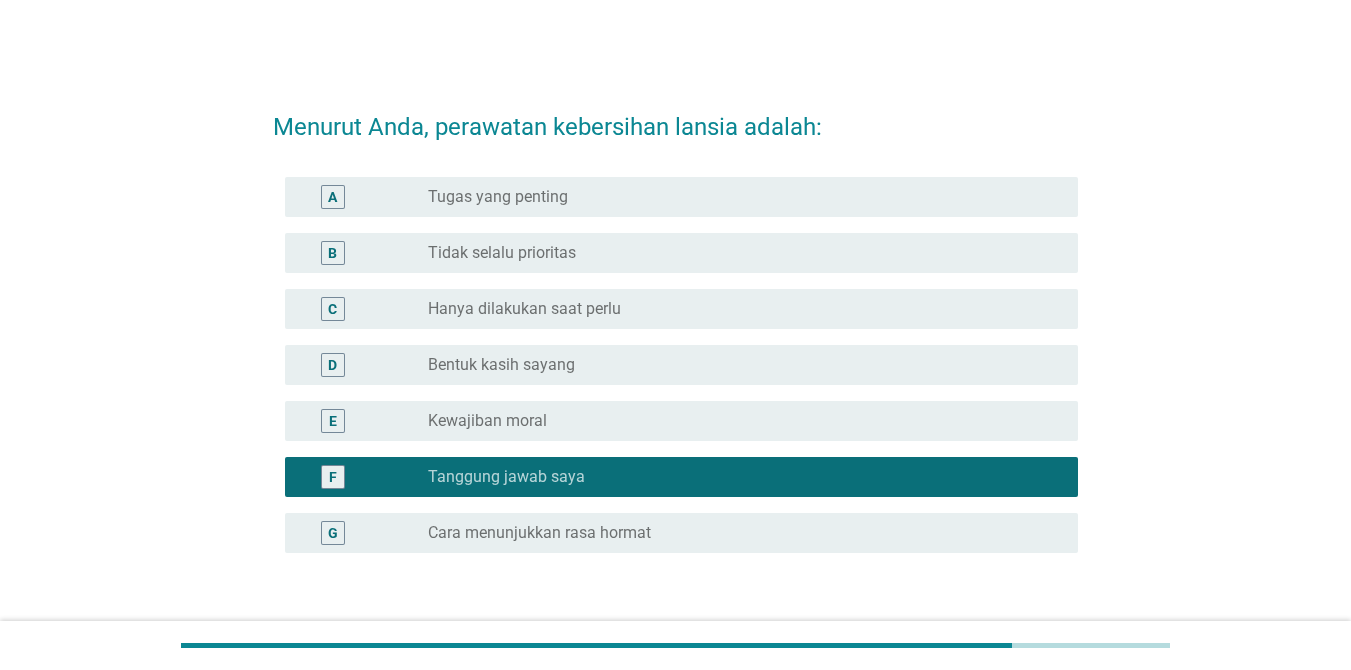 click on "D     radio_button_unchecked Bentuk kasih sayang" at bounding box center [681, 365] 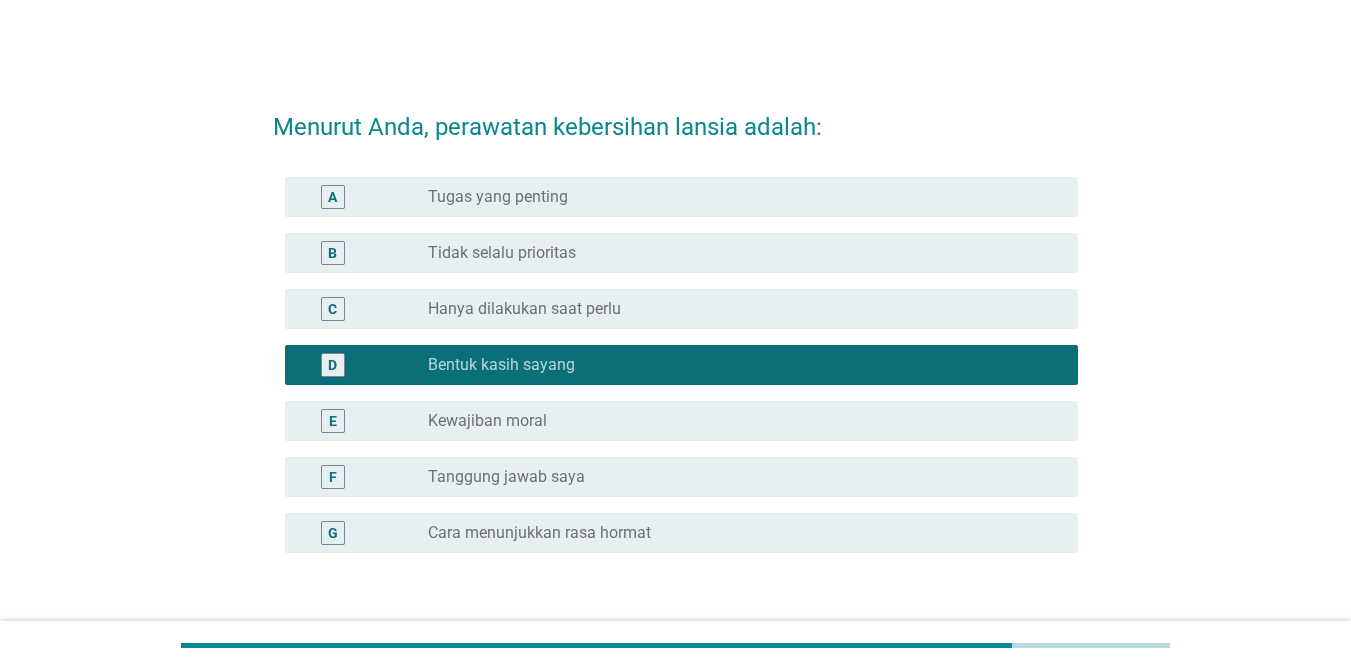scroll, scrollTop: 140, scrollLeft: 0, axis: vertical 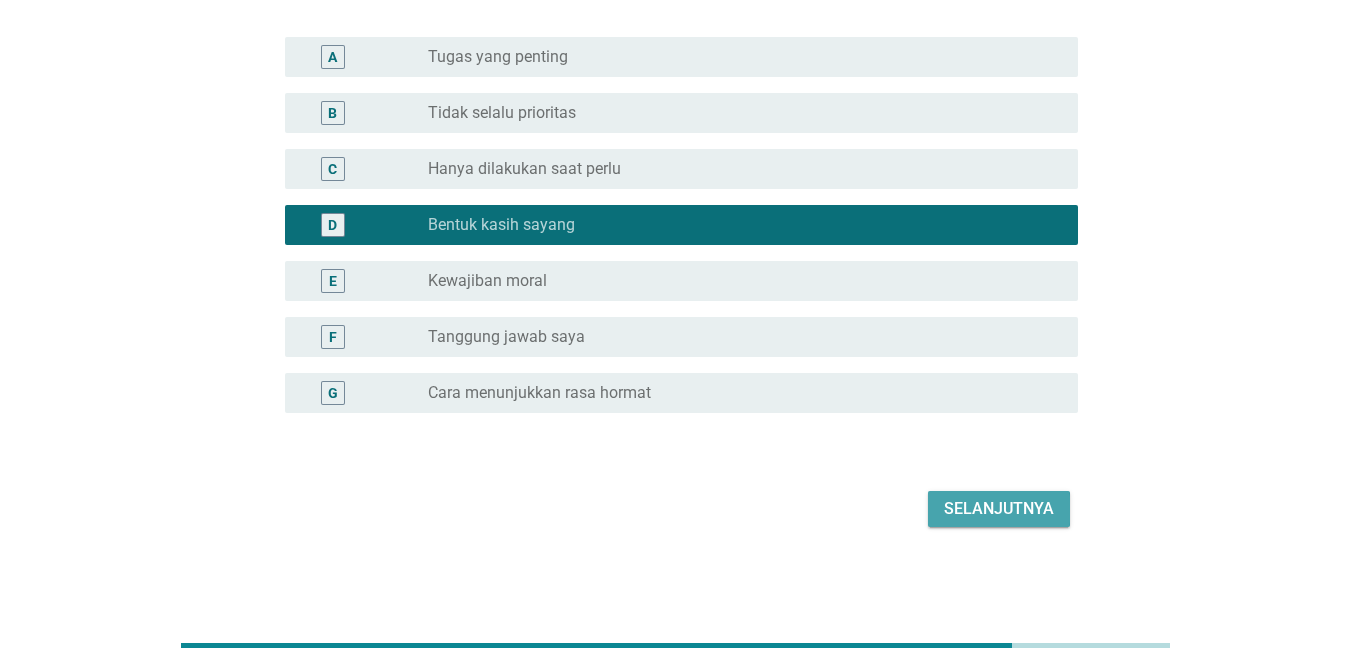 click on "Selanjutnya" at bounding box center (999, 509) 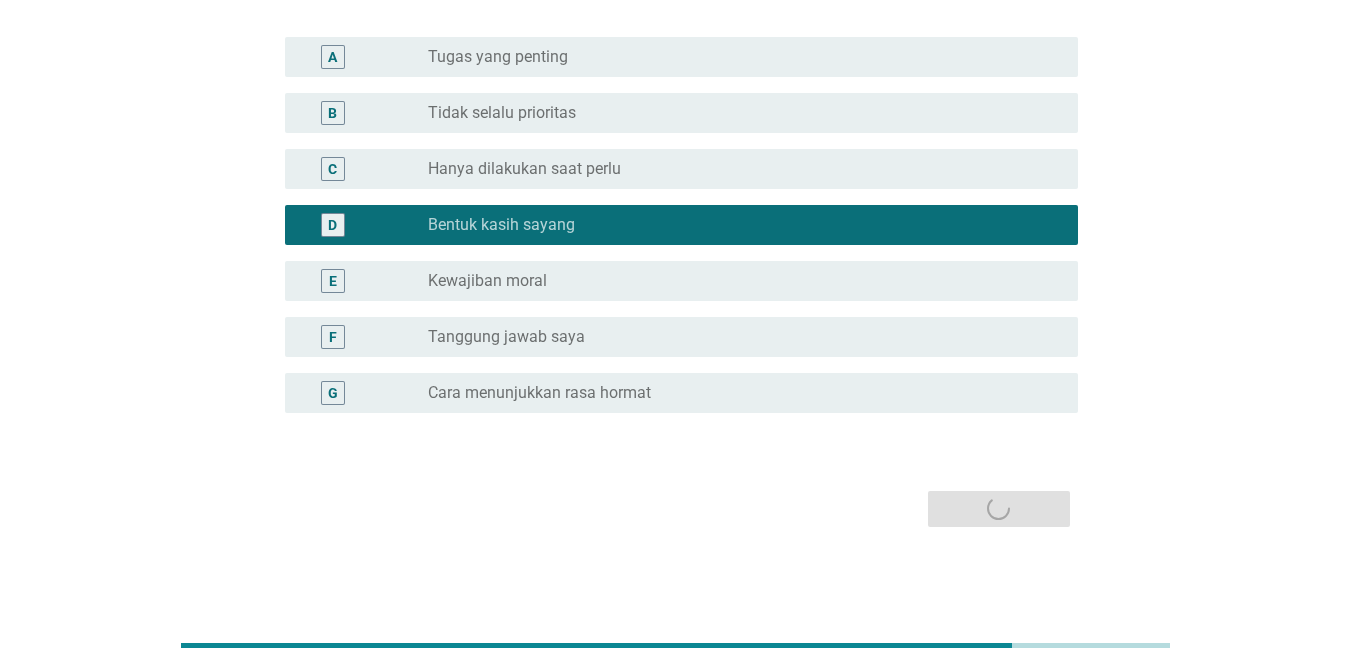 scroll, scrollTop: 0, scrollLeft: 0, axis: both 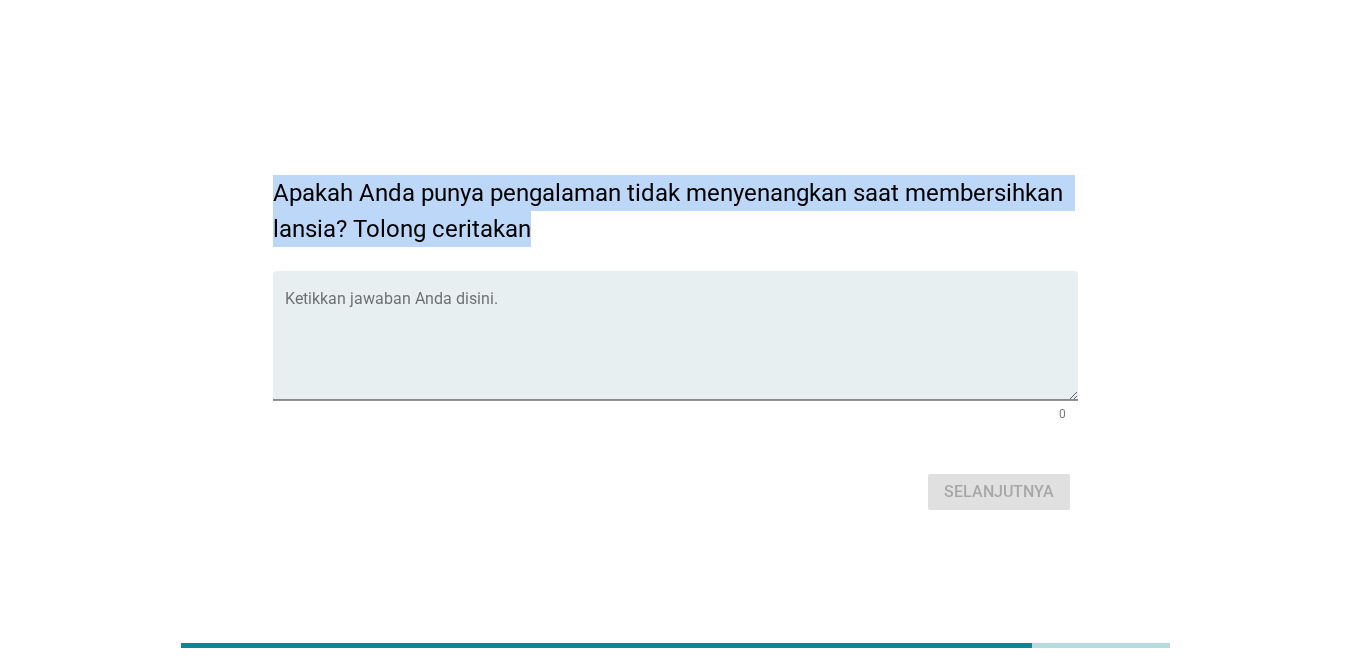 drag, startPoint x: 251, startPoint y: 184, endPoint x: 541, endPoint y: 223, distance: 292.61066 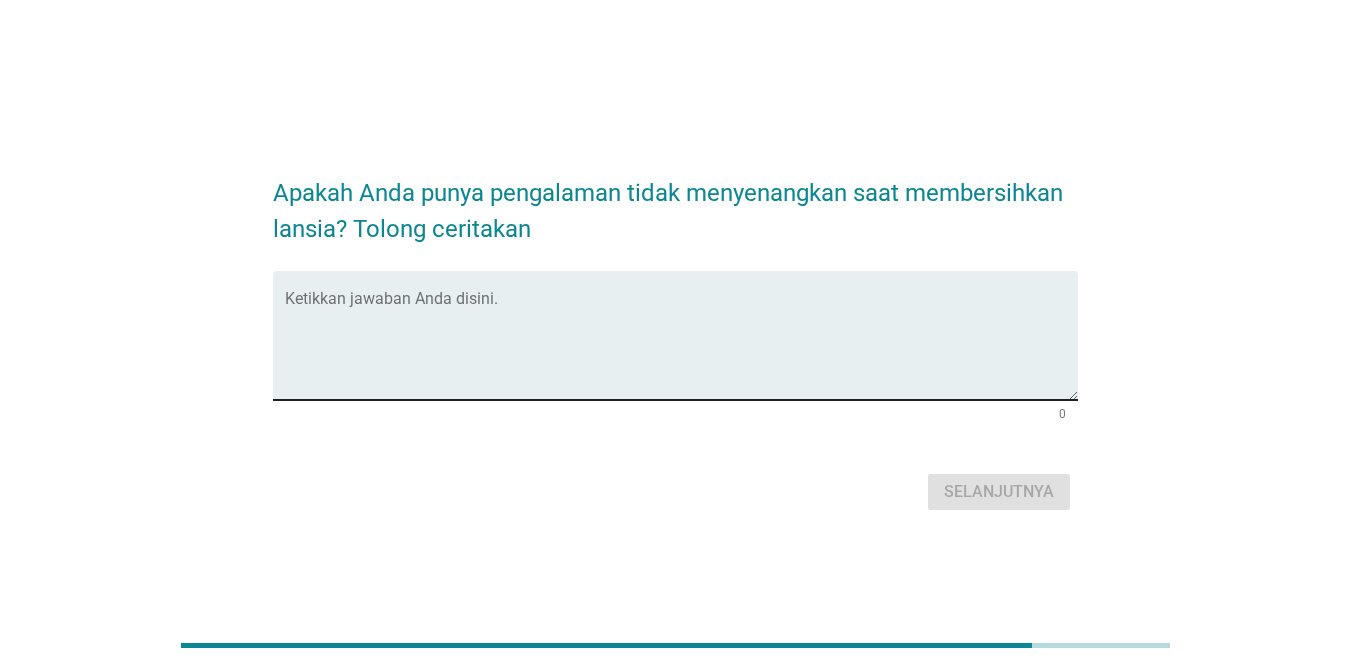 click at bounding box center (681, 347) 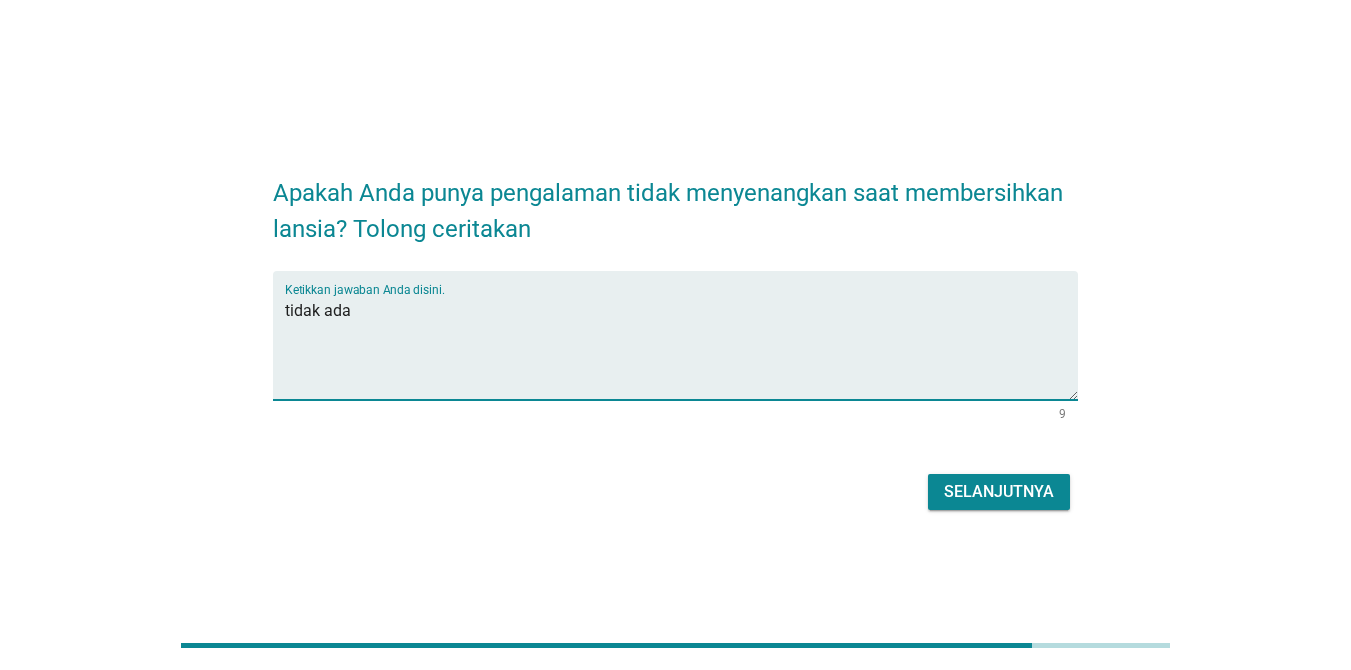 type on "tidak ada" 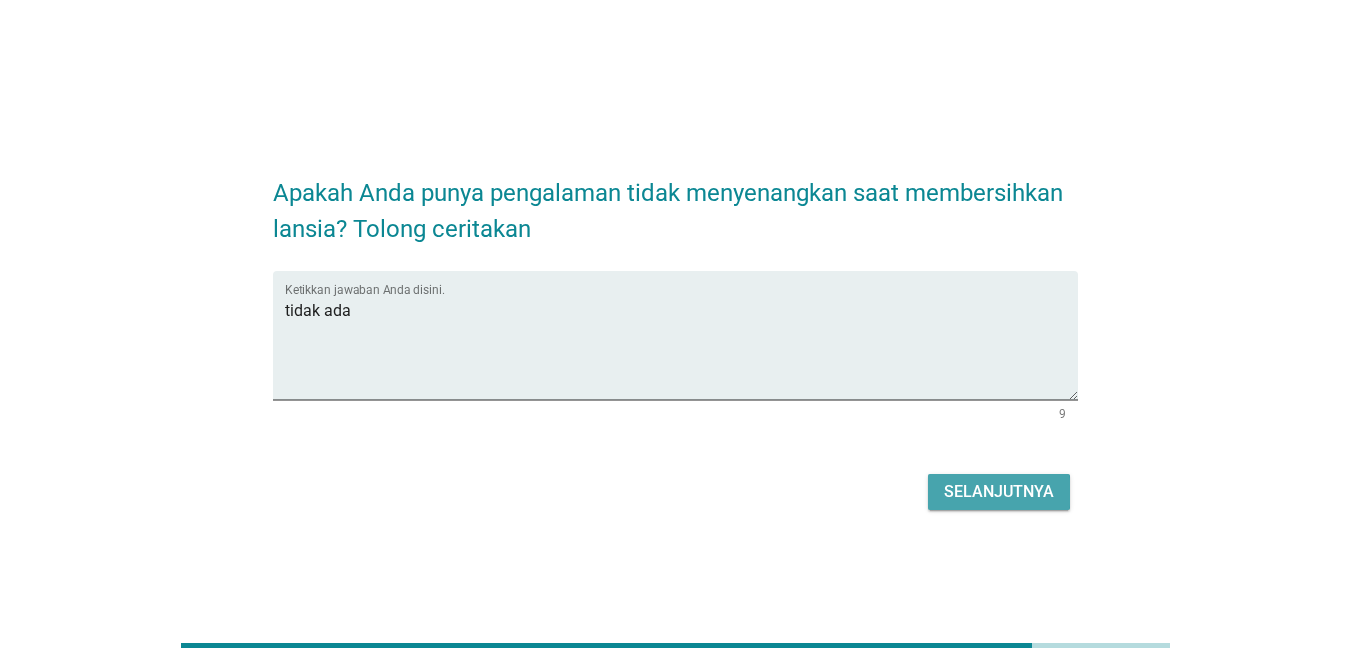 click on "Selanjutnya" at bounding box center [999, 492] 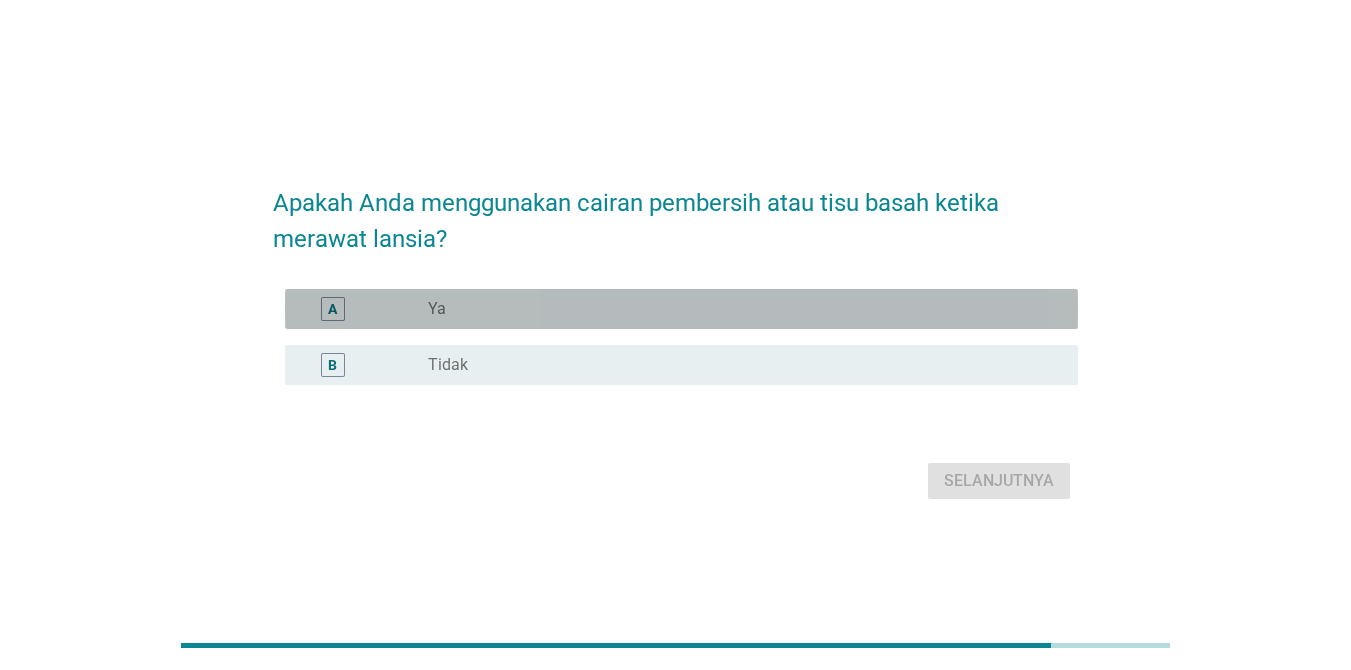 click on "A" at bounding box center [364, 309] 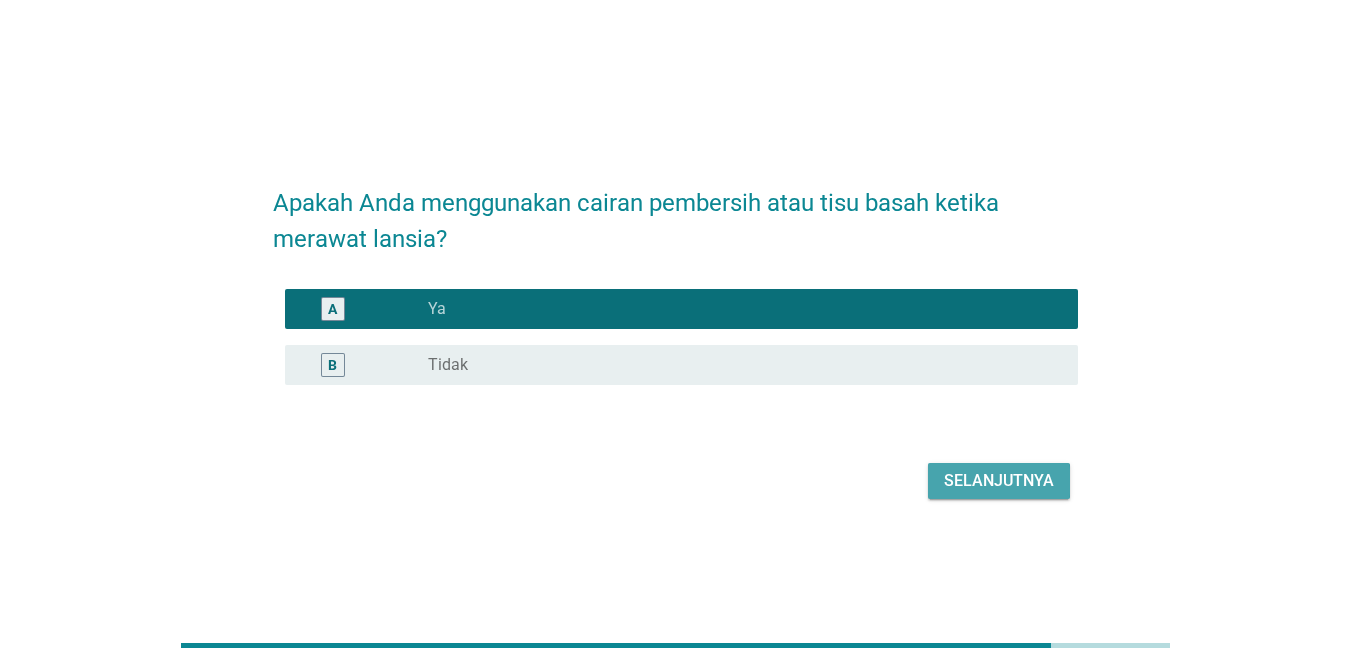 click on "Selanjutnya" at bounding box center (999, 481) 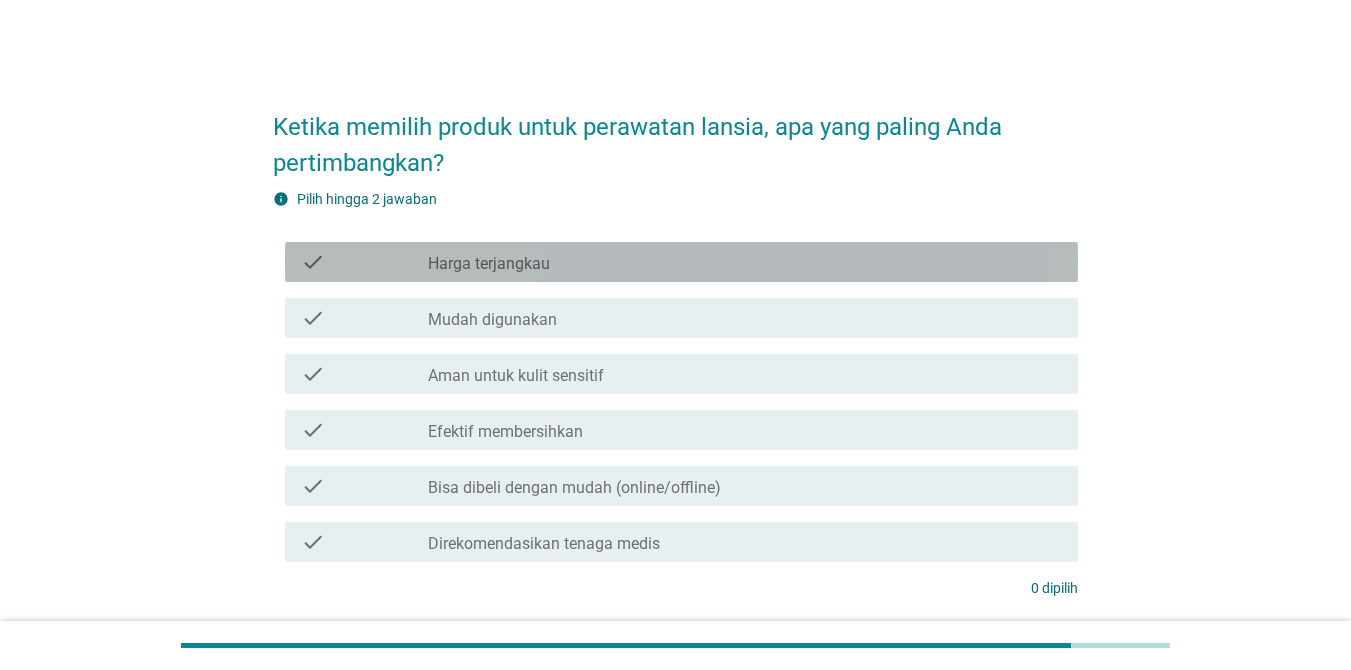 click on "Harga terjangkau" at bounding box center [489, 264] 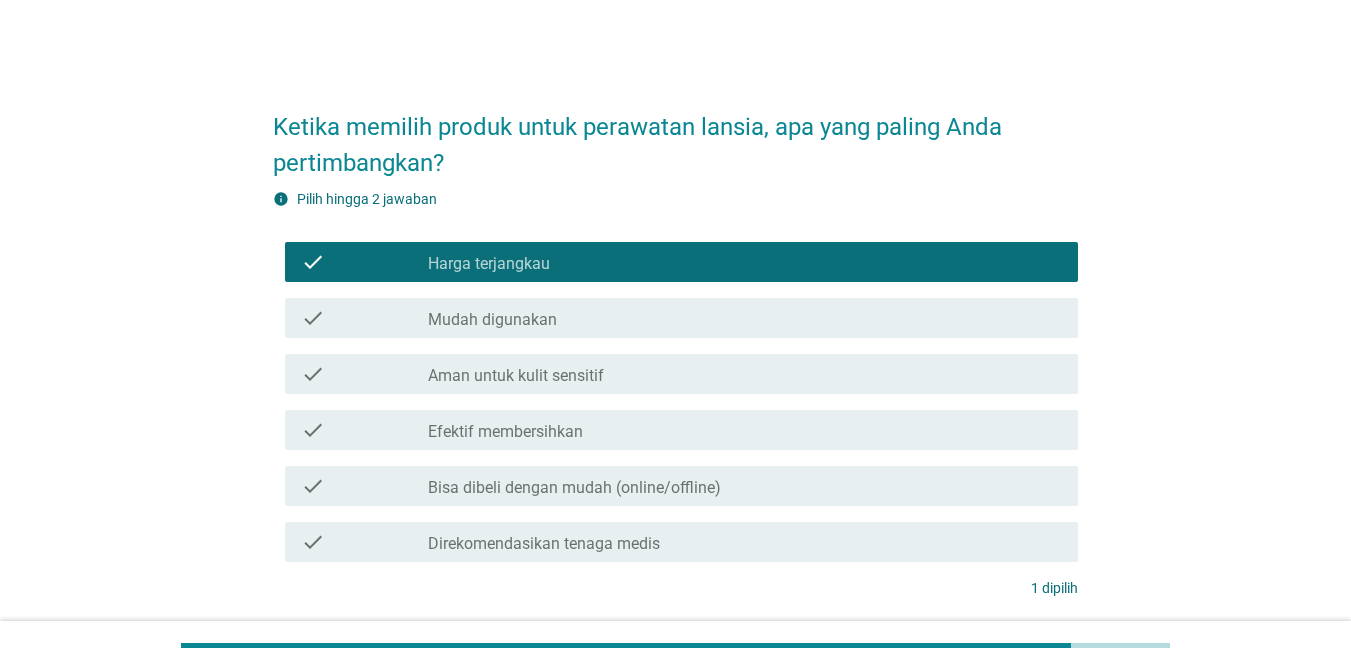 click on "Aman untuk kulit sensitif" at bounding box center [516, 376] 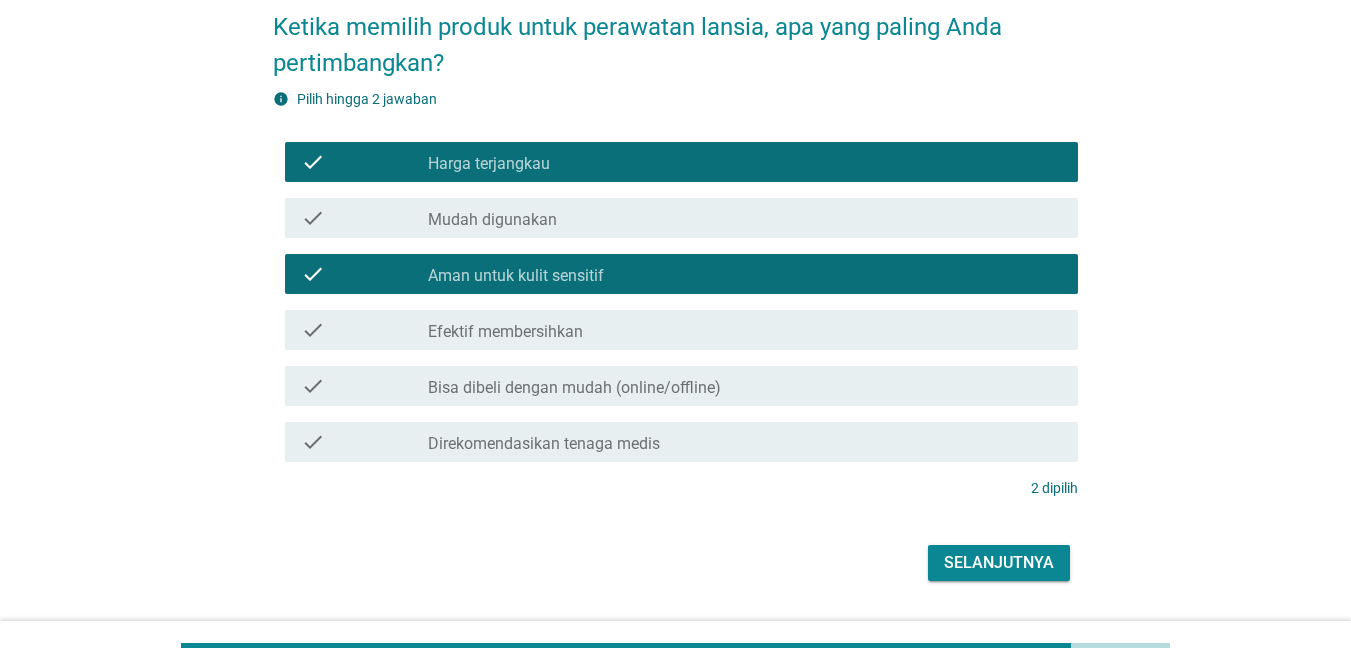 scroll, scrollTop: 154, scrollLeft: 0, axis: vertical 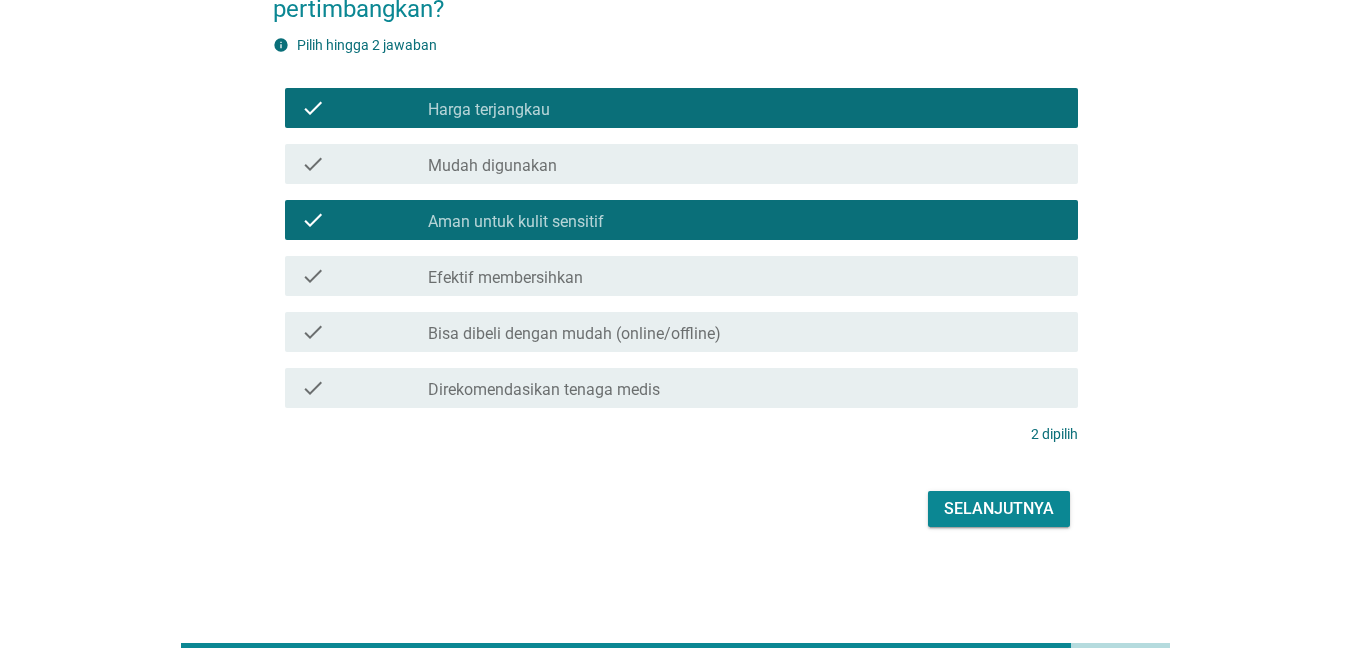click on "Efektif membersihkan" at bounding box center (505, 278) 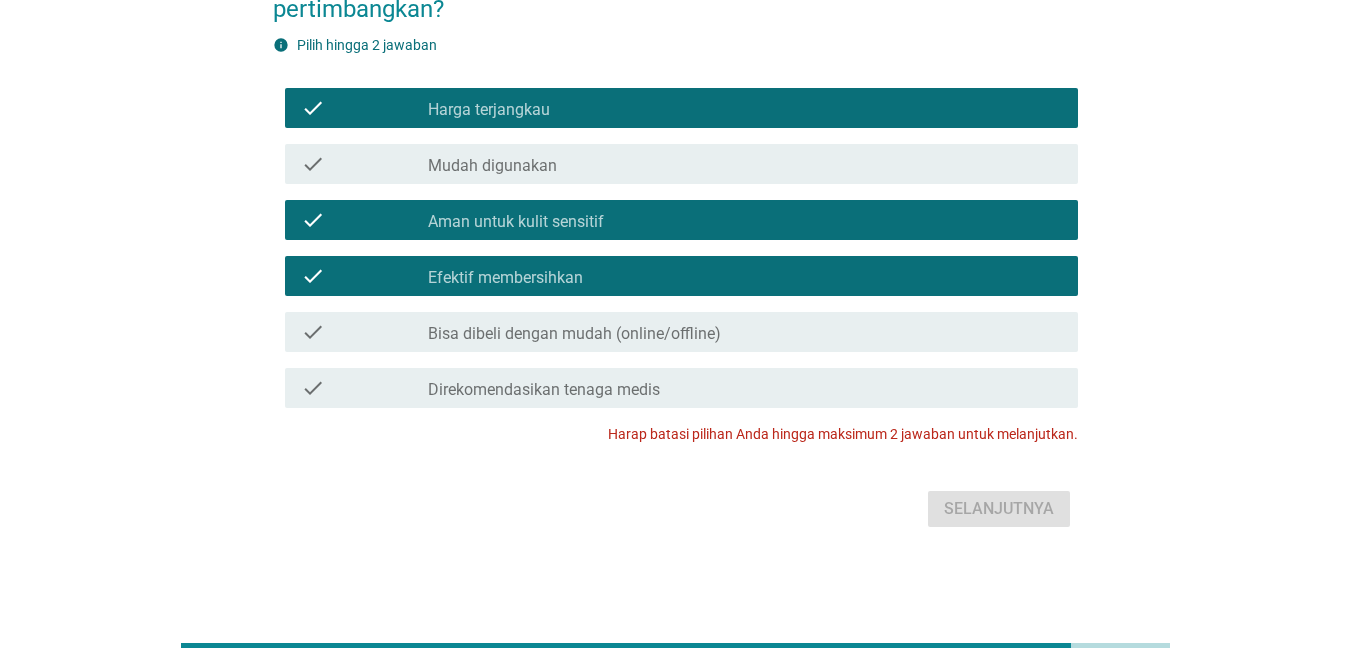 click on "Efektif membersihkan" at bounding box center (505, 278) 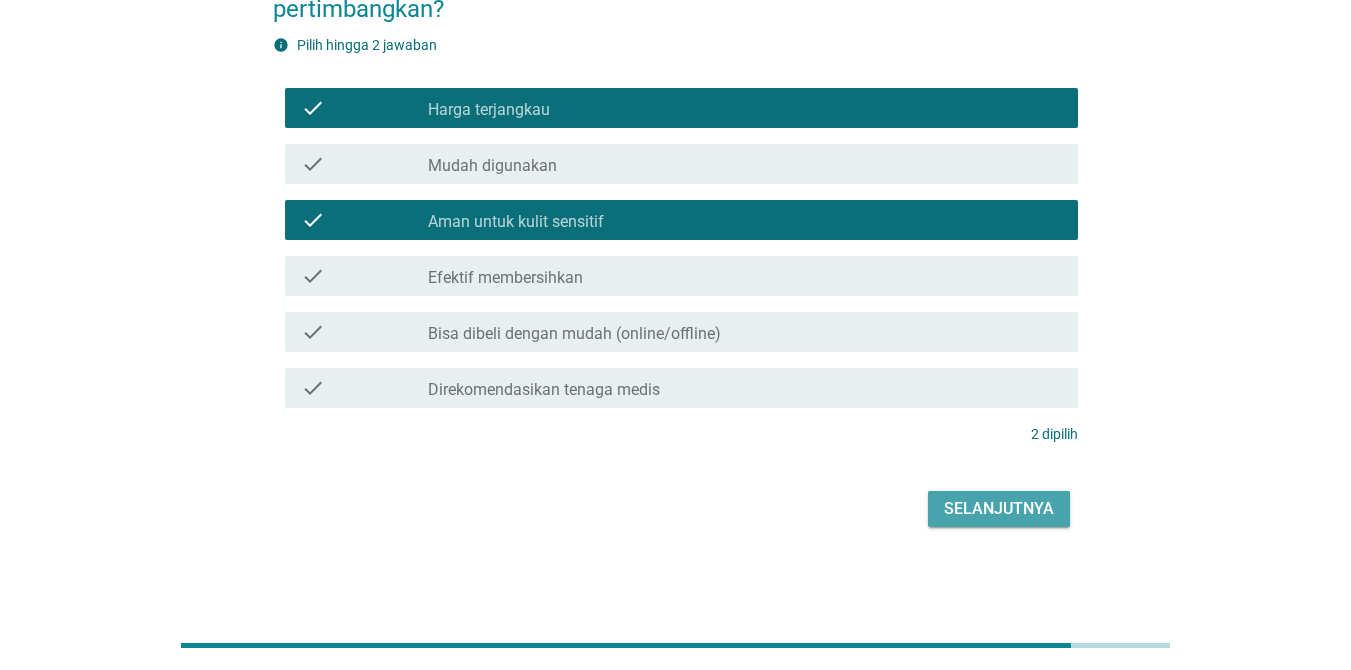 click on "Selanjutnya" at bounding box center [999, 509] 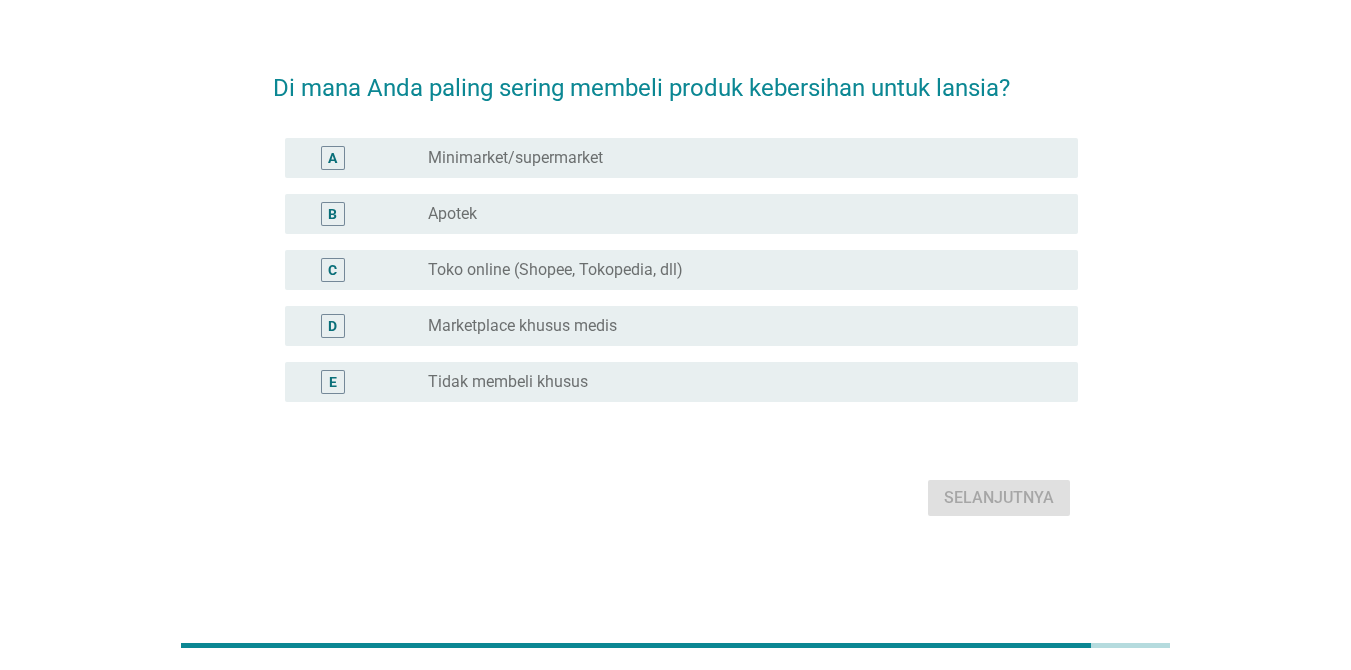 scroll, scrollTop: 0, scrollLeft: 0, axis: both 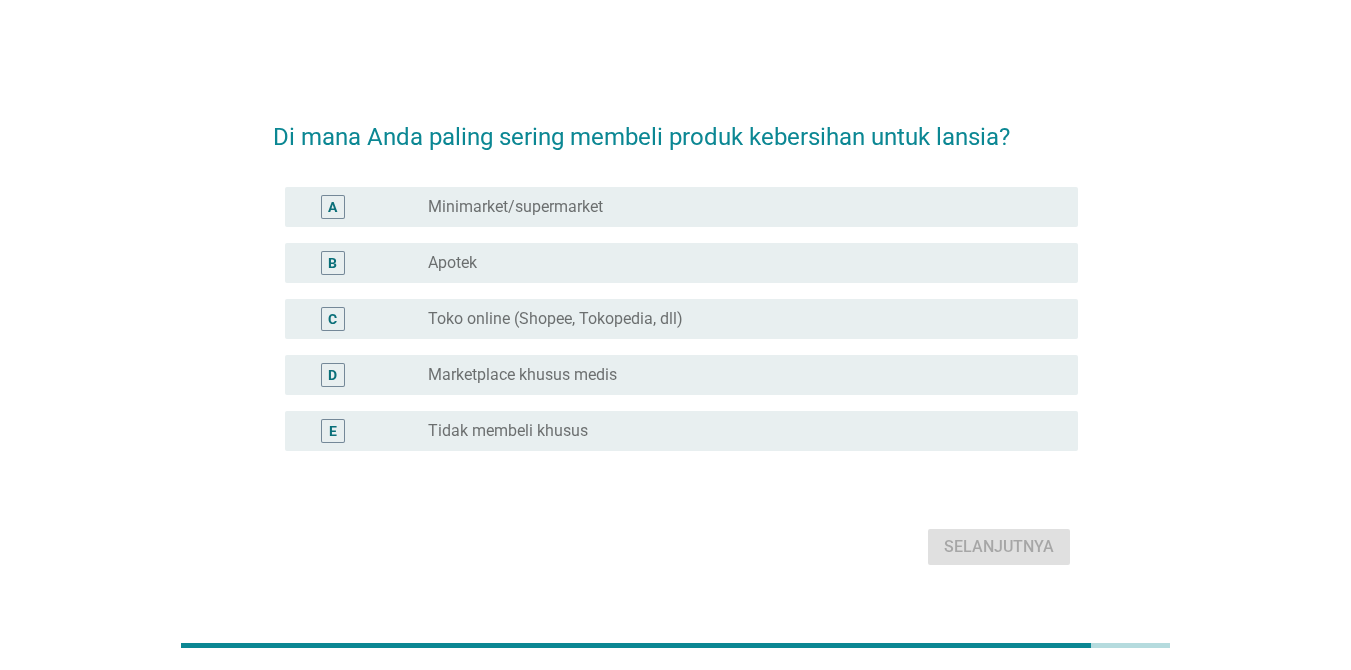 click on "radio_button_unchecked Minimarket/supermarket" at bounding box center [745, 207] 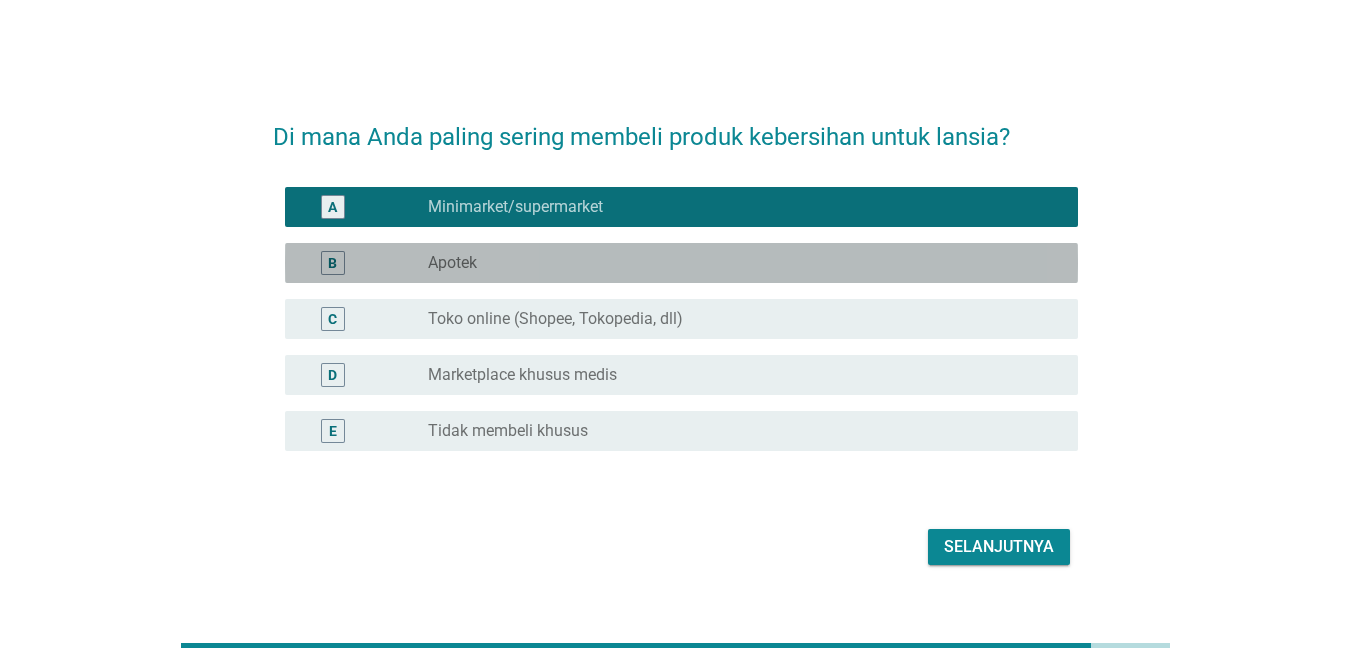 click on "radio_button_unchecked Apotek" at bounding box center [737, 263] 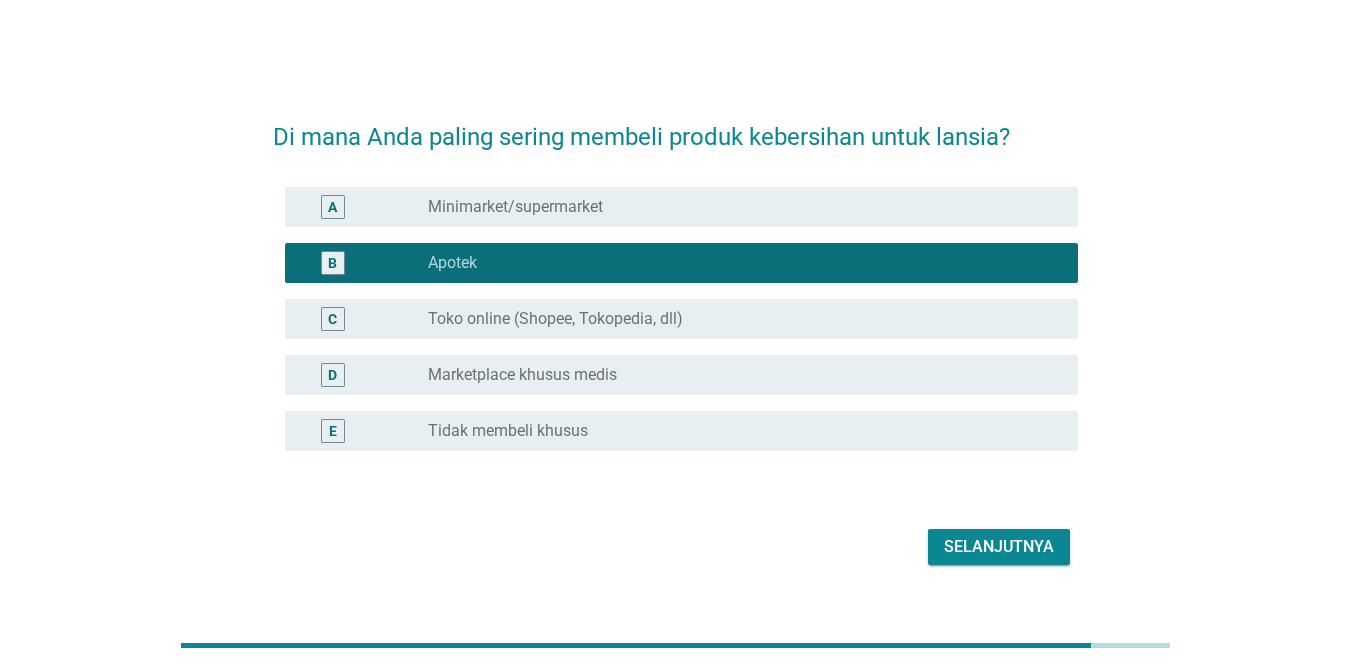 click on "radio_button_unchecked Minimarket/supermarket" at bounding box center (745, 207) 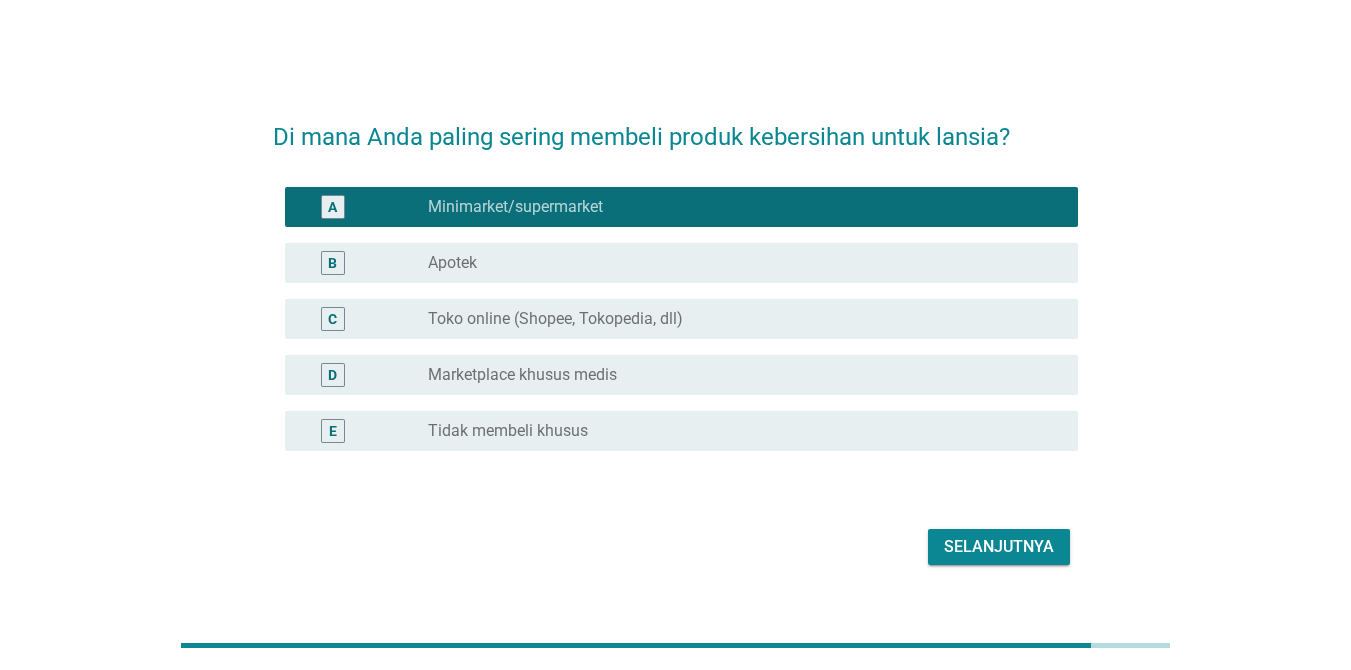 click on "Selanjutnya" at bounding box center [999, 547] 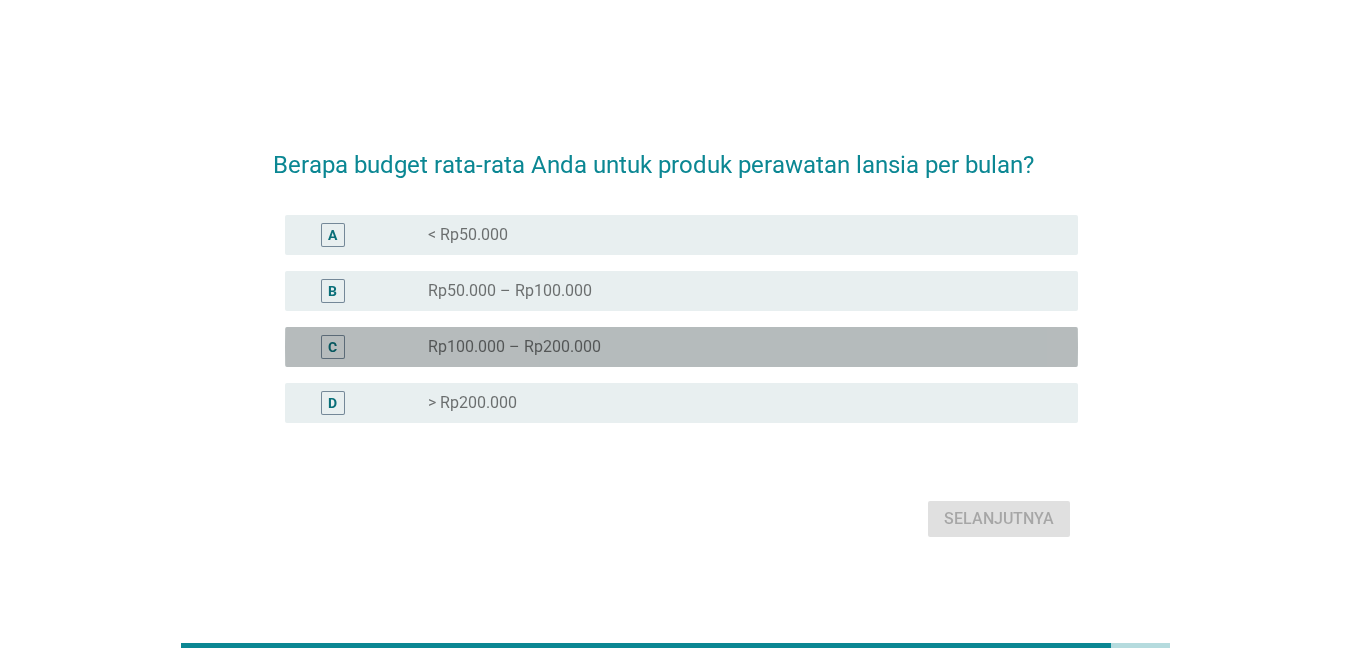 click on "Rp100.000 – Rp200.000" at bounding box center (514, 347) 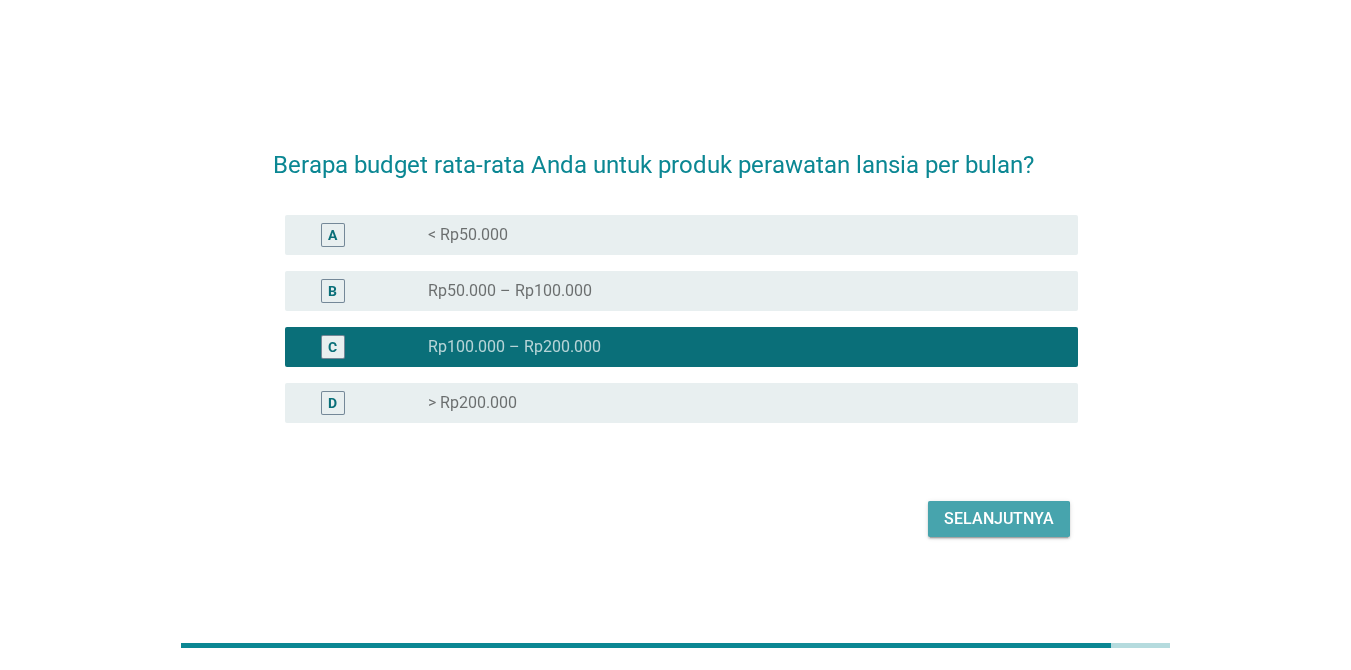 click on "Selanjutnya" at bounding box center (999, 519) 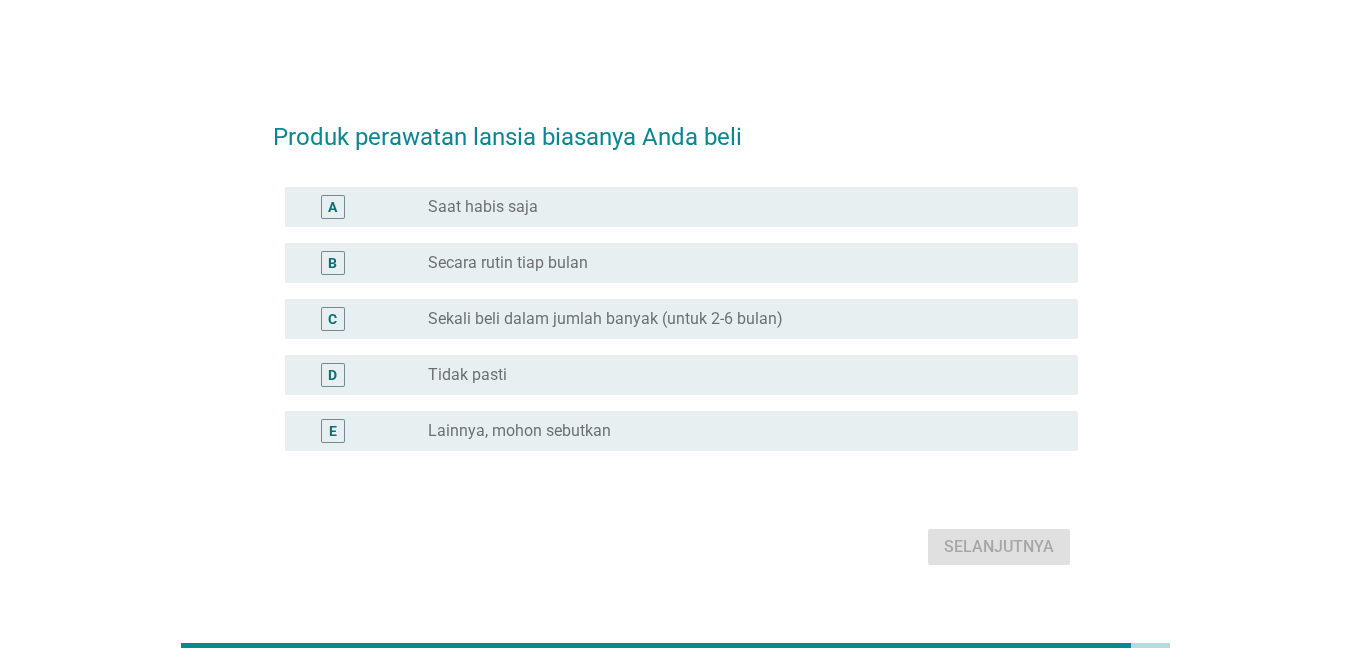 click on "Saat habis saja" at bounding box center (483, 207) 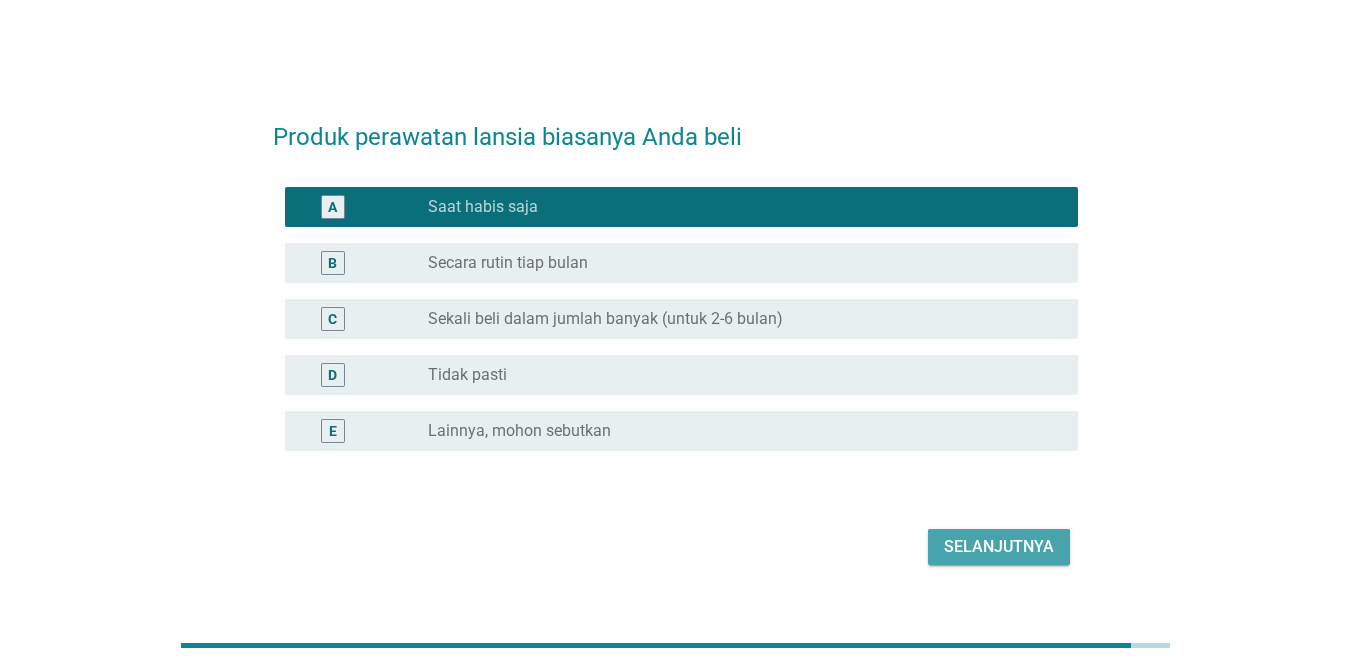 click on "Selanjutnya" at bounding box center [999, 547] 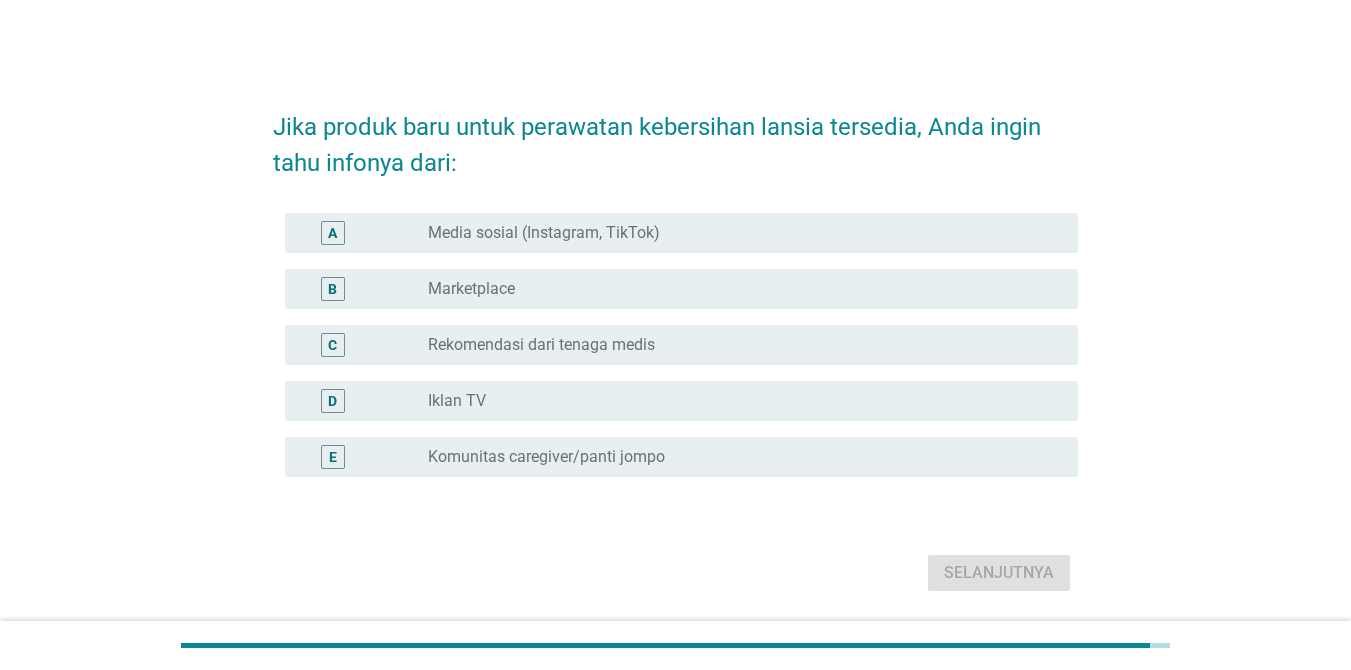 click on "Rekomendasi dari tenaga medis" at bounding box center [541, 345] 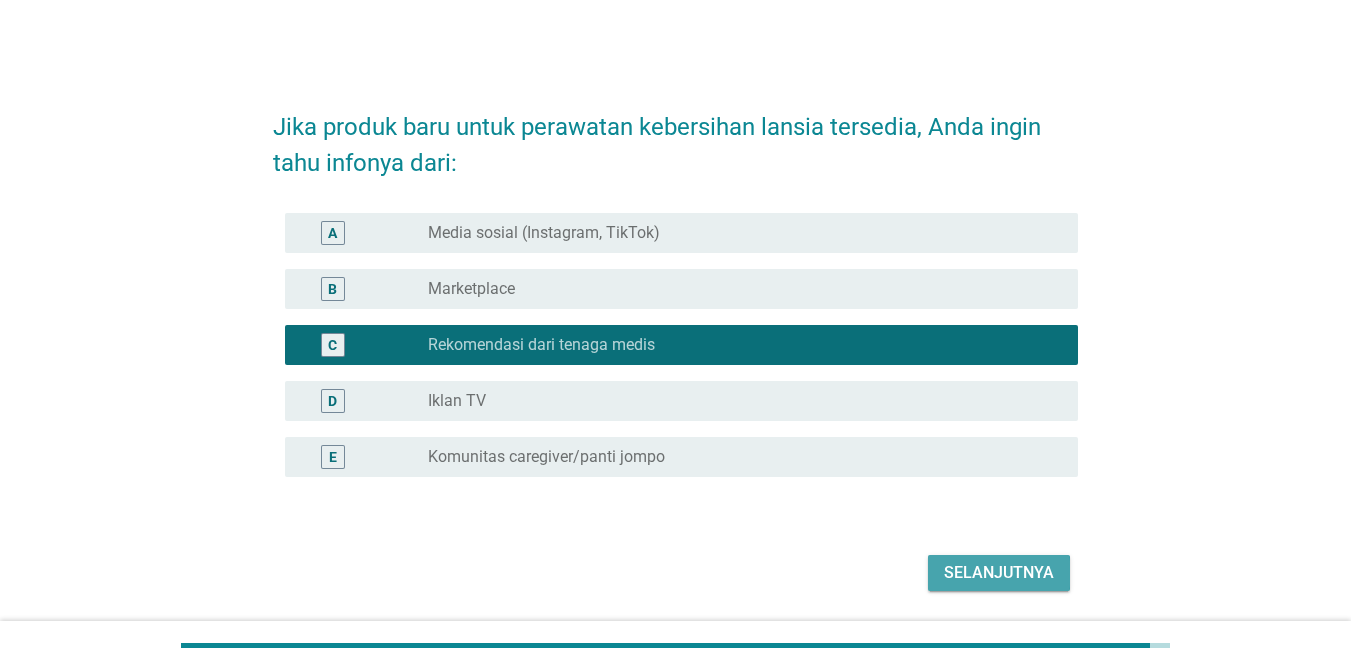 click on "Selanjutnya" at bounding box center (999, 573) 